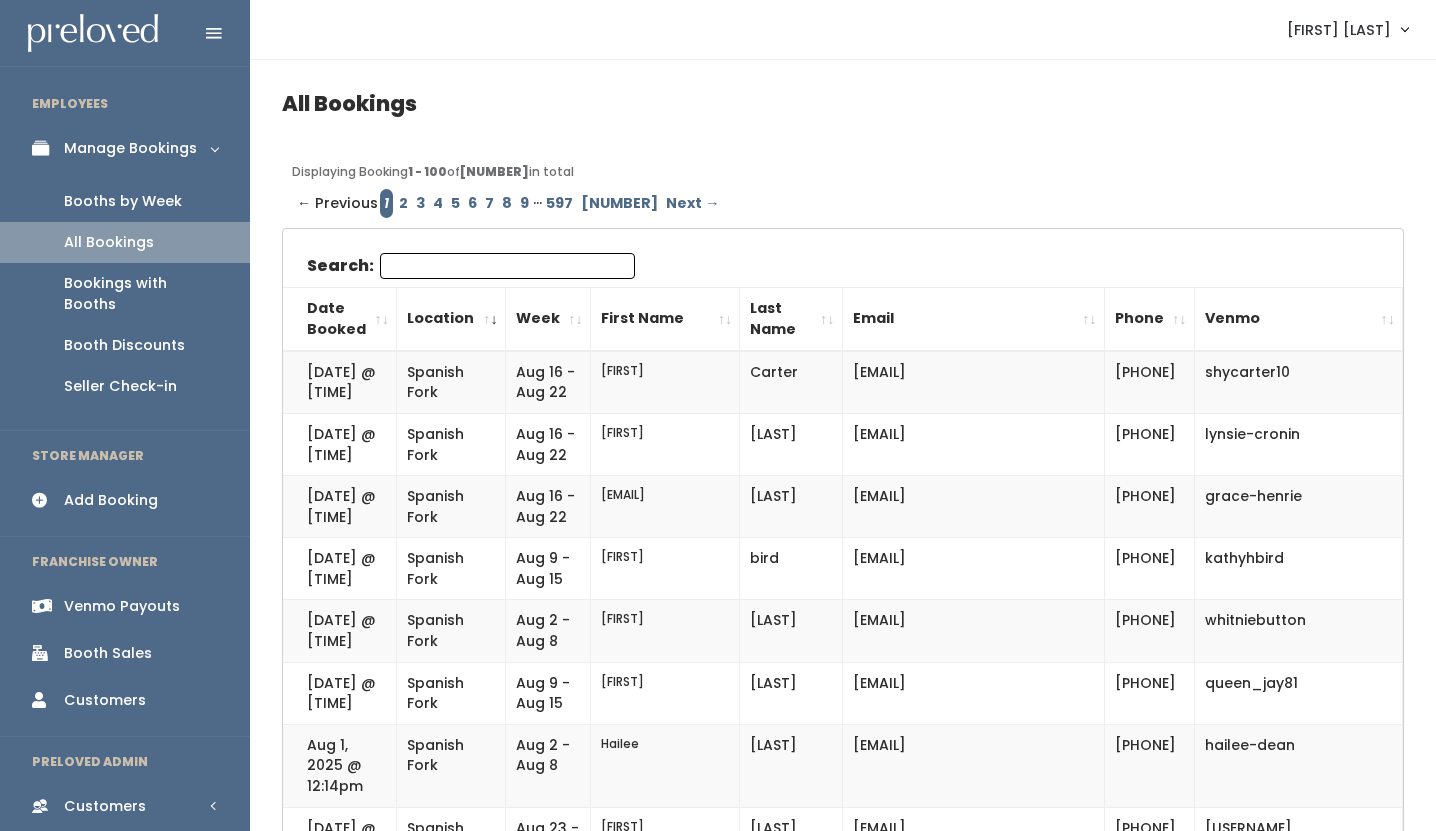 scroll, scrollTop: 0, scrollLeft: 0, axis: both 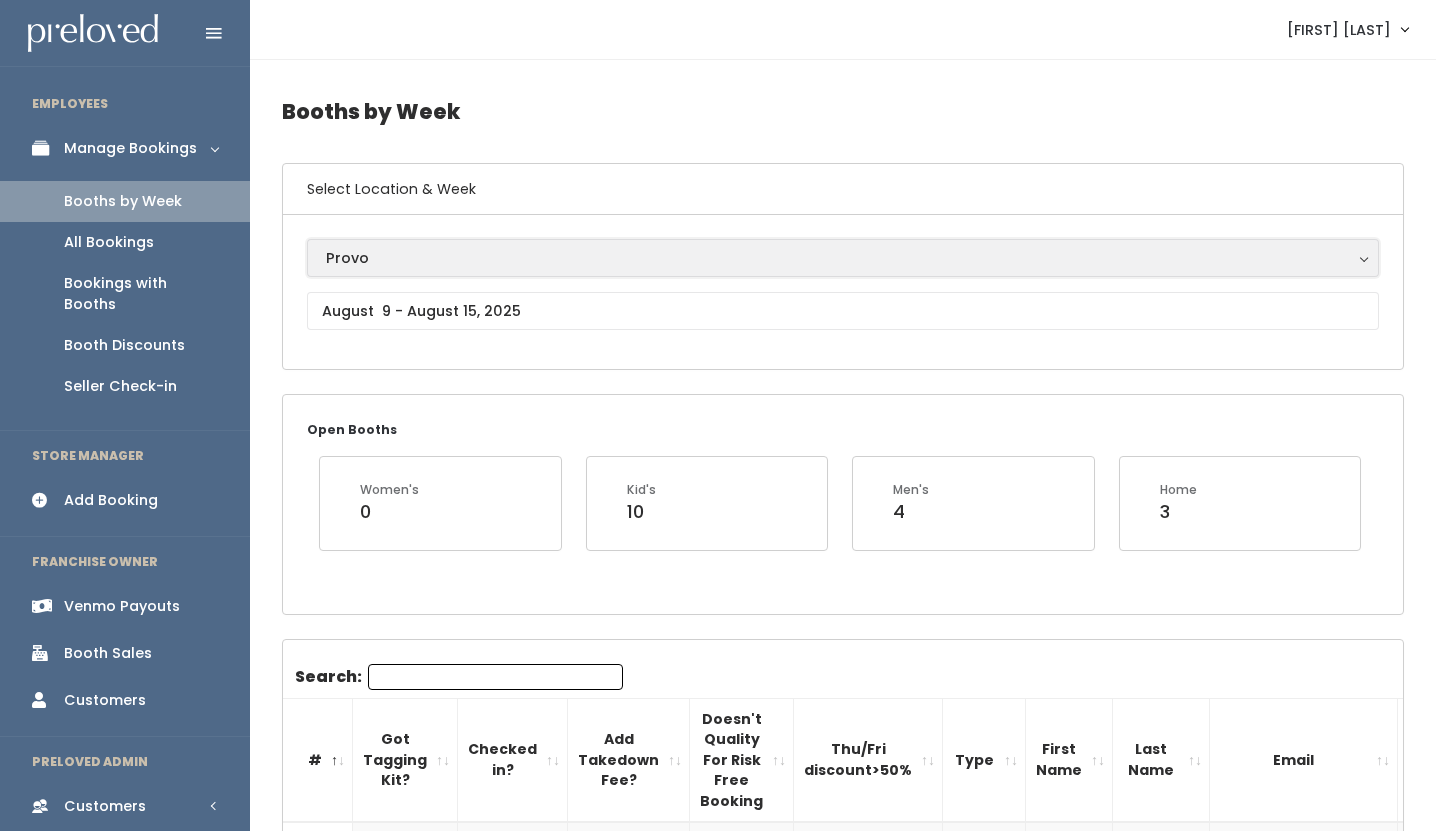 click on "Provo" at bounding box center (843, 258) 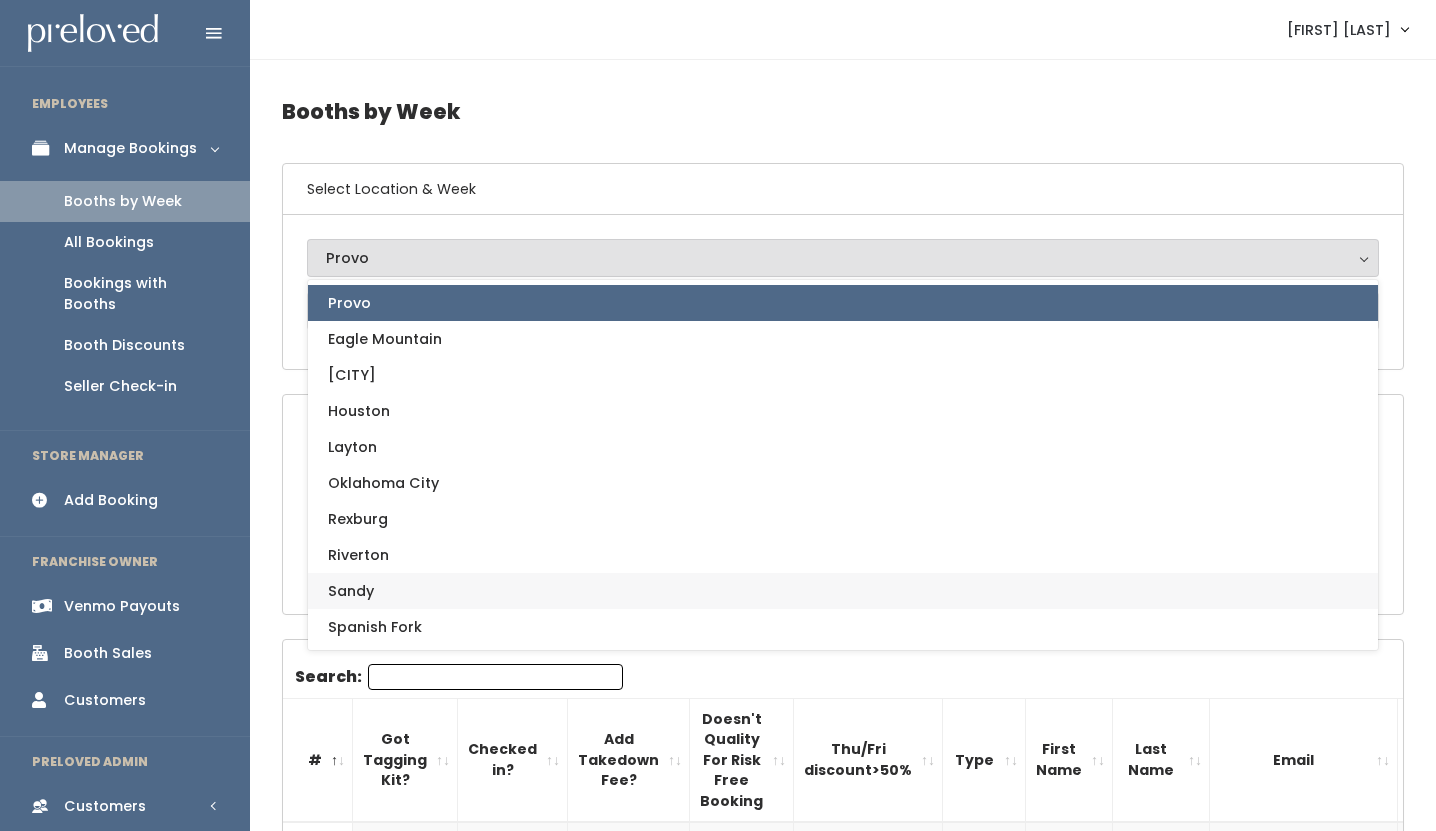 click on "Sandy" at bounding box center [843, 591] 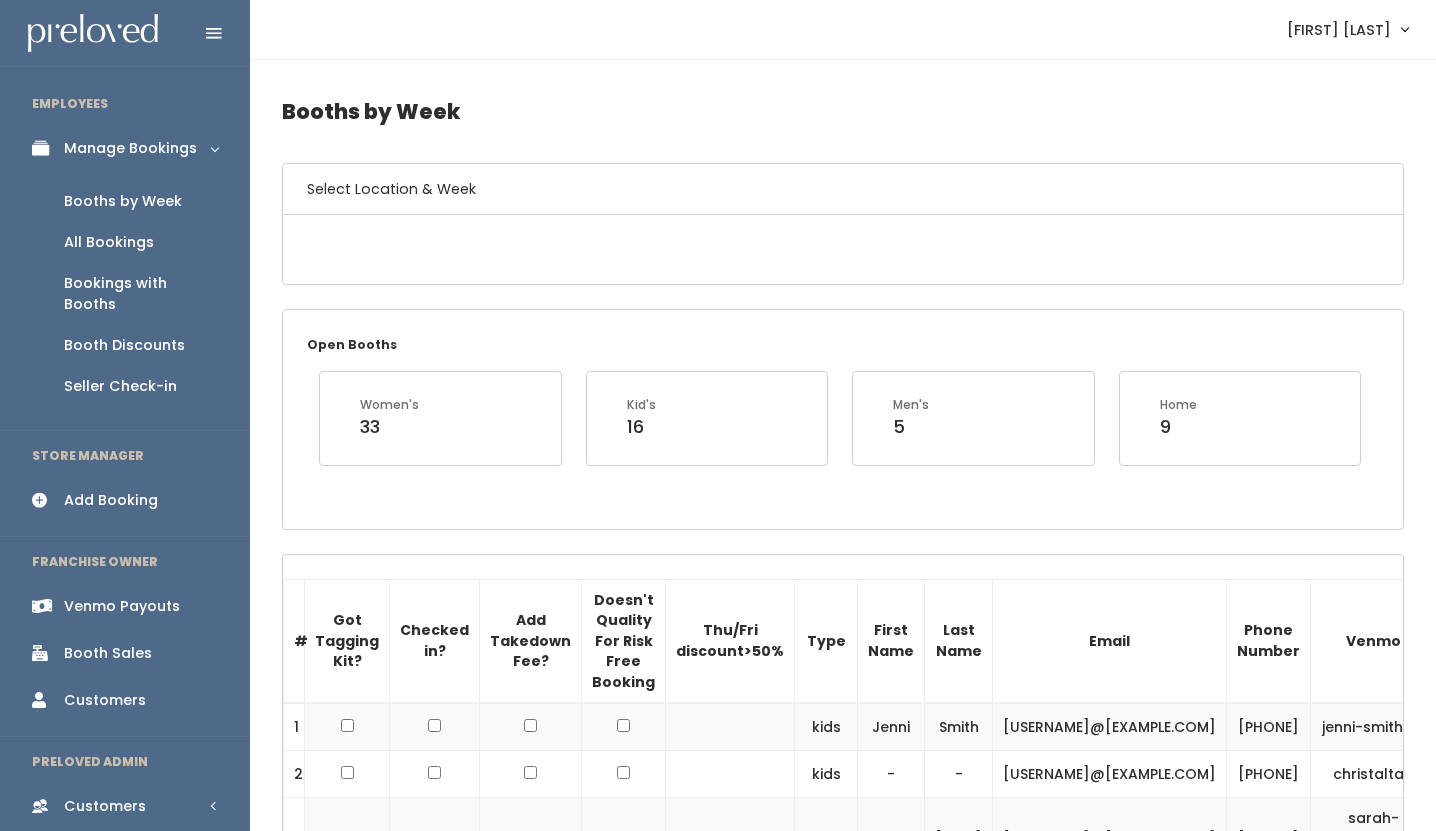 scroll, scrollTop: 0, scrollLeft: 0, axis: both 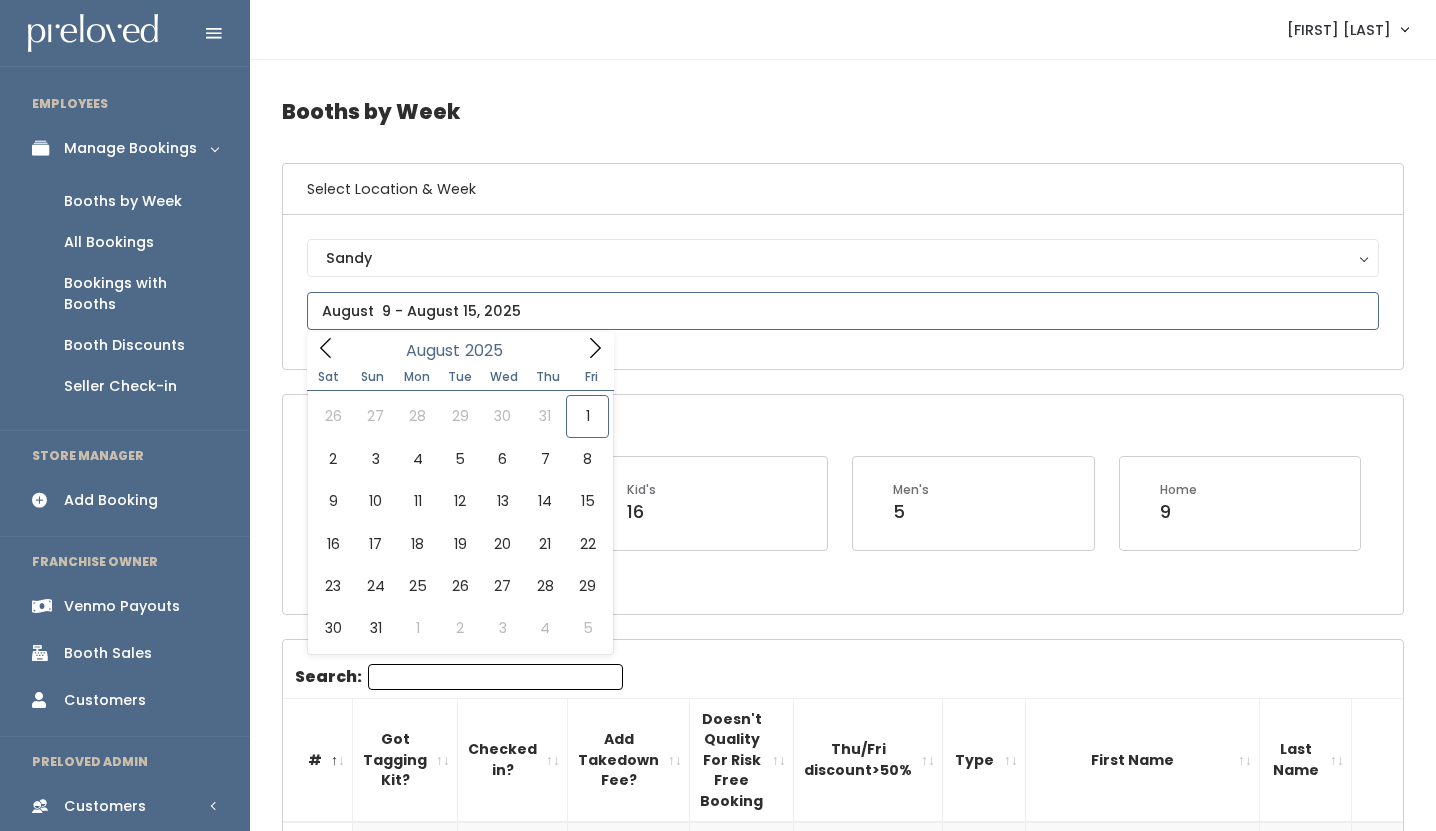 click at bounding box center (843, 311) 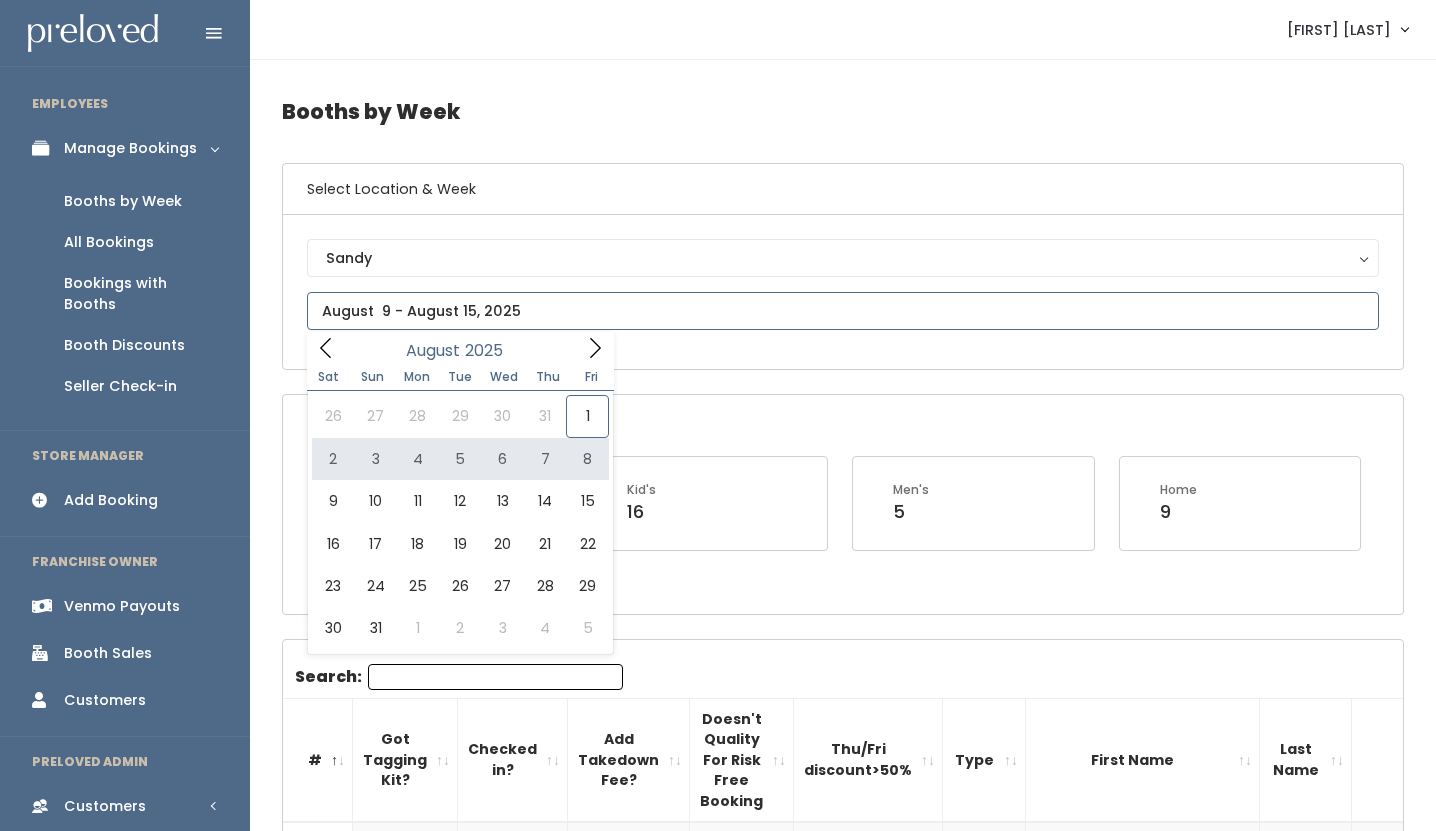 type on "[MONTH] [NUMBER] to [MONTH] [NUMBER]" 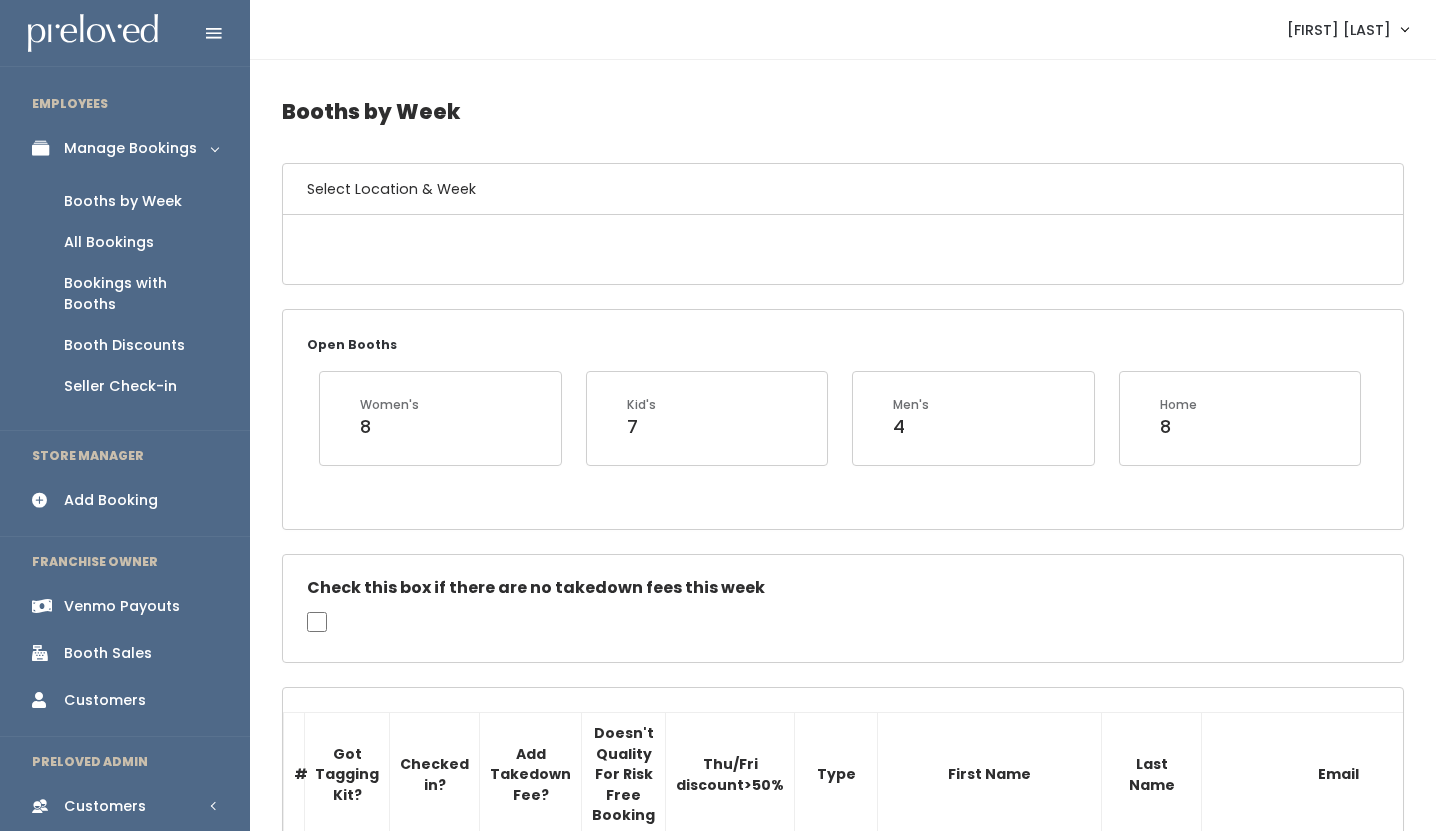 scroll, scrollTop: 0, scrollLeft: 0, axis: both 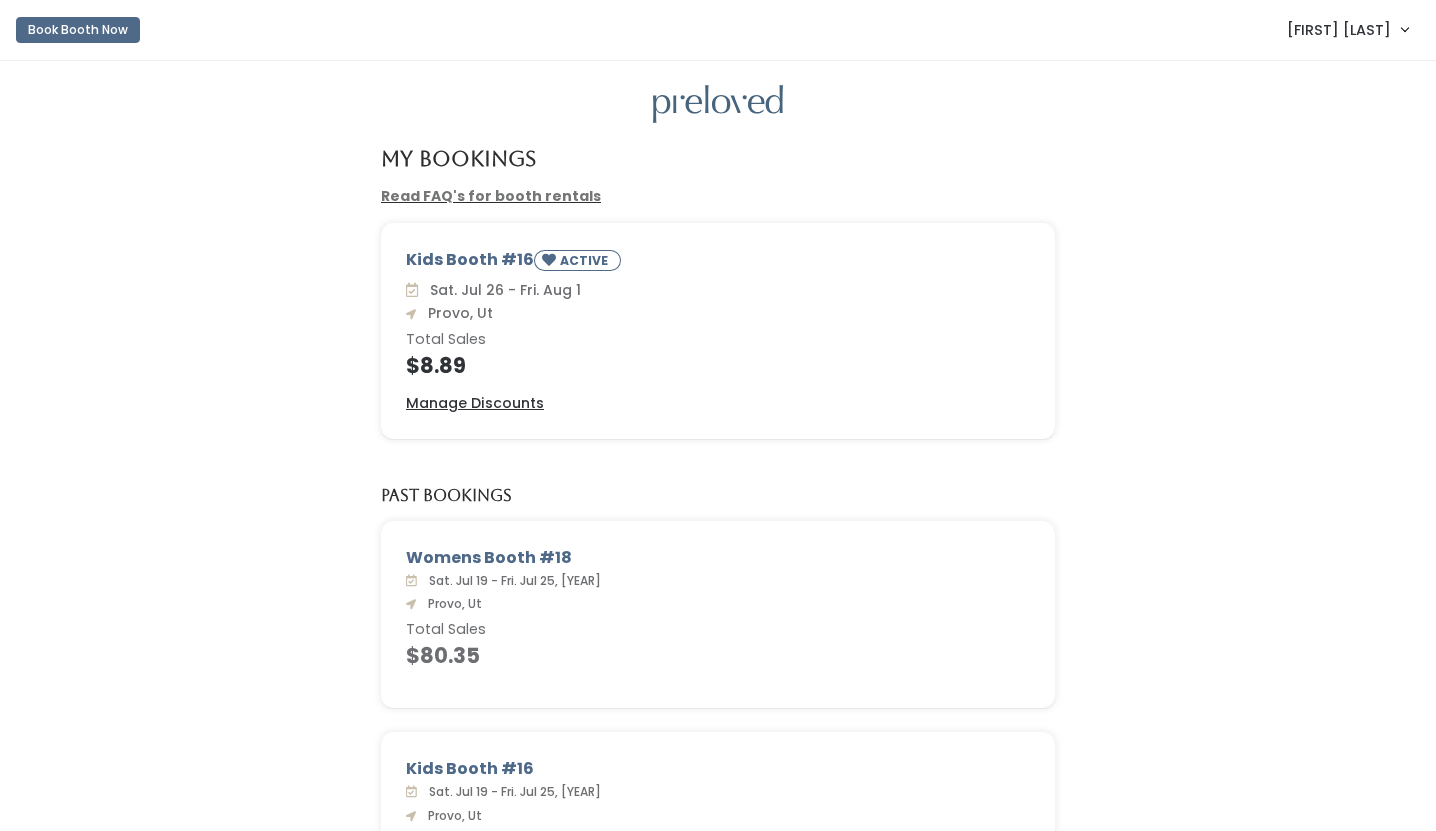 click on "[FIRST] [LAST]" at bounding box center [1339, 30] 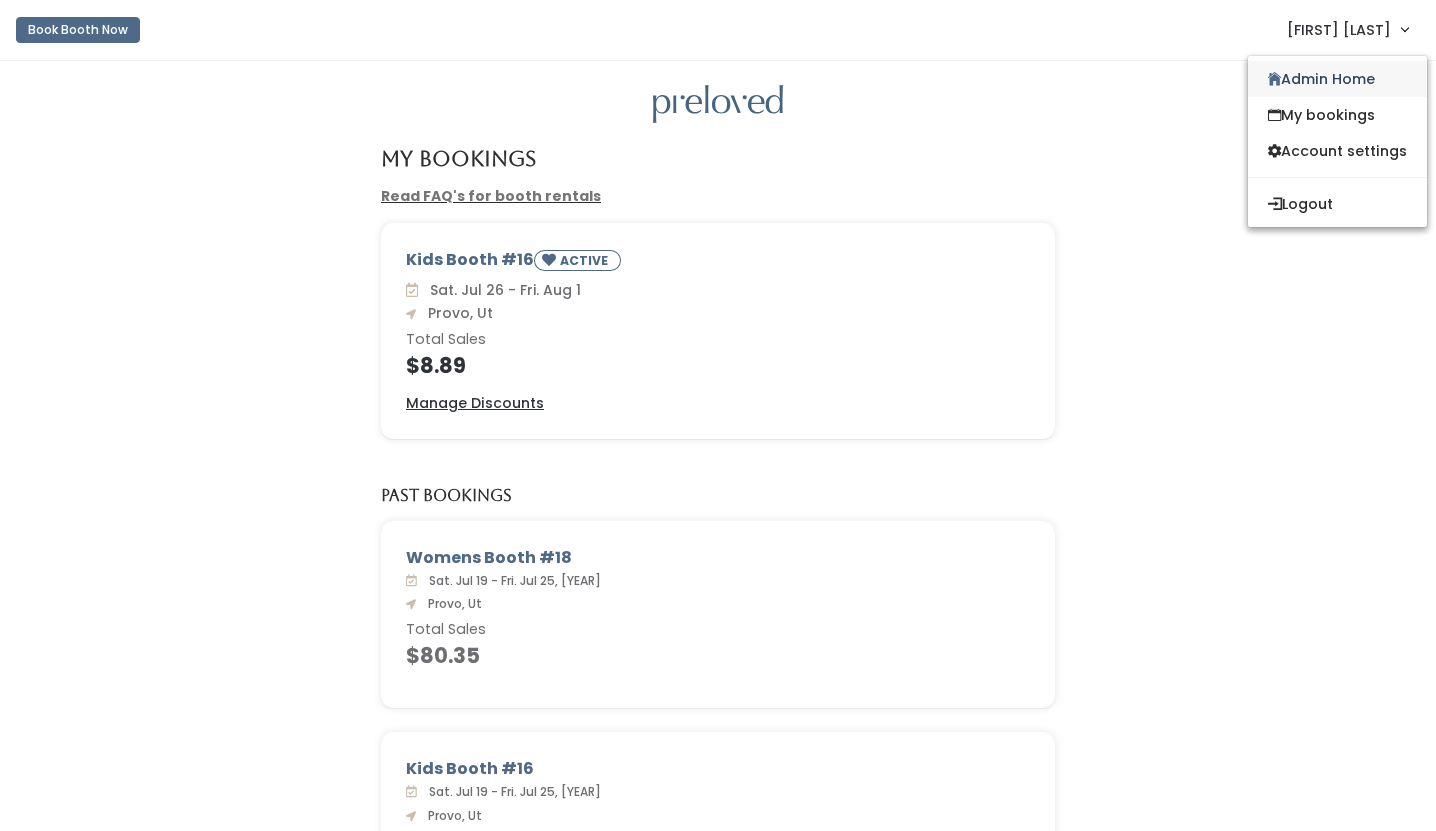 click on "Admin Home" at bounding box center [1337, 79] 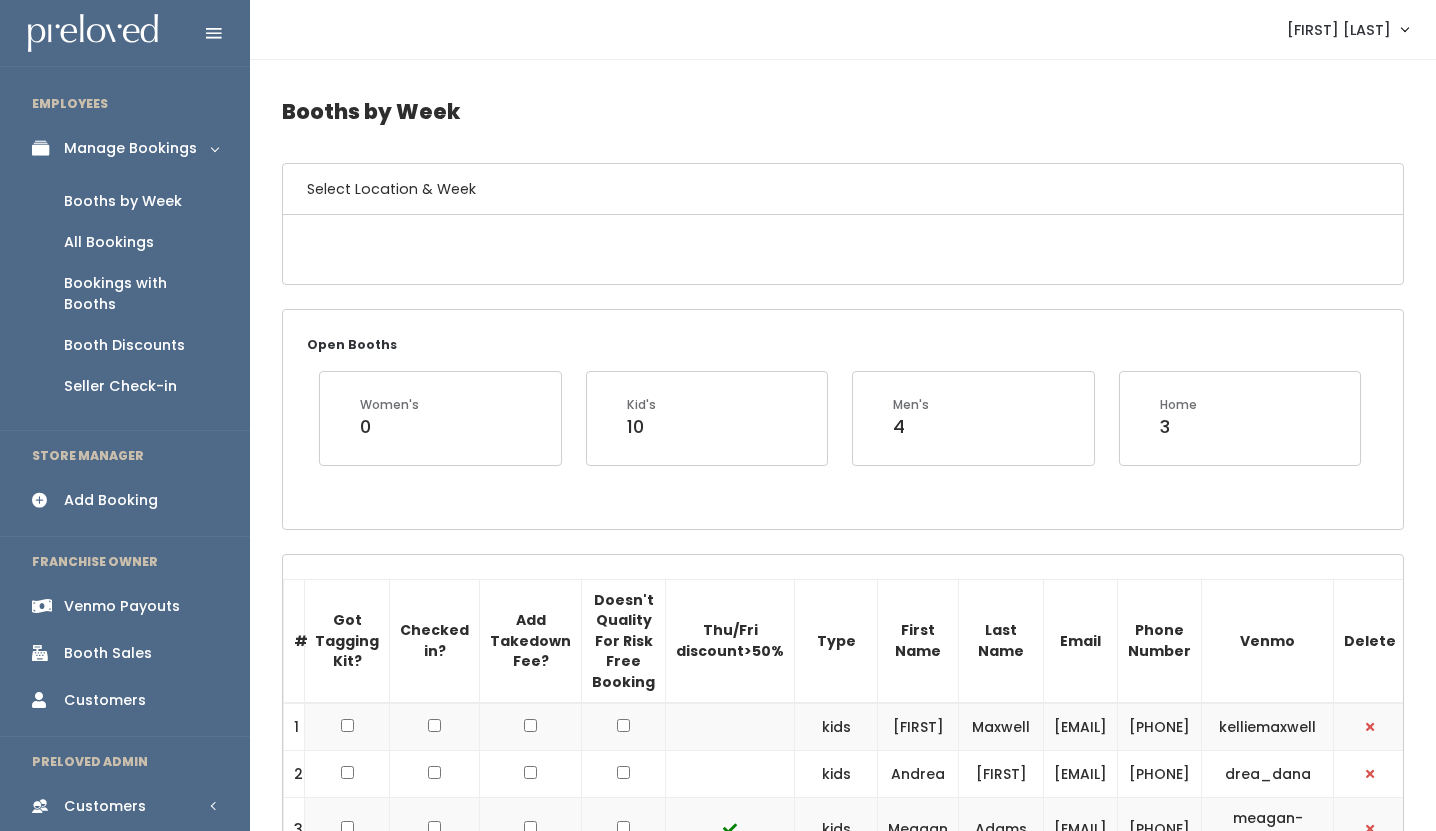 scroll, scrollTop: 0, scrollLeft: 0, axis: both 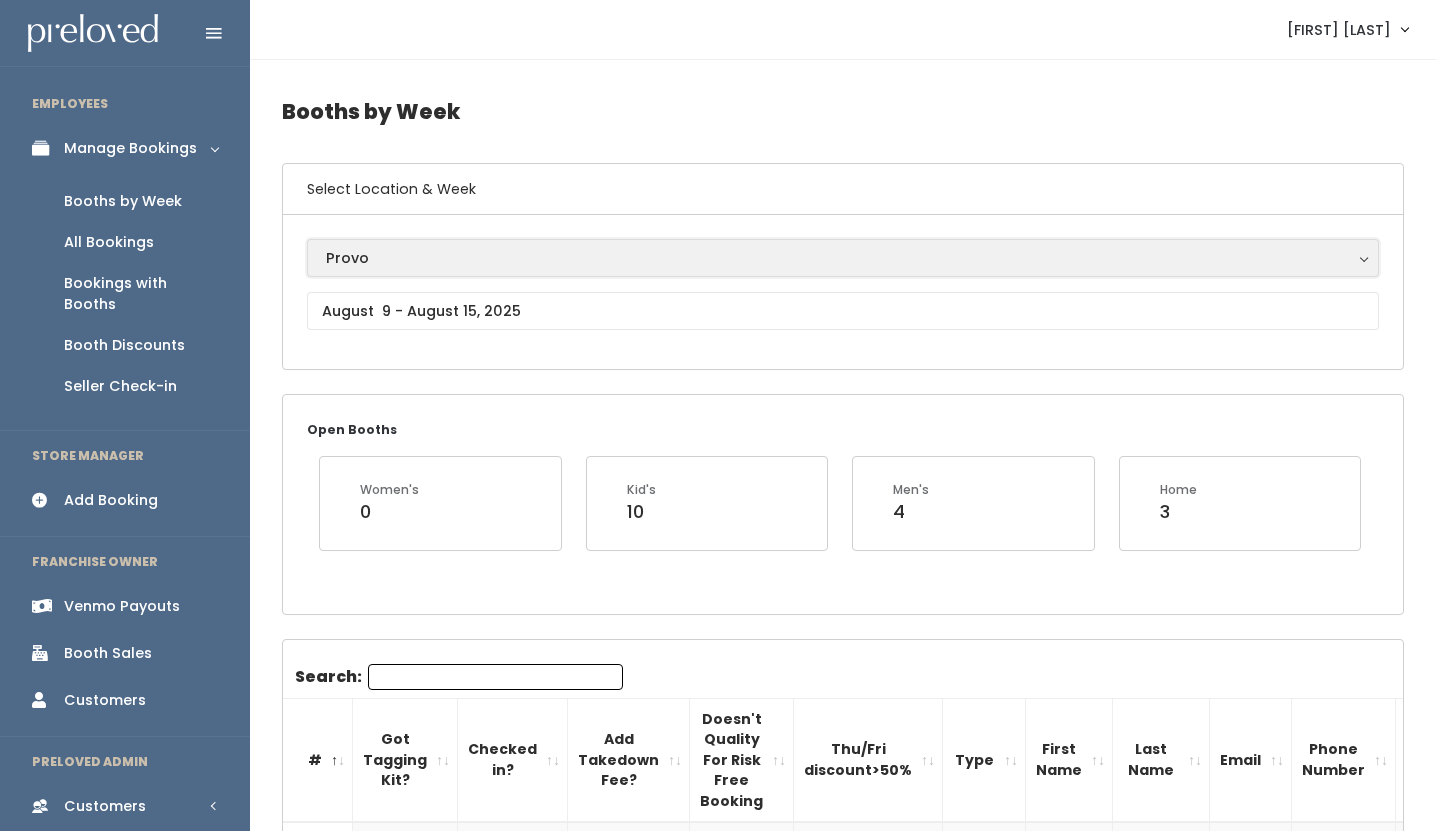 click on "Provo" at bounding box center (843, 258) 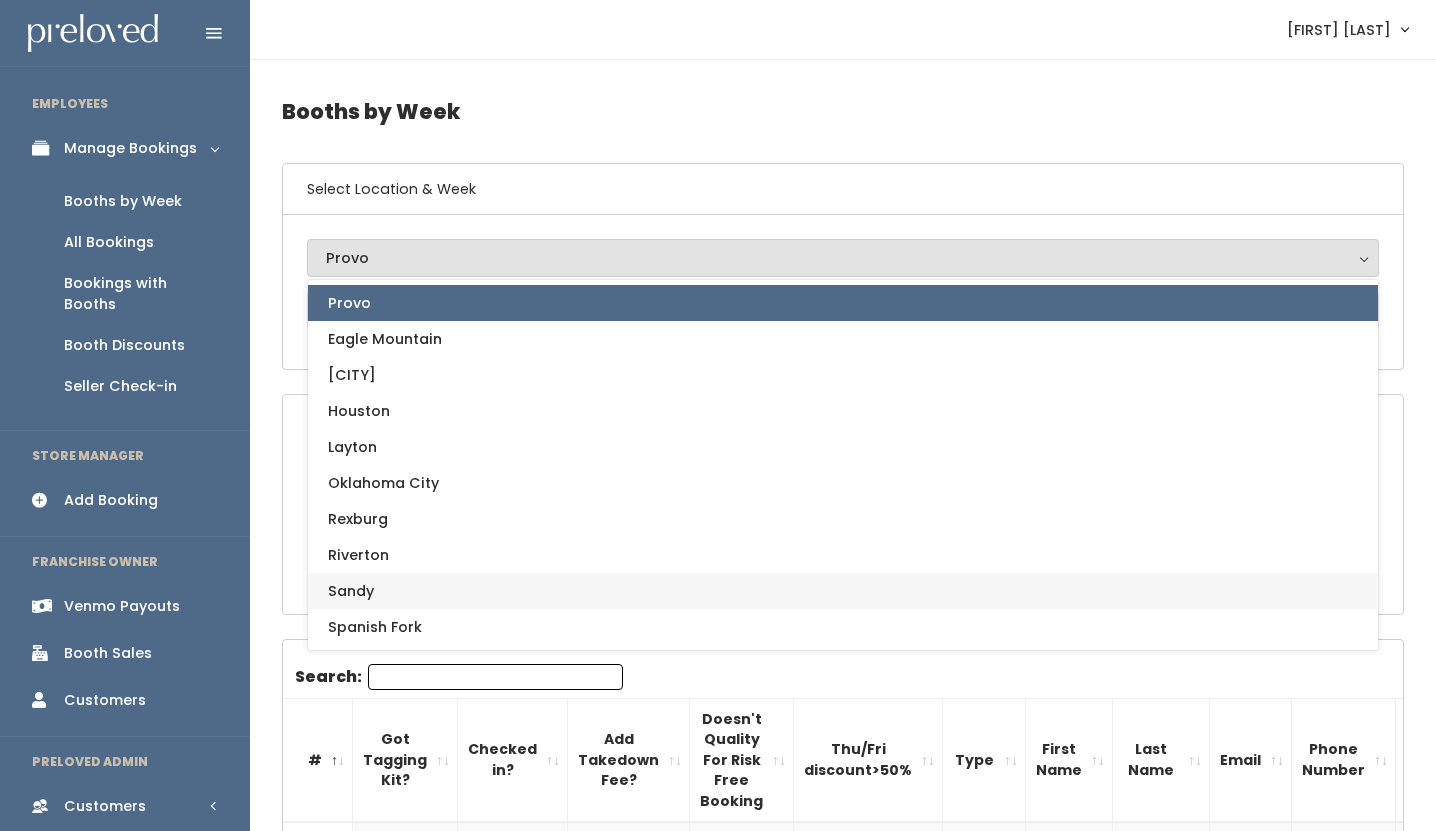 click on "Sandy" at bounding box center [843, 591] 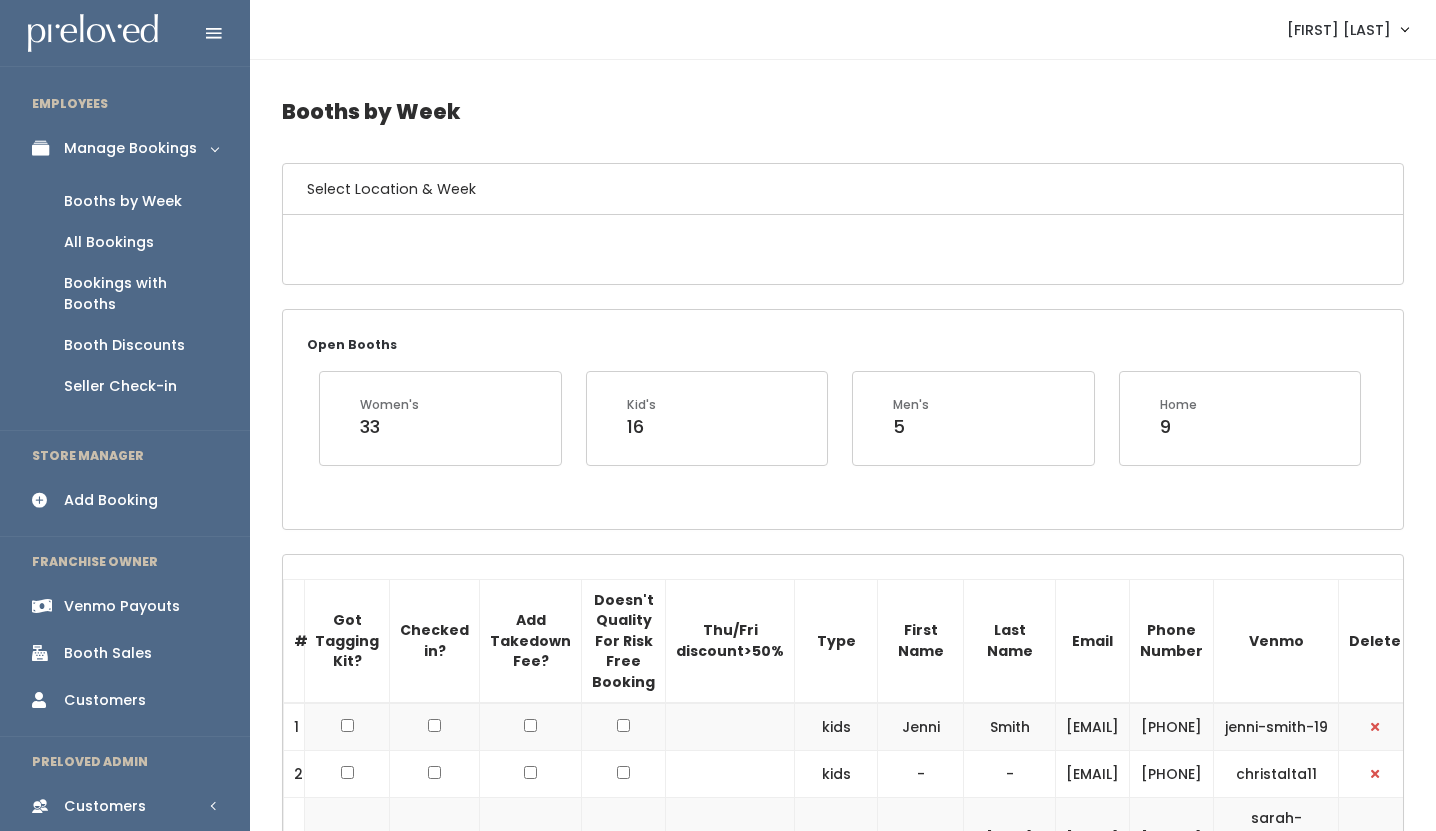 scroll, scrollTop: 0, scrollLeft: 0, axis: both 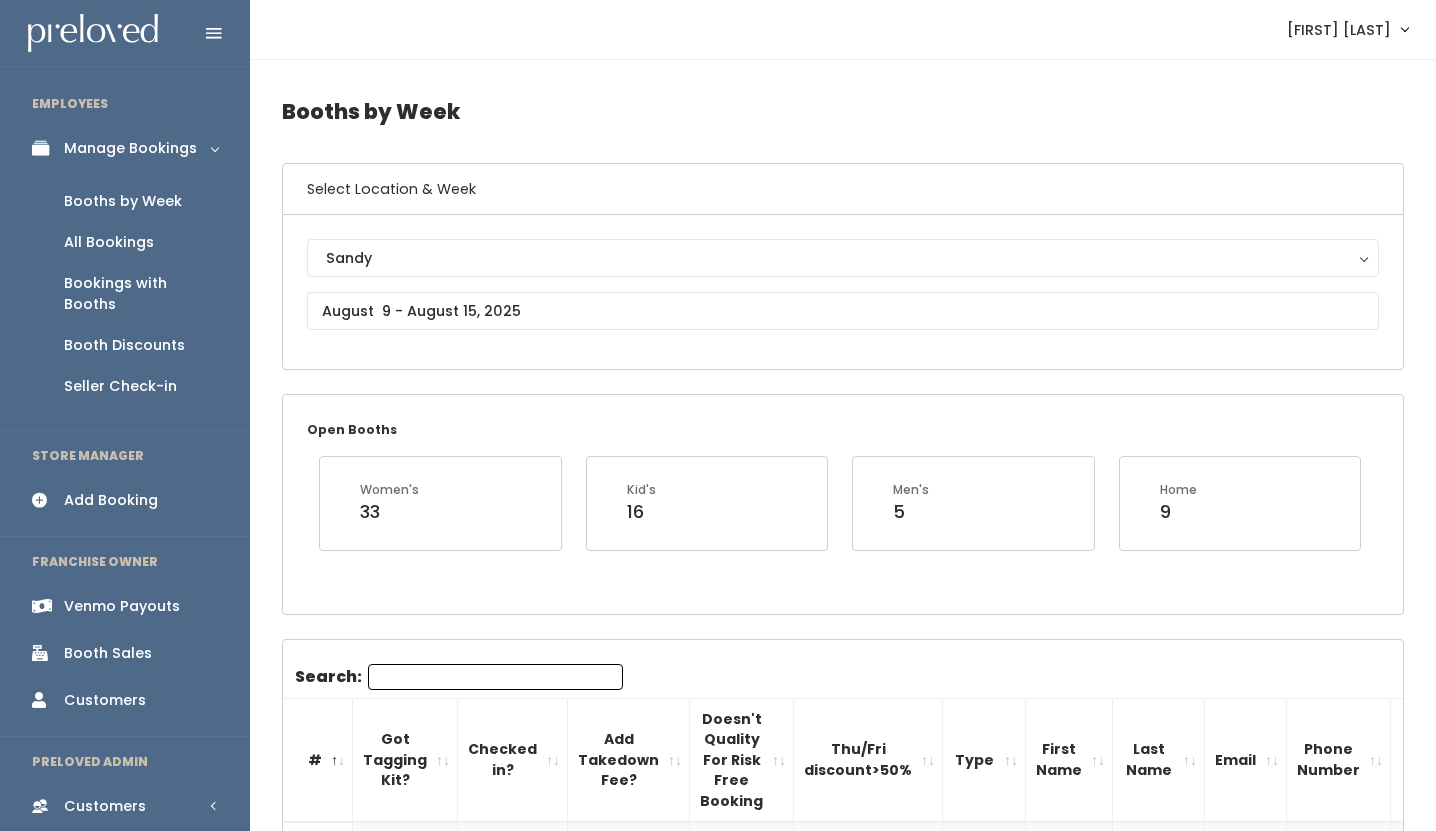 click on "Add Booking" at bounding box center [111, 500] 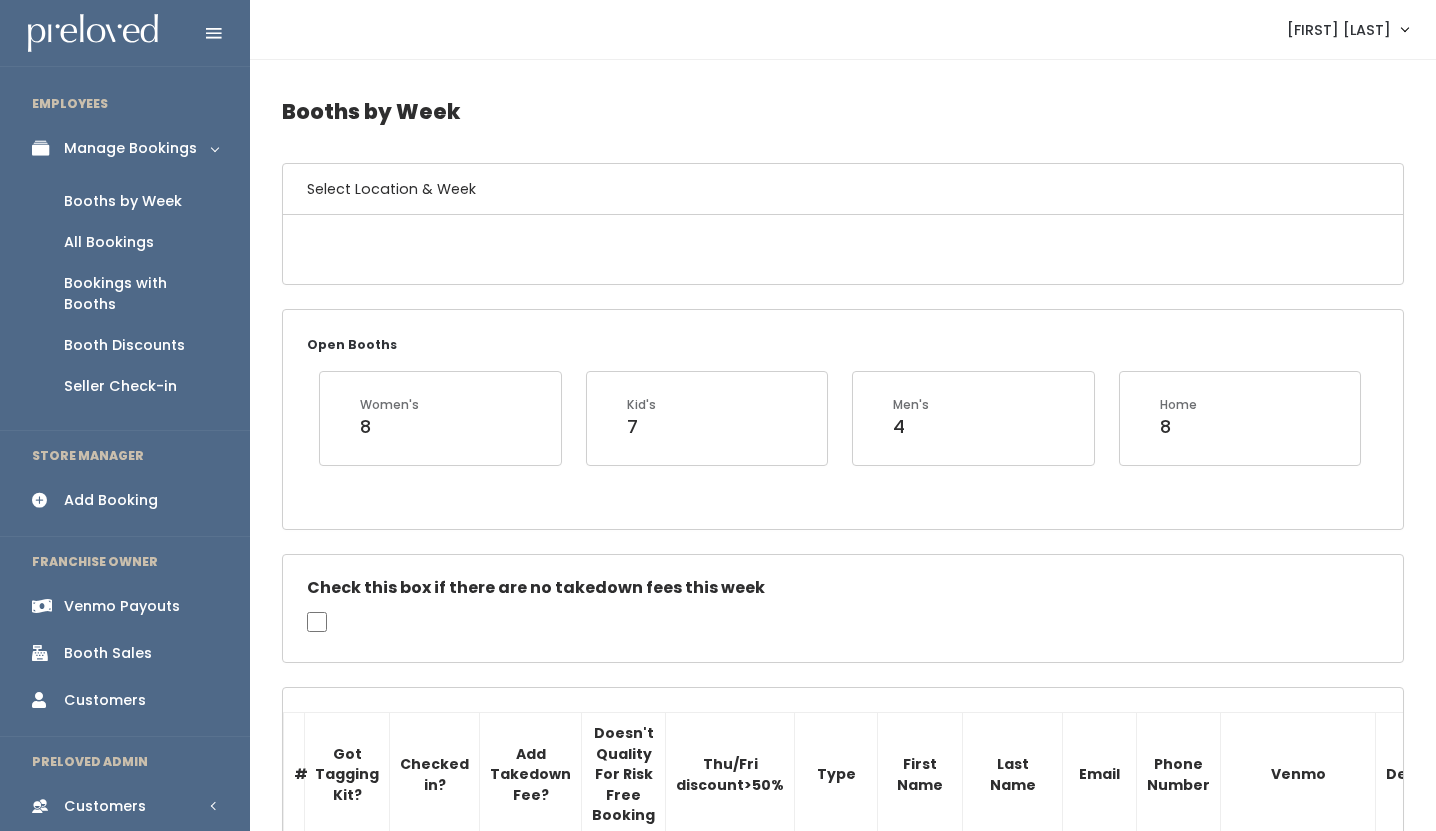 scroll, scrollTop: 0, scrollLeft: 0, axis: both 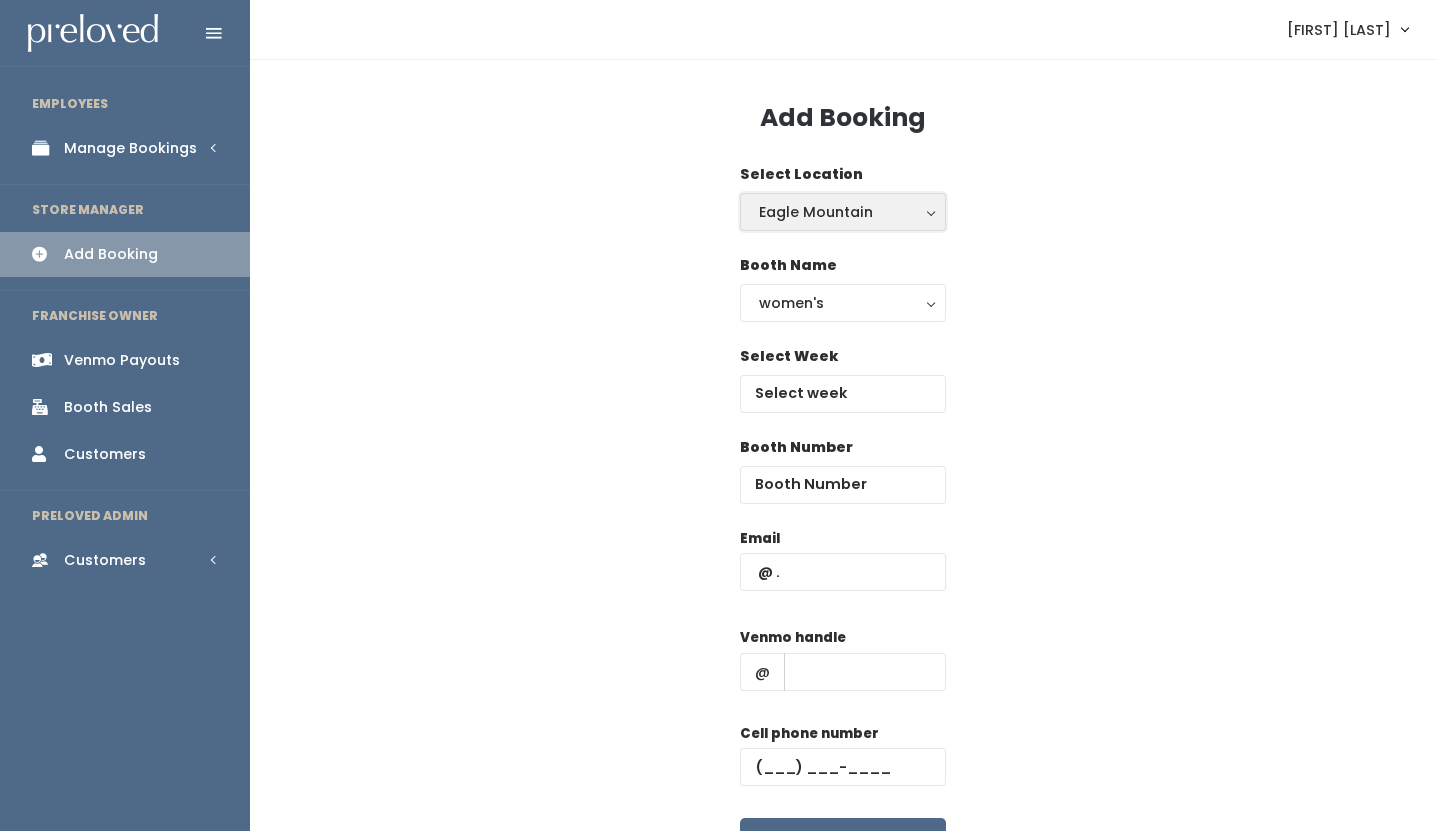 click on "Eagle Mountain" at bounding box center (843, 212) 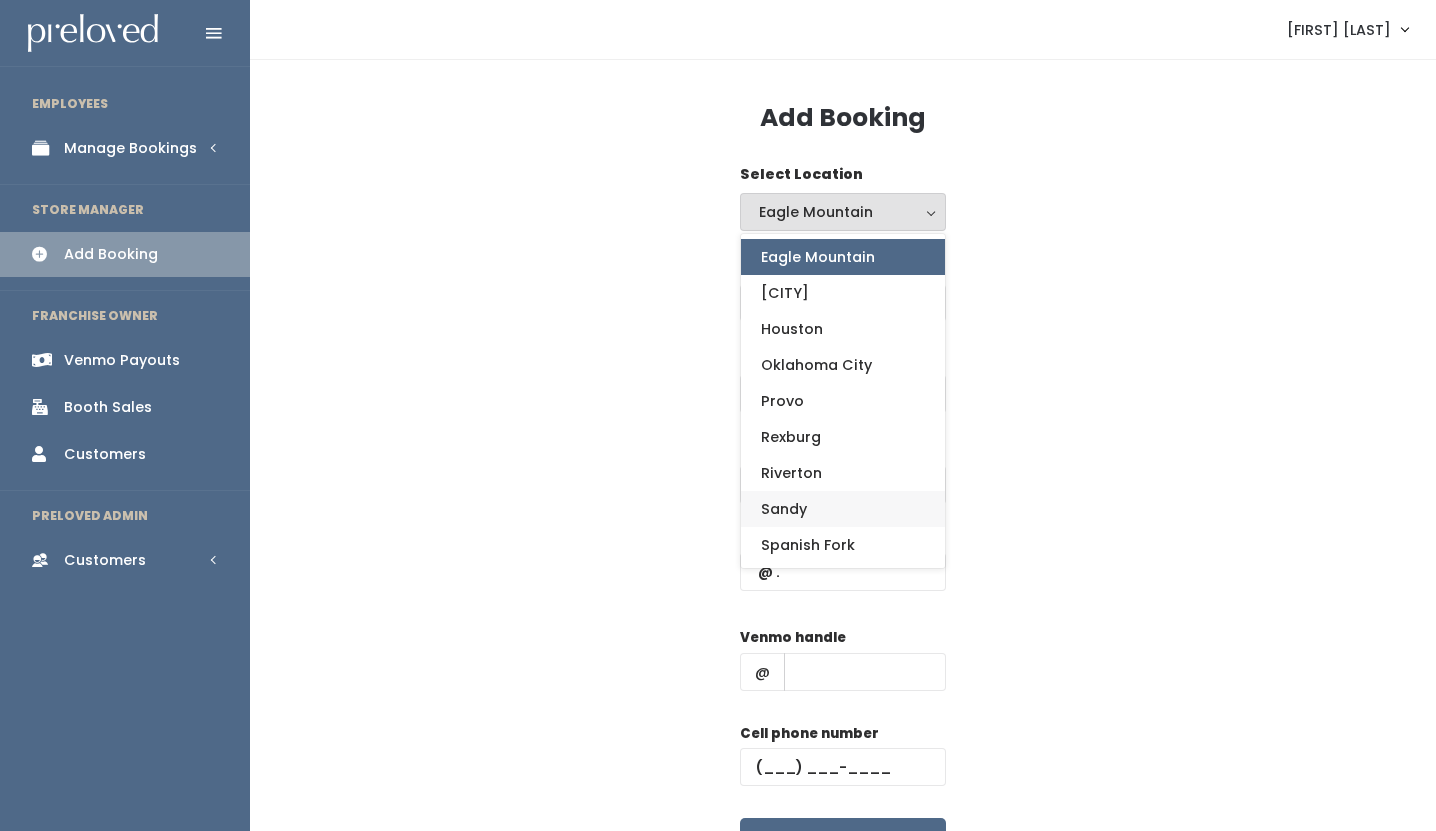 click on "Sandy" at bounding box center [843, 509] 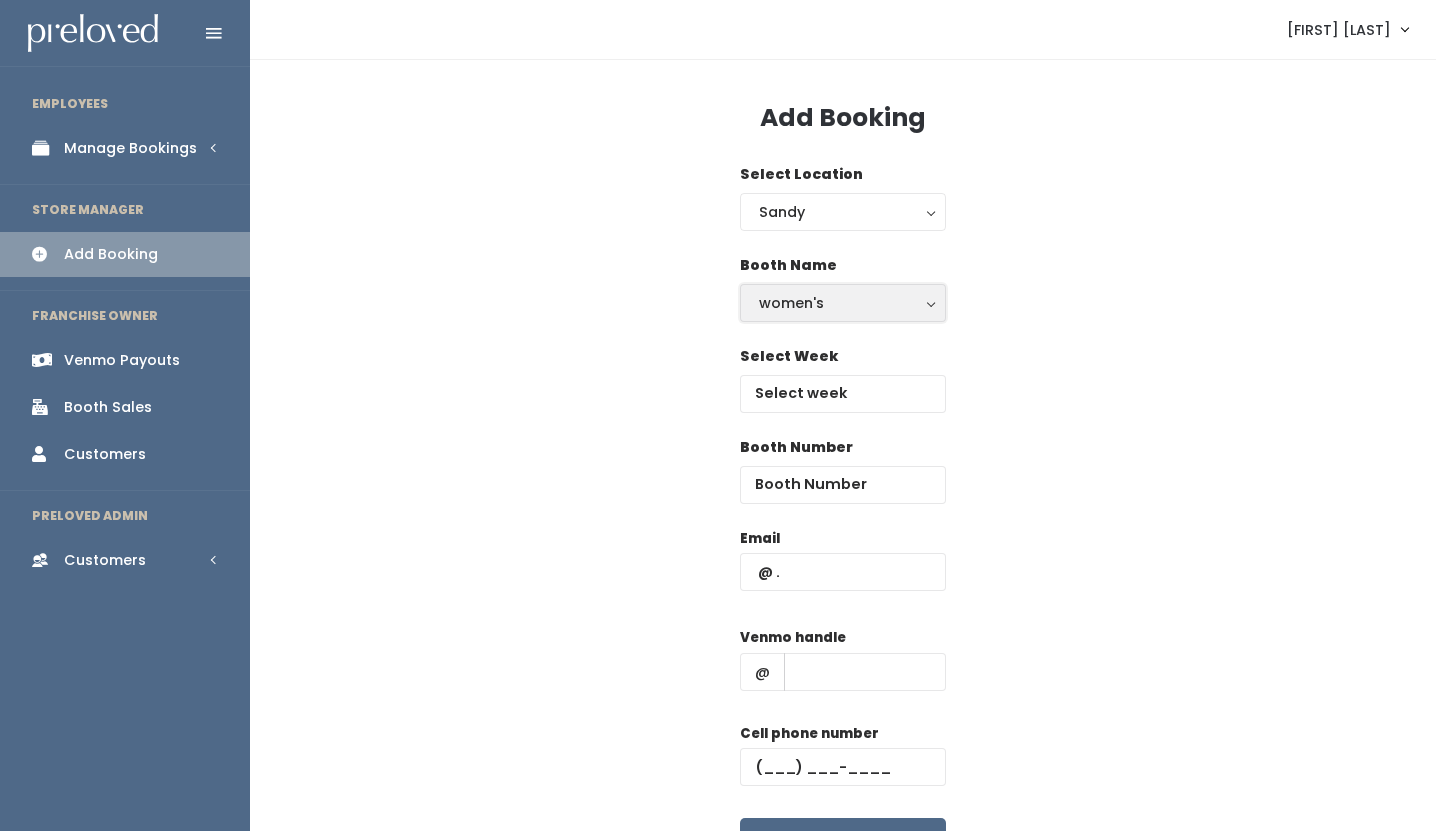 click on "women's" at bounding box center [843, 303] 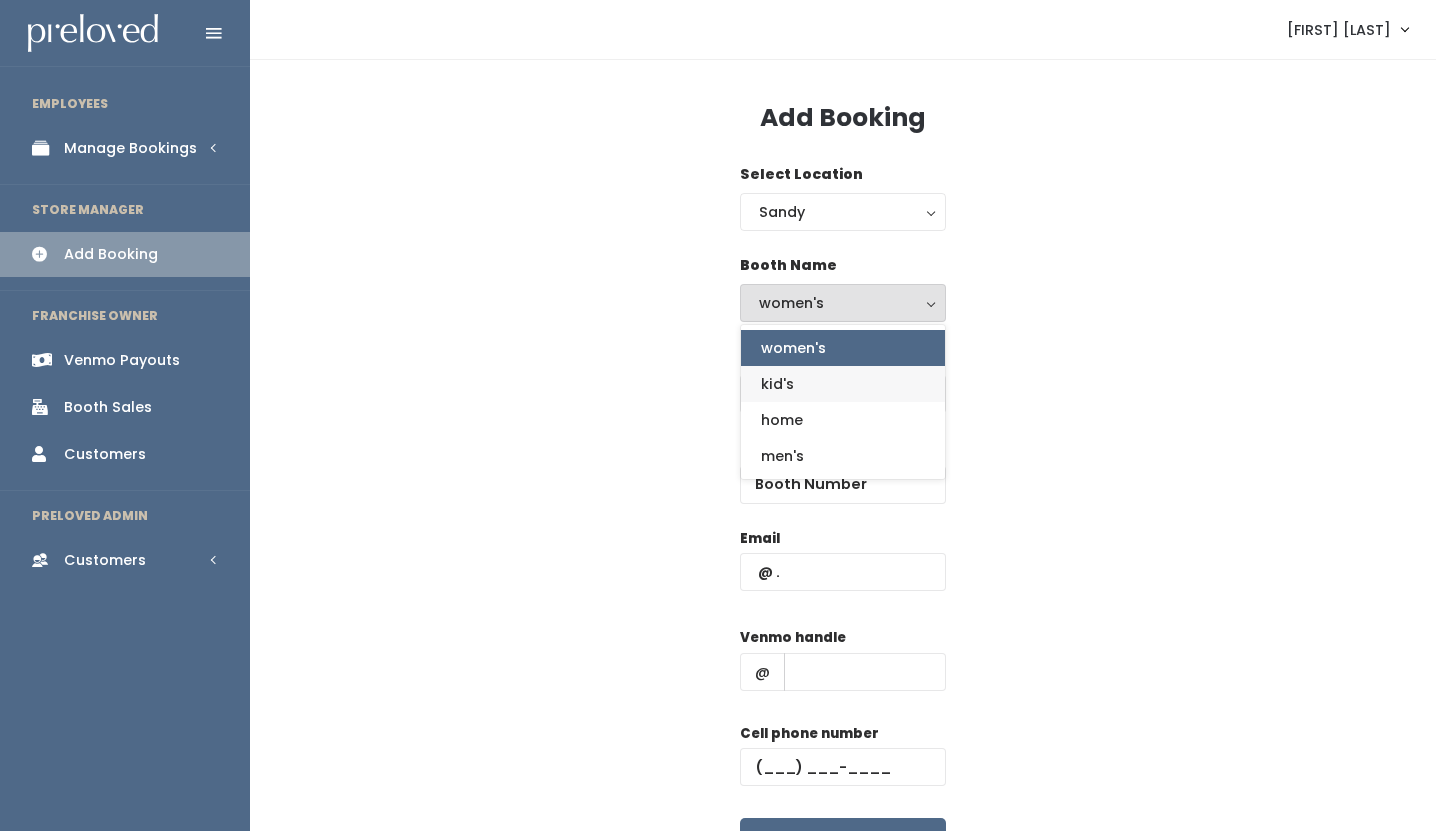 click on "kid's" at bounding box center (843, 384) 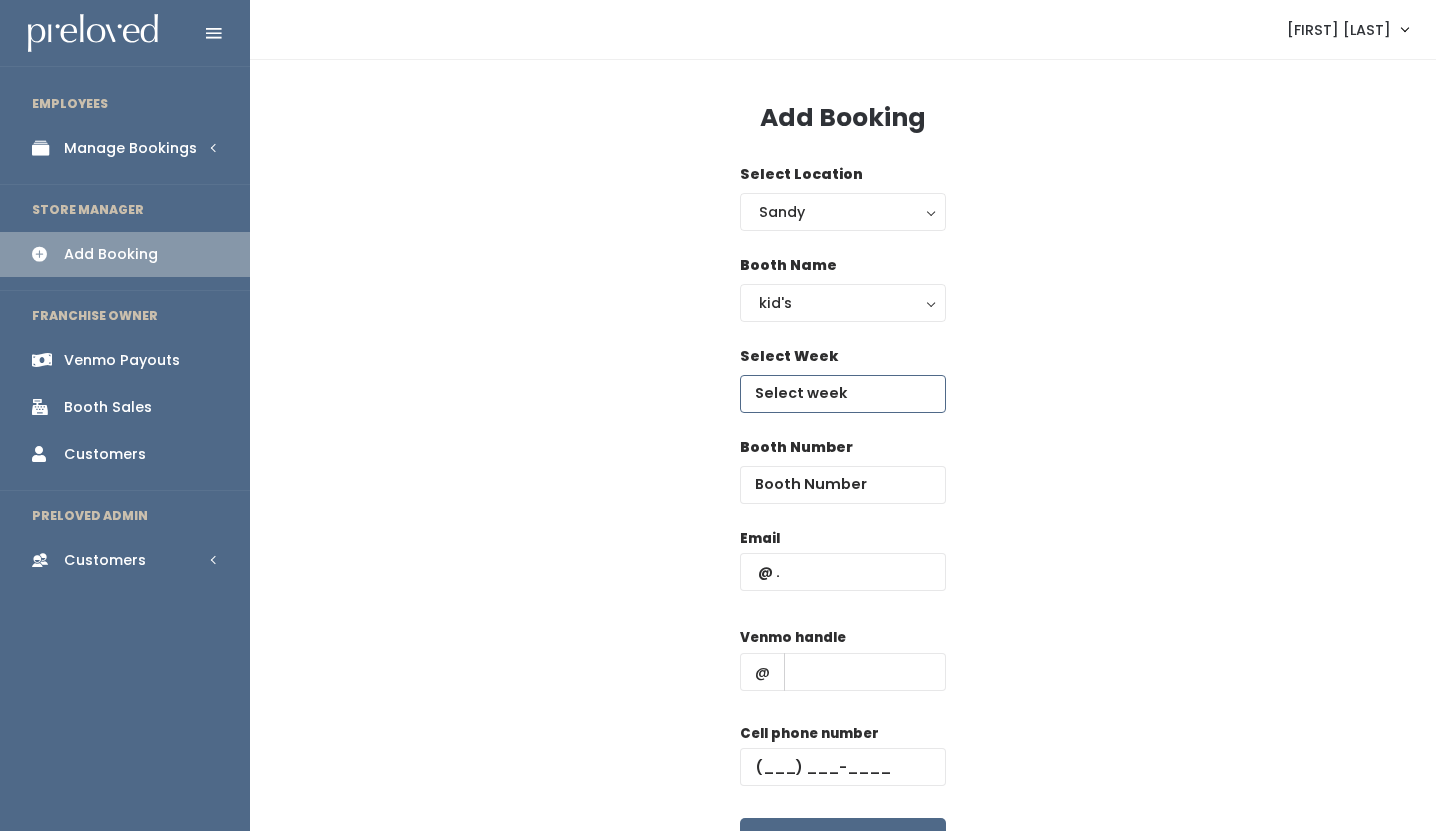 click at bounding box center [843, 394] 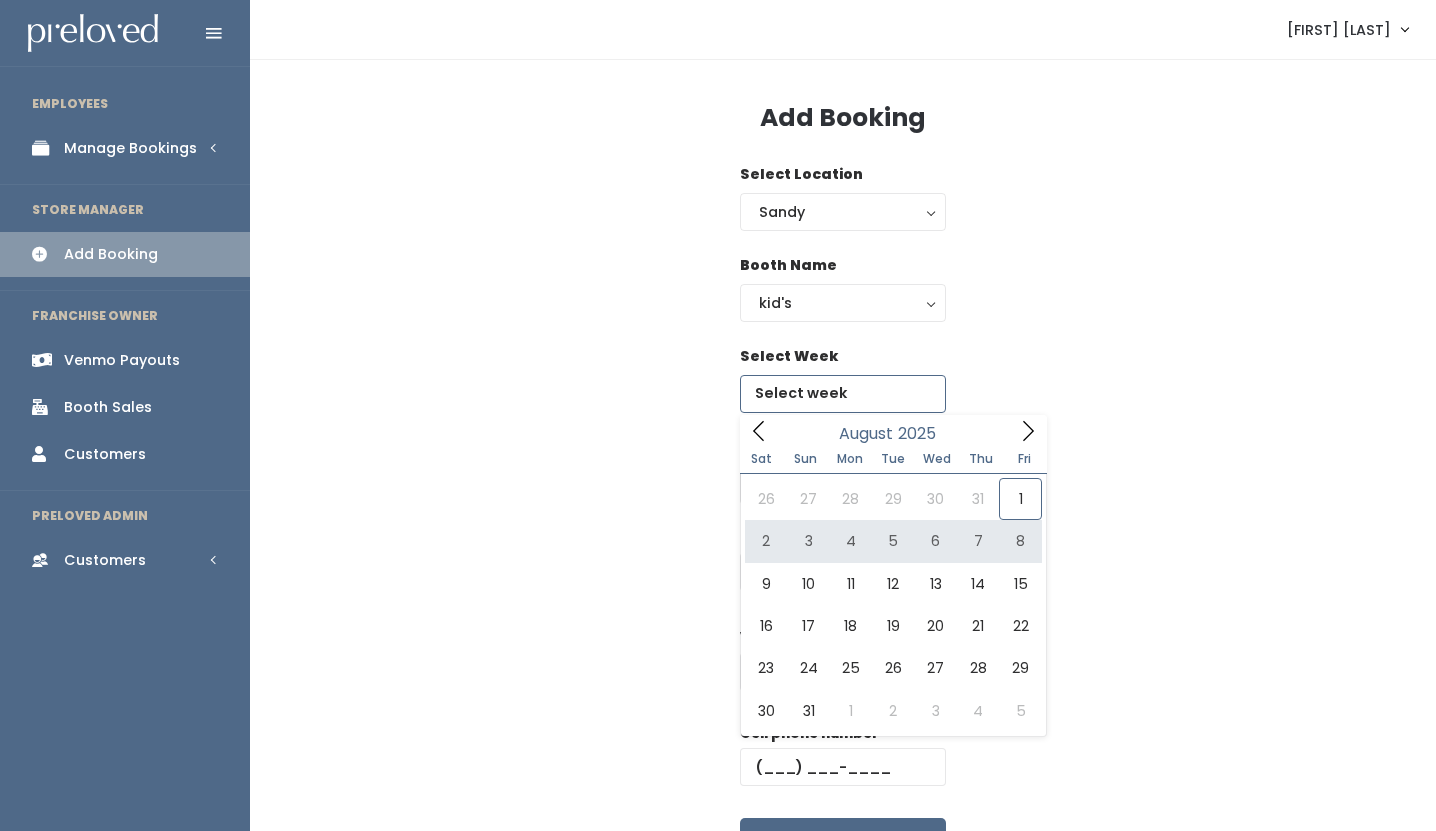 type on "August 2 to August 8" 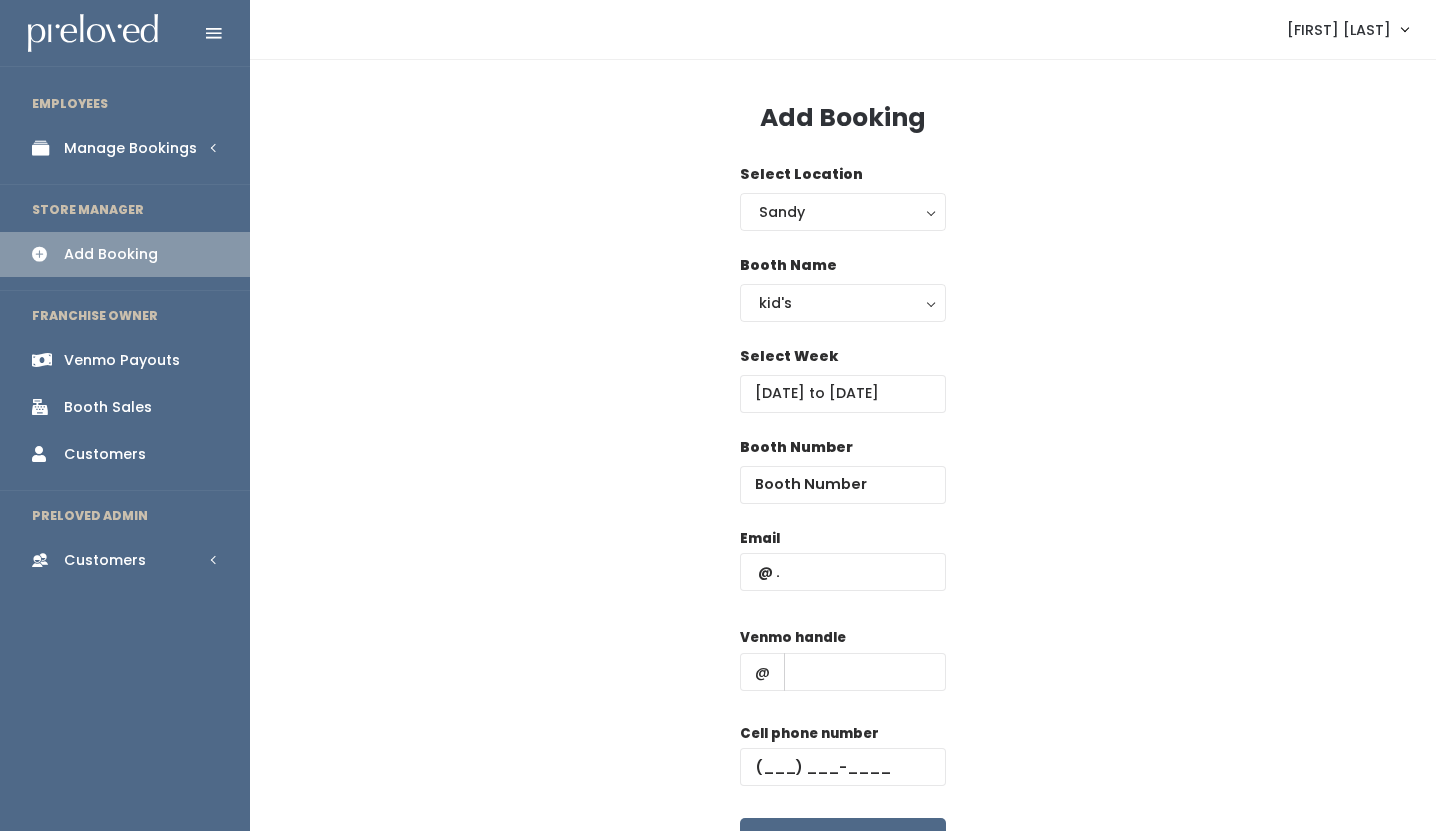 click on "Email" at bounding box center (843, 570) 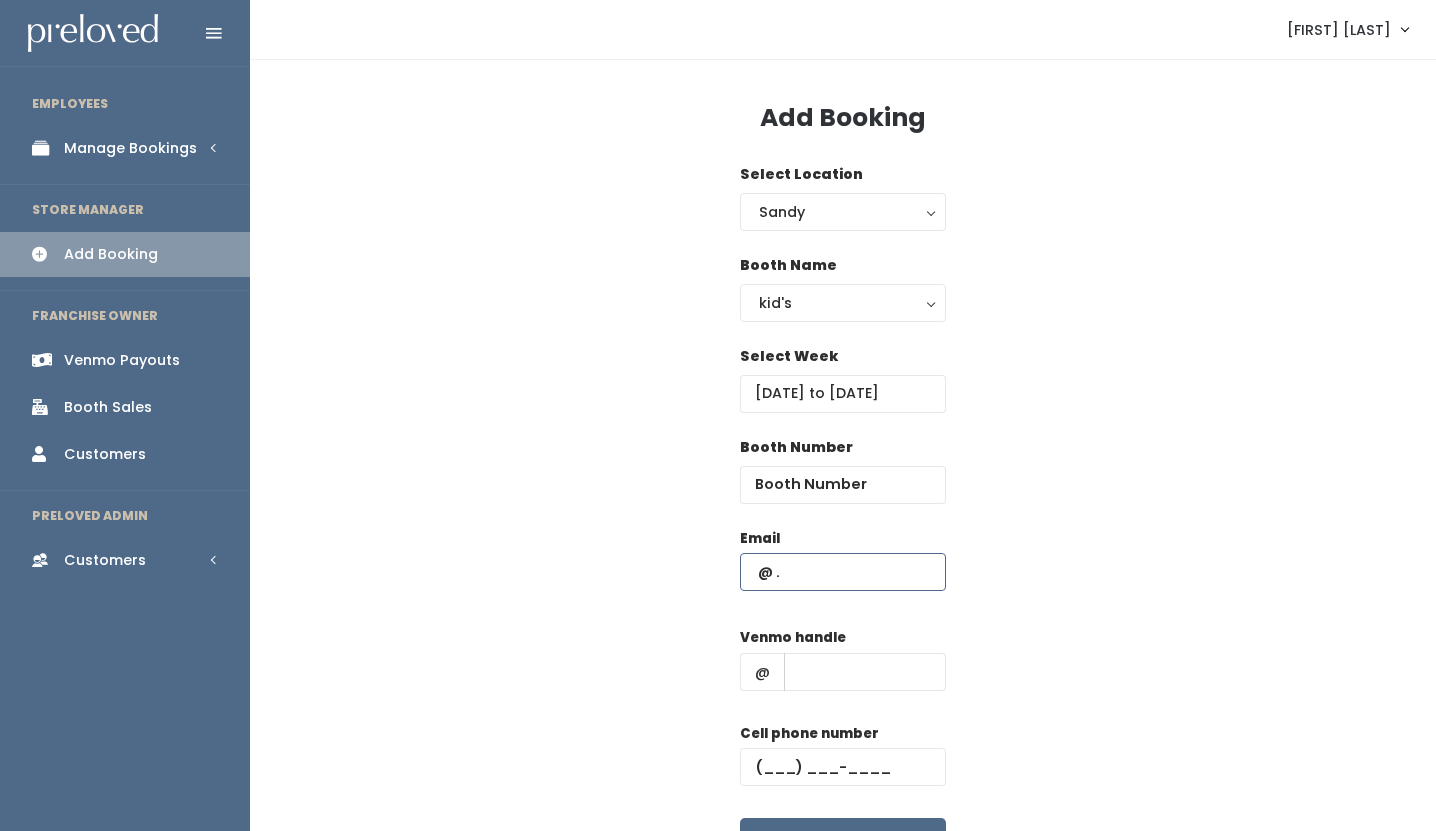 click at bounding box center (843, 572) 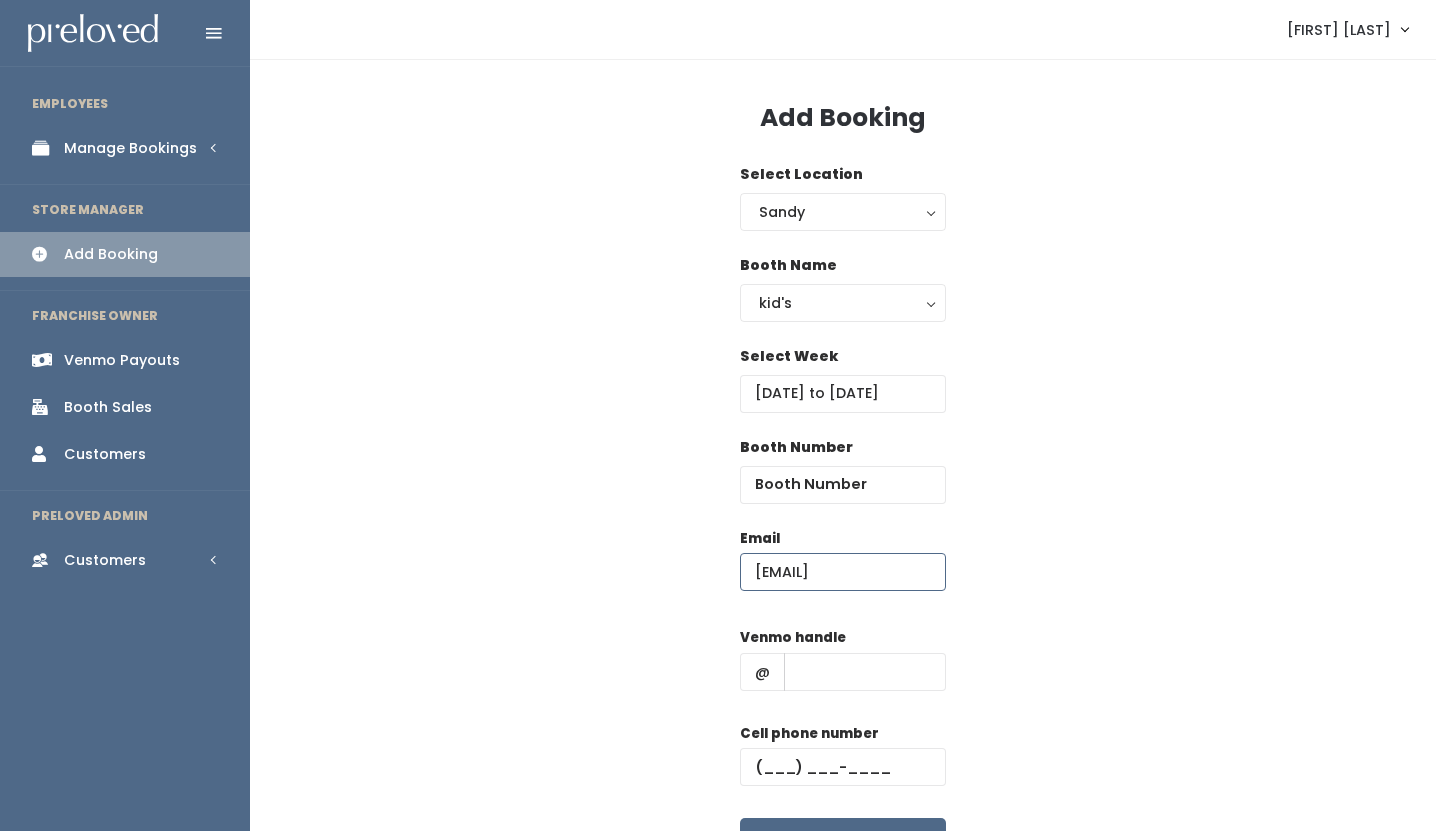 scroll, scrollTop: 0, scrollLeft: 9, axis: horizontal 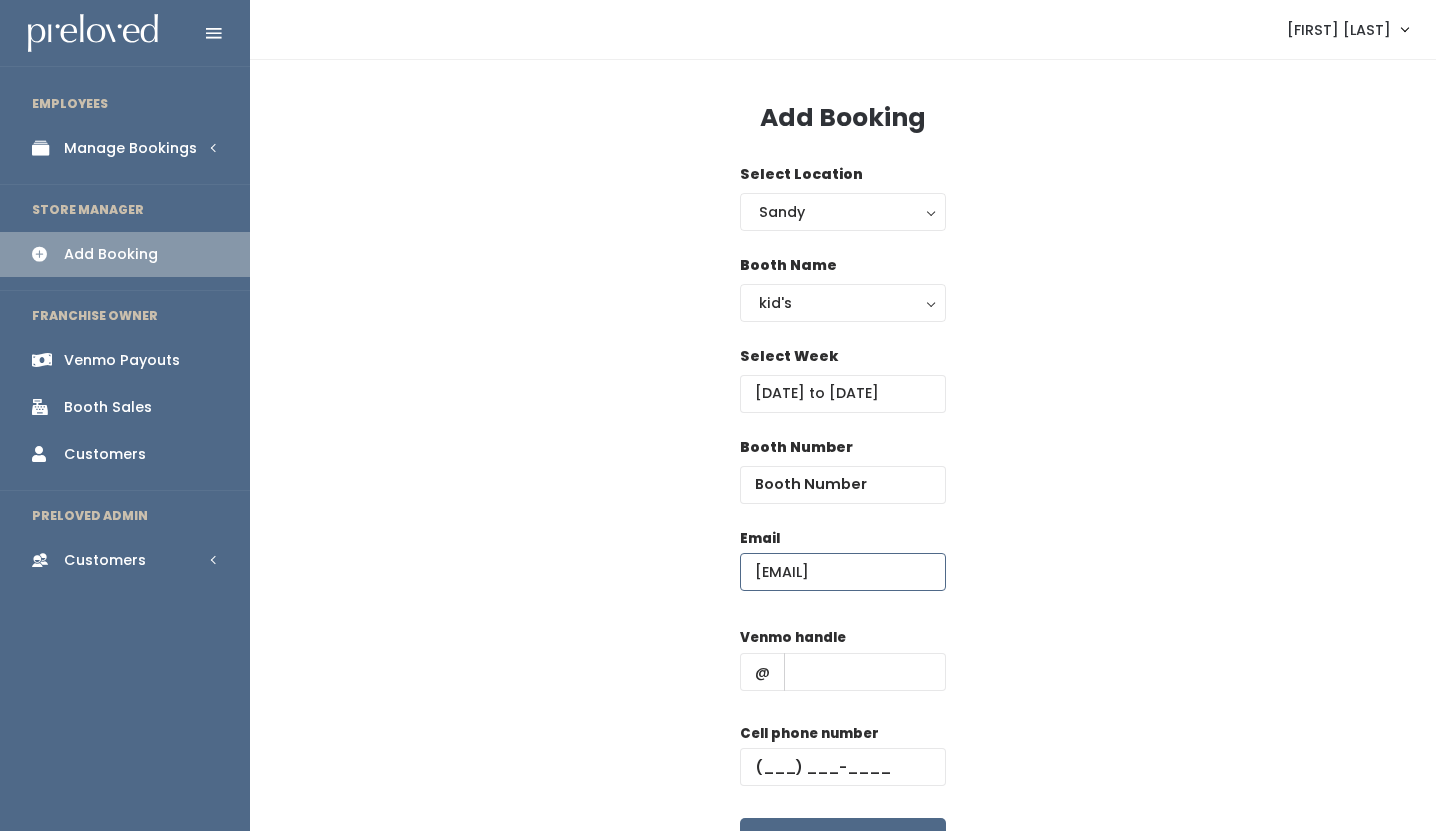 type on "emilynjsmith@gmail.com" 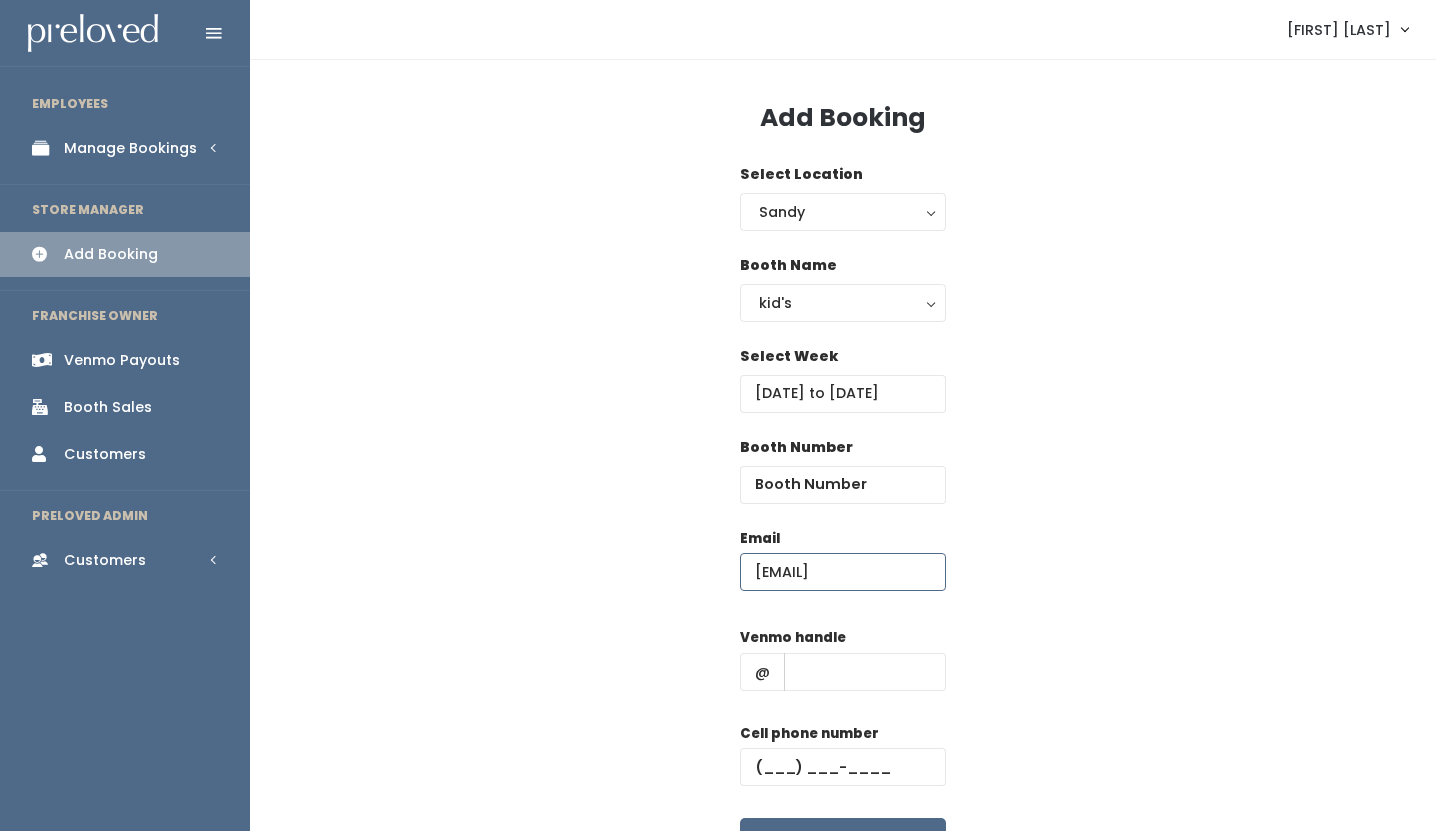 scroll, scrollTop: 0, scrollLeft: 0, axis: both 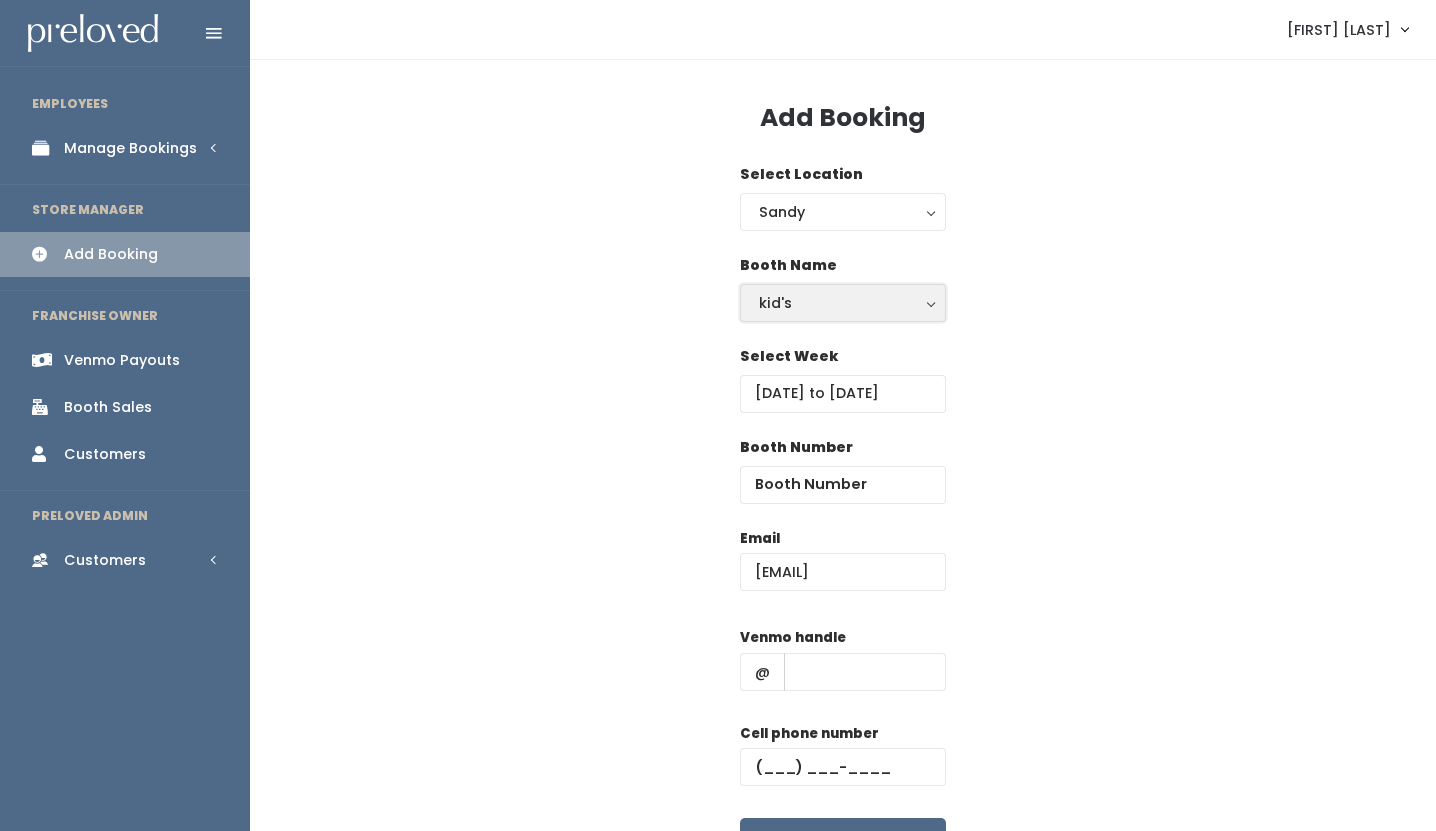 click on "kid's" at bounding box center (843, 303) 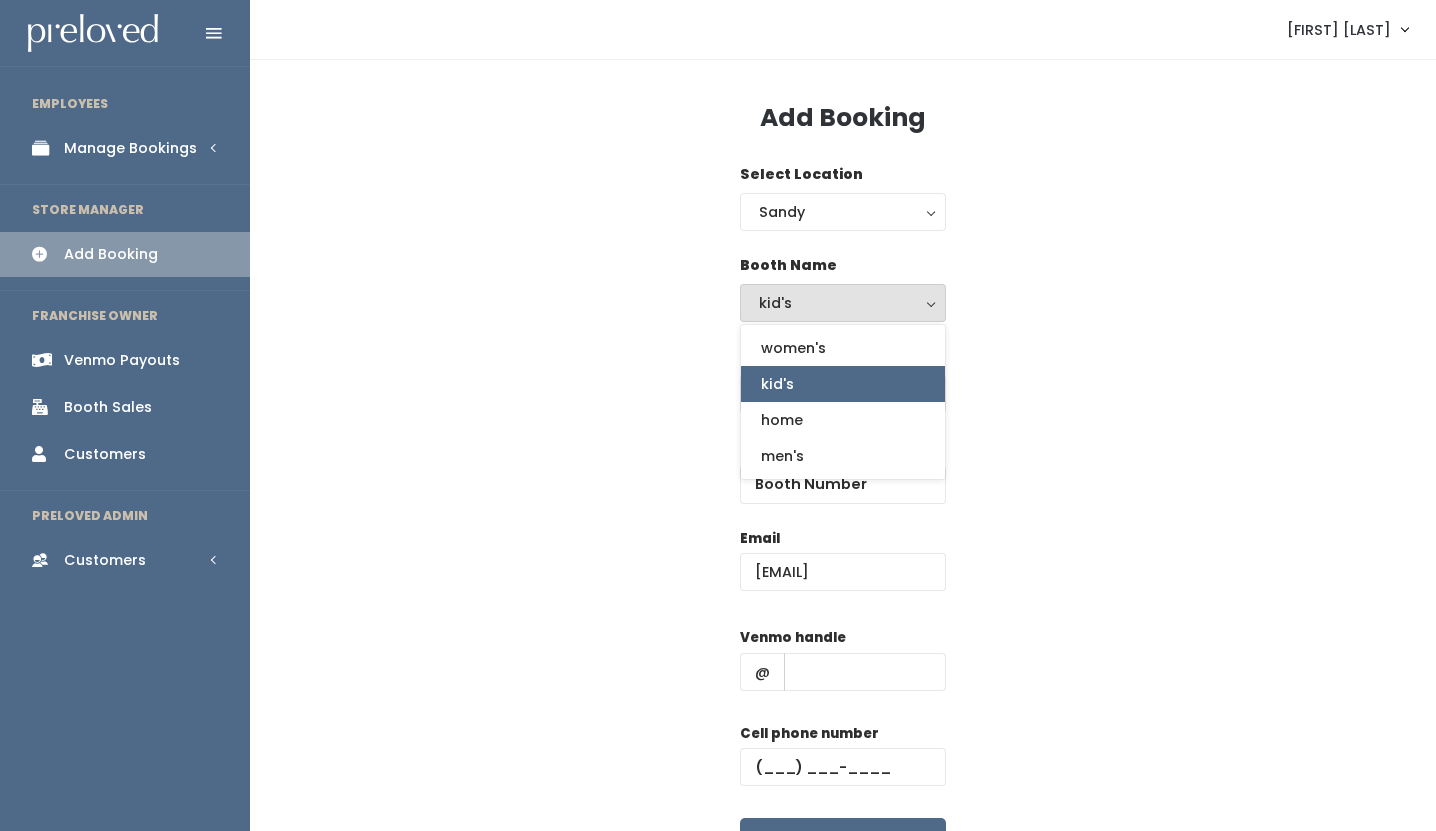 click on "kid's" at bounding box center (777, 384) 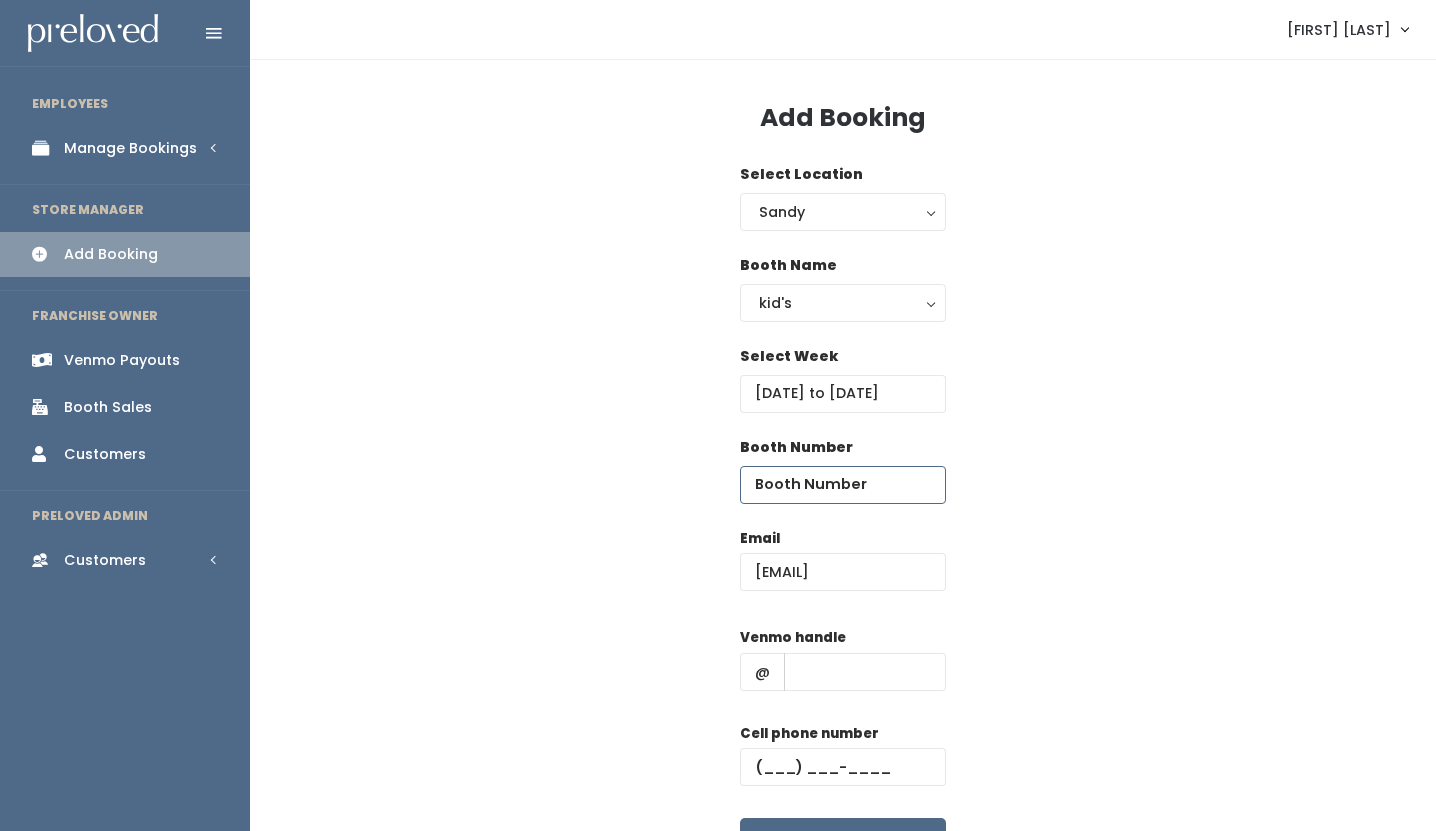 click at bounding box center [843, 485] 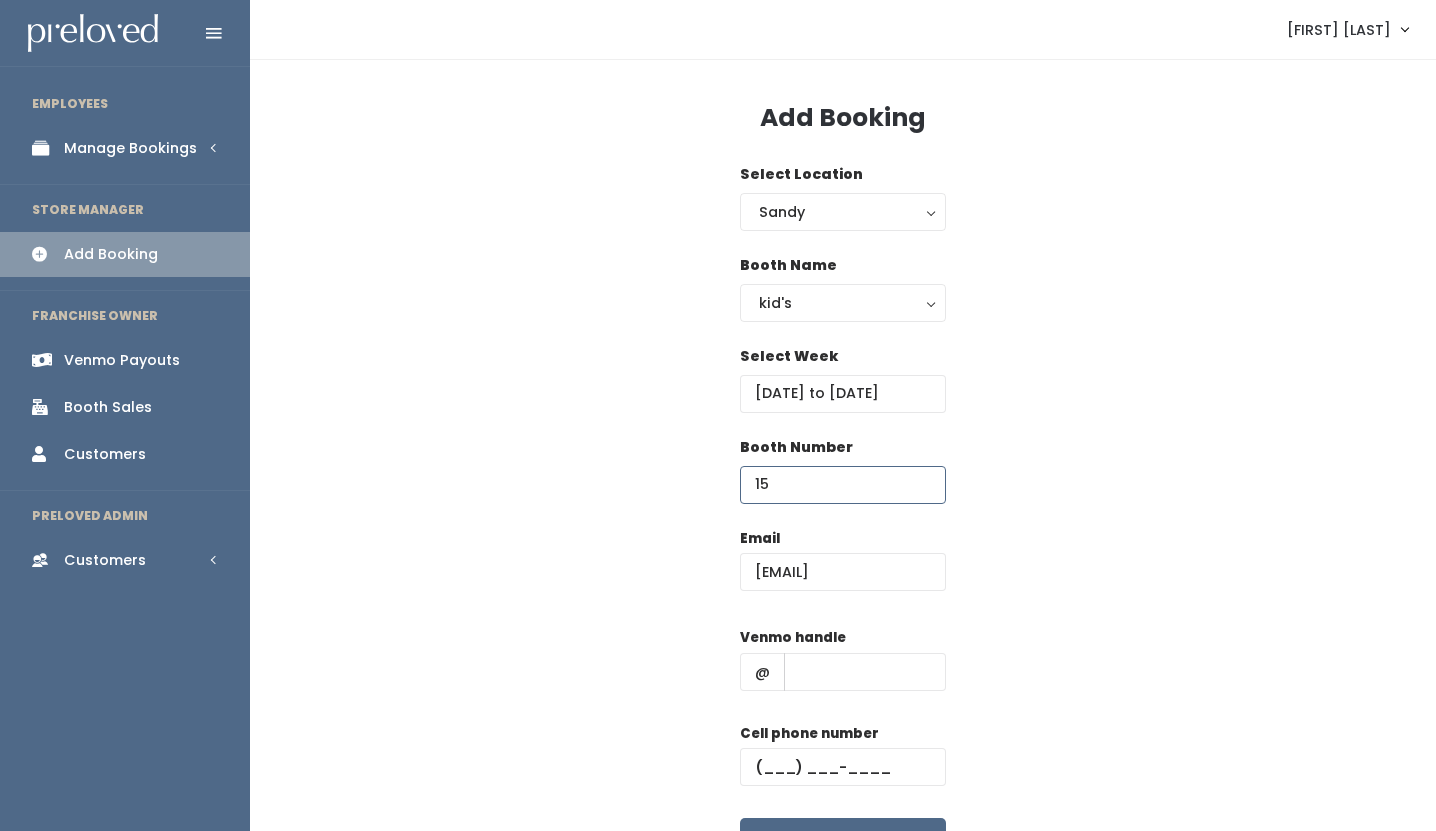type on "15" 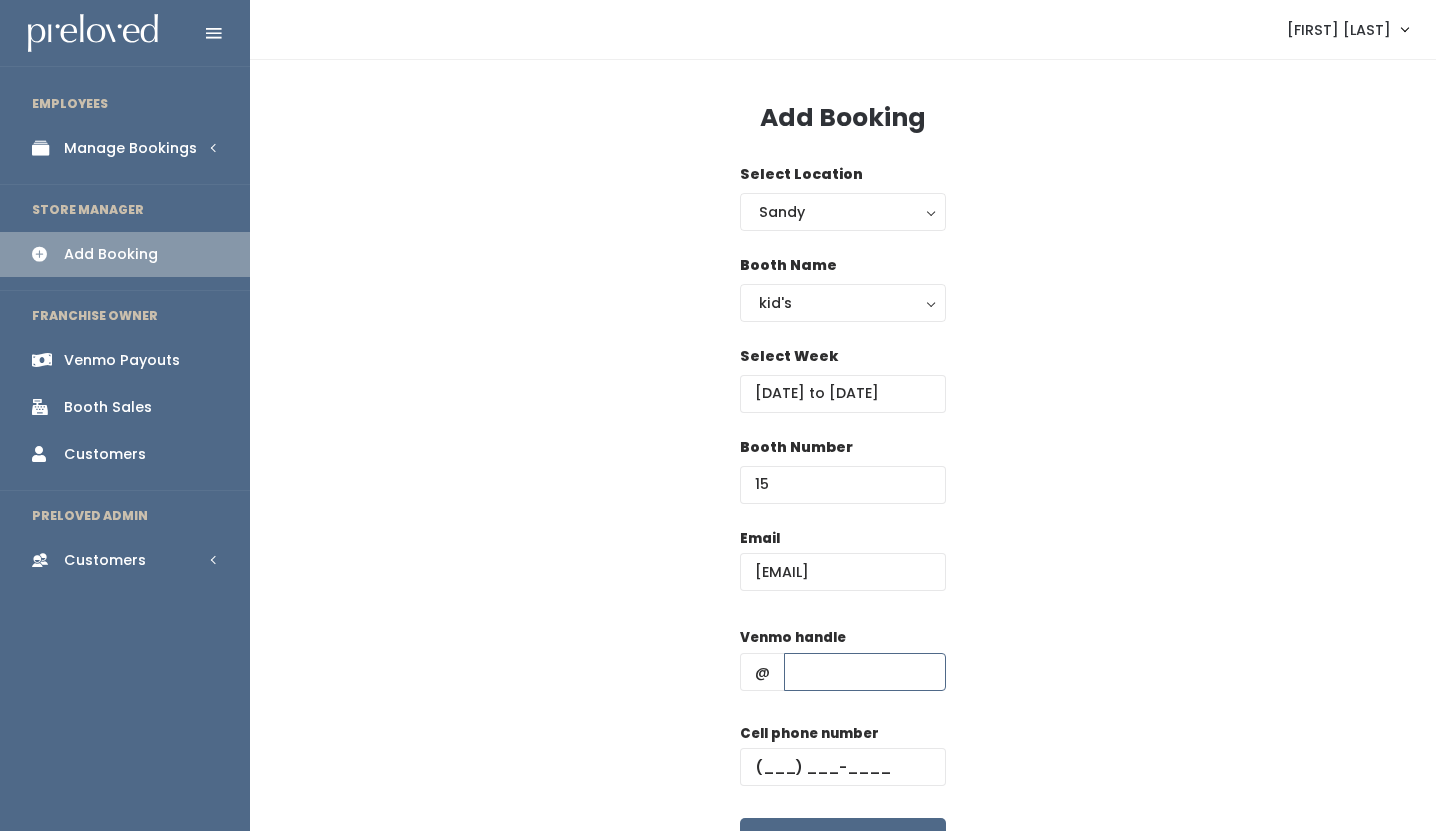 click at bounding box center [865, 672] 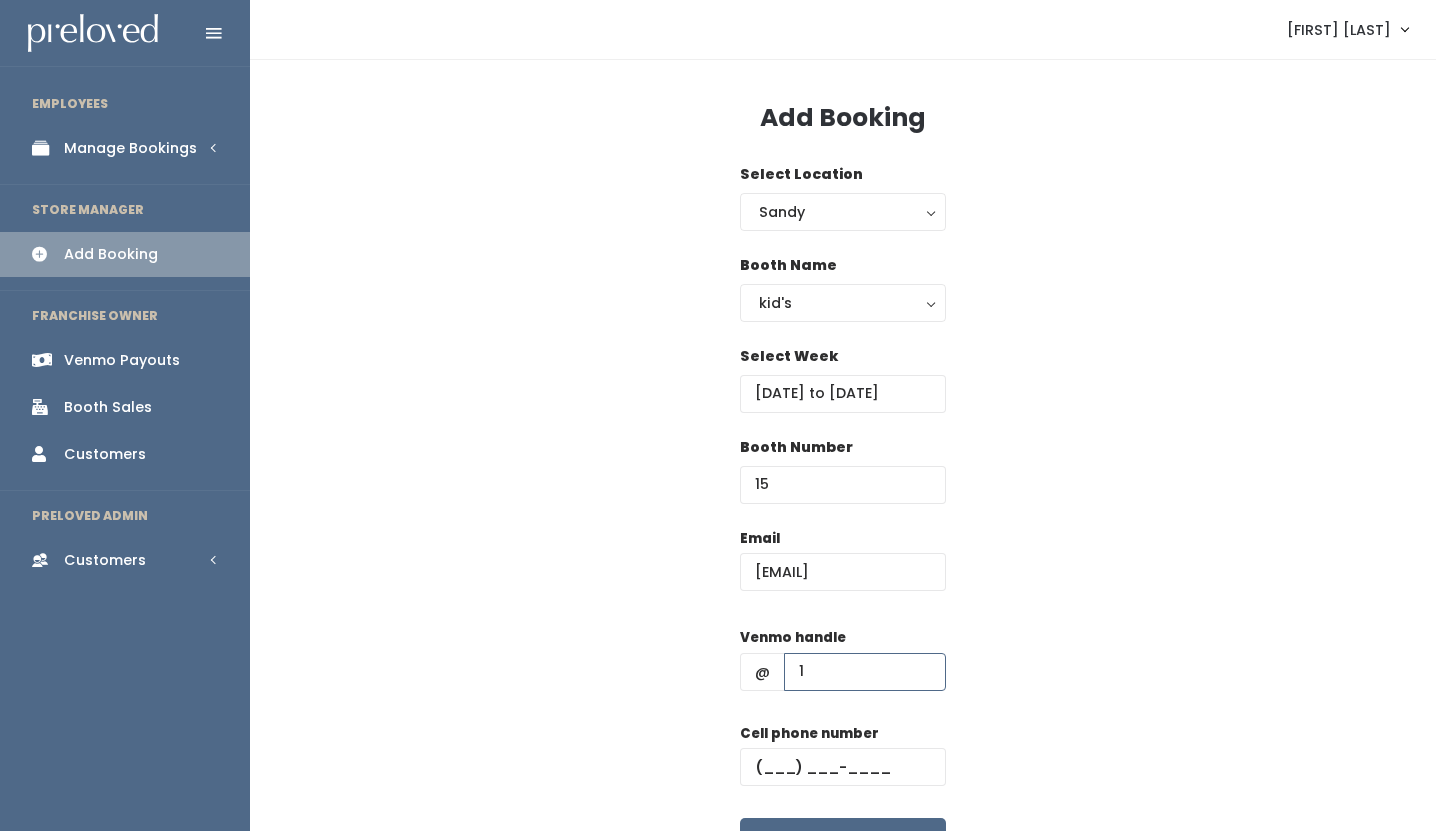 type on "1" 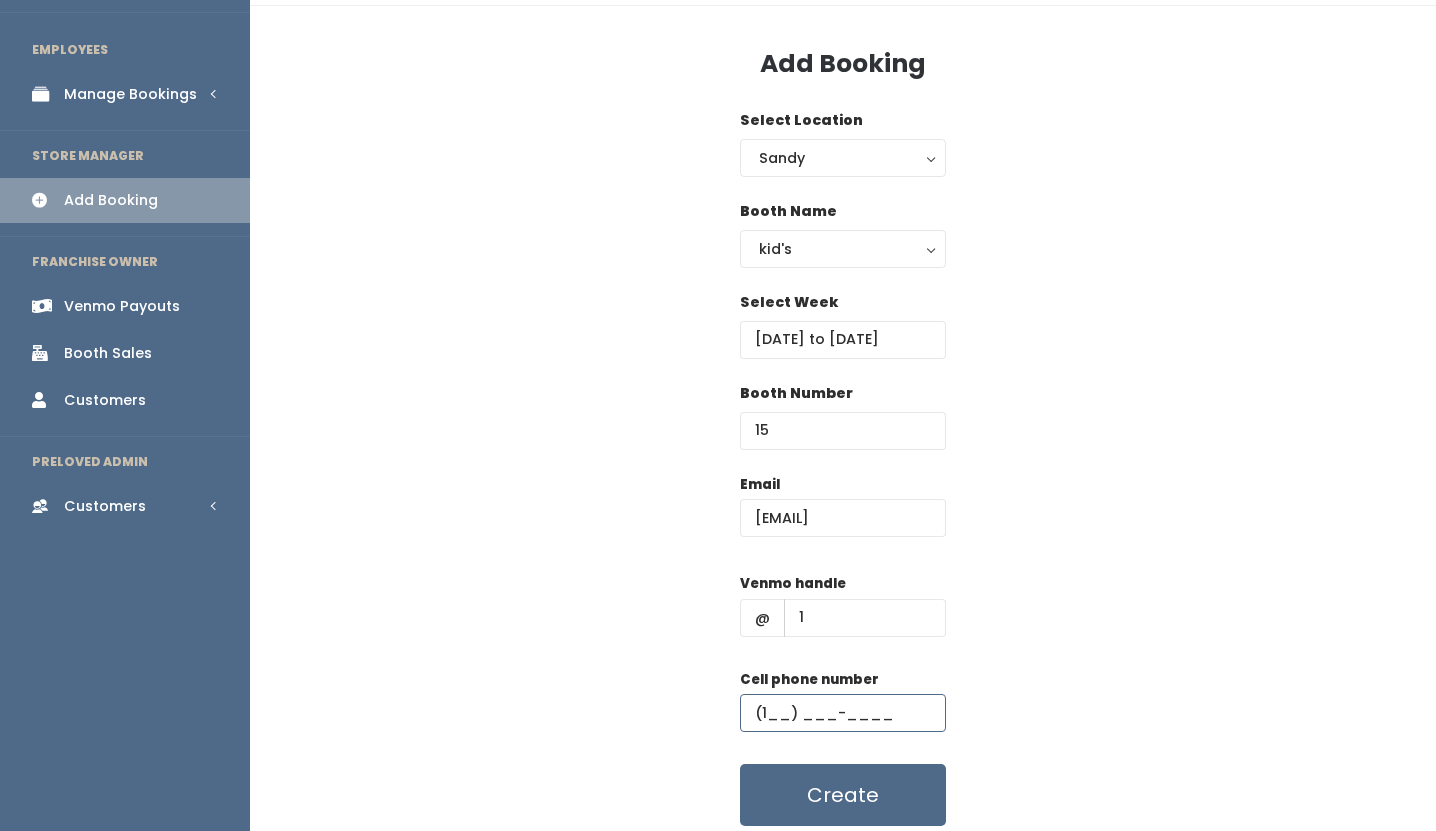 scroll, scrollTop: 87, scrollLeft: 0, axis: vertical 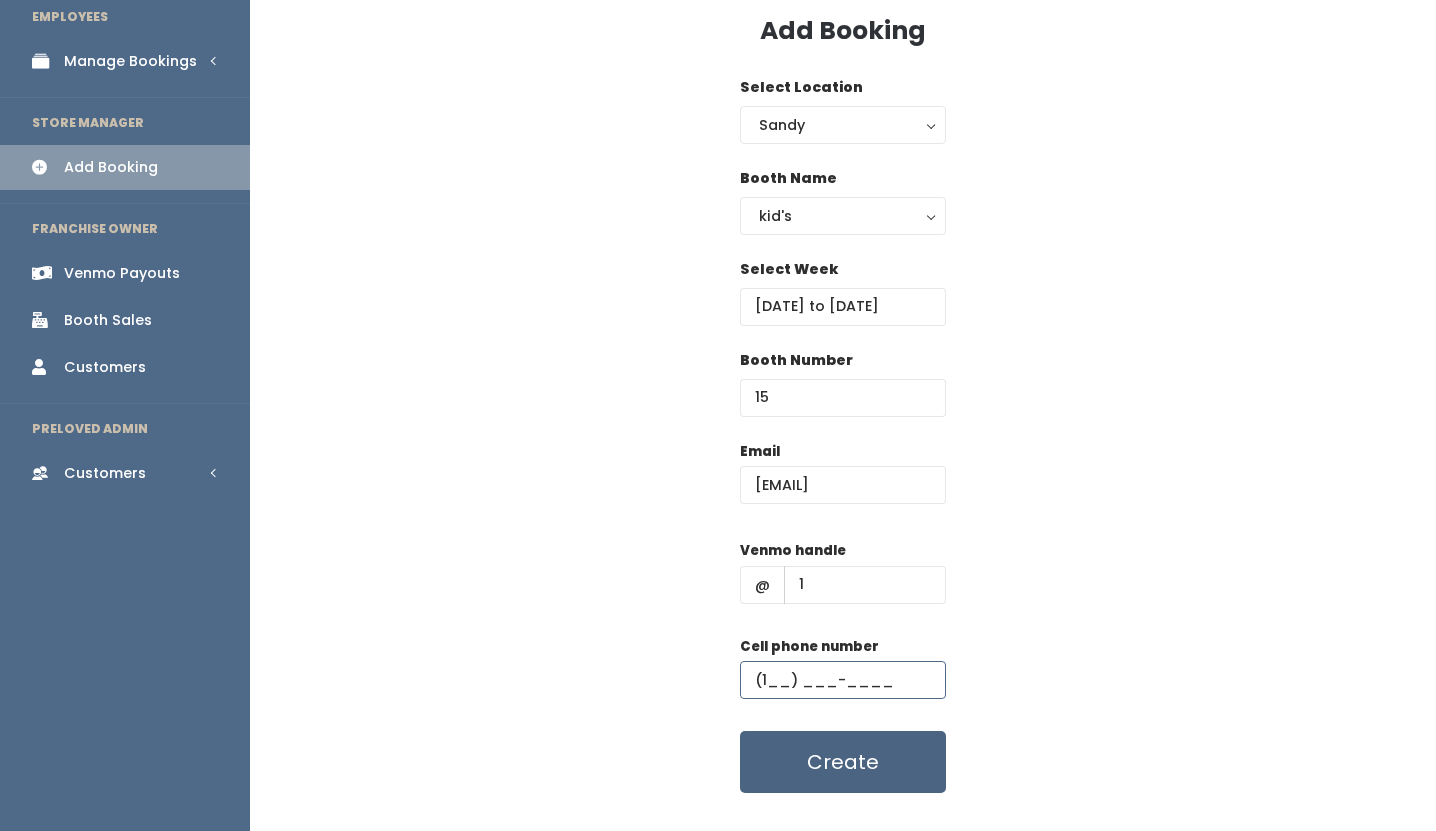 type on "(1__) ___-____" 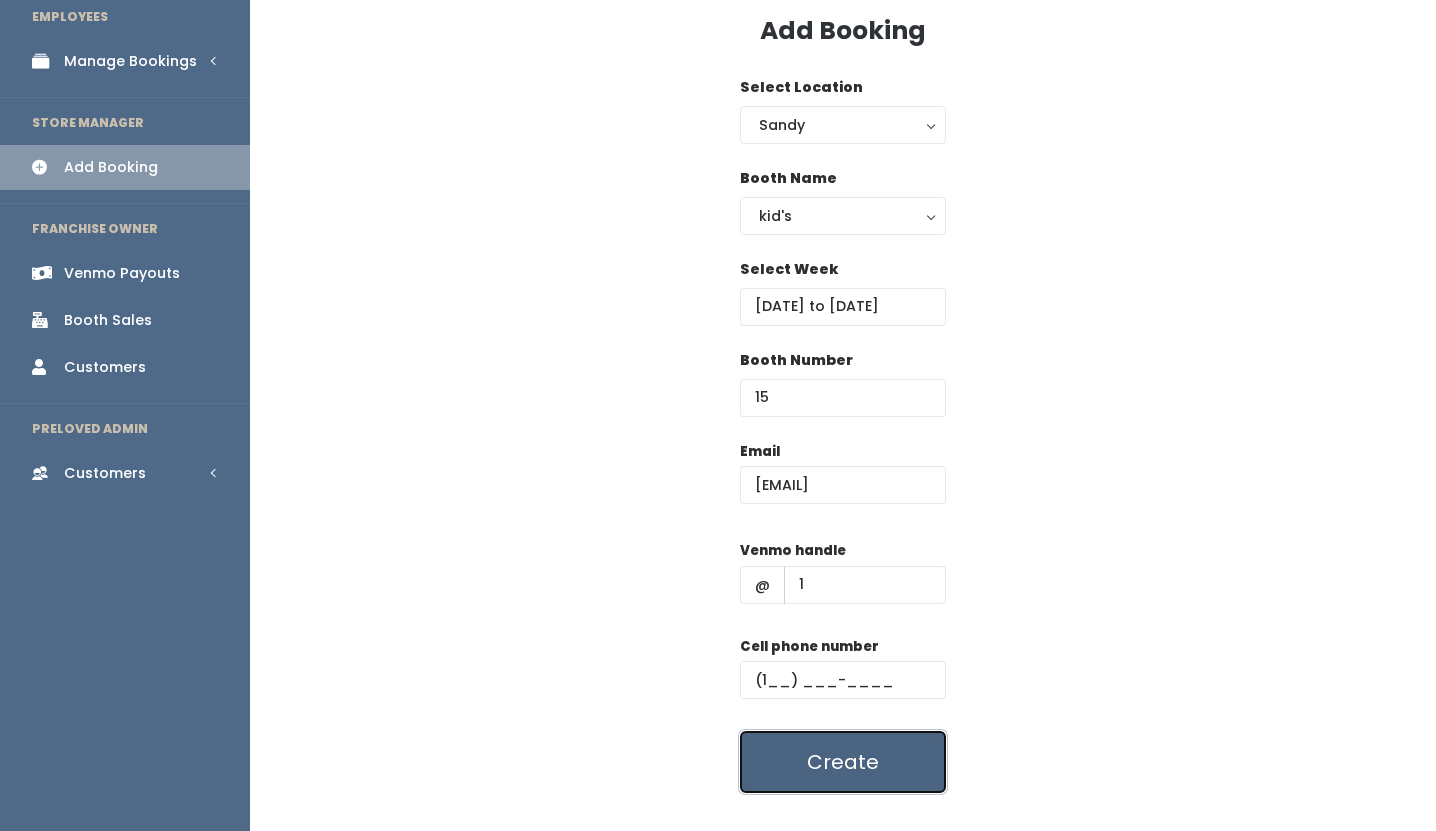 click on "Create" at bounding box center [843, 762] 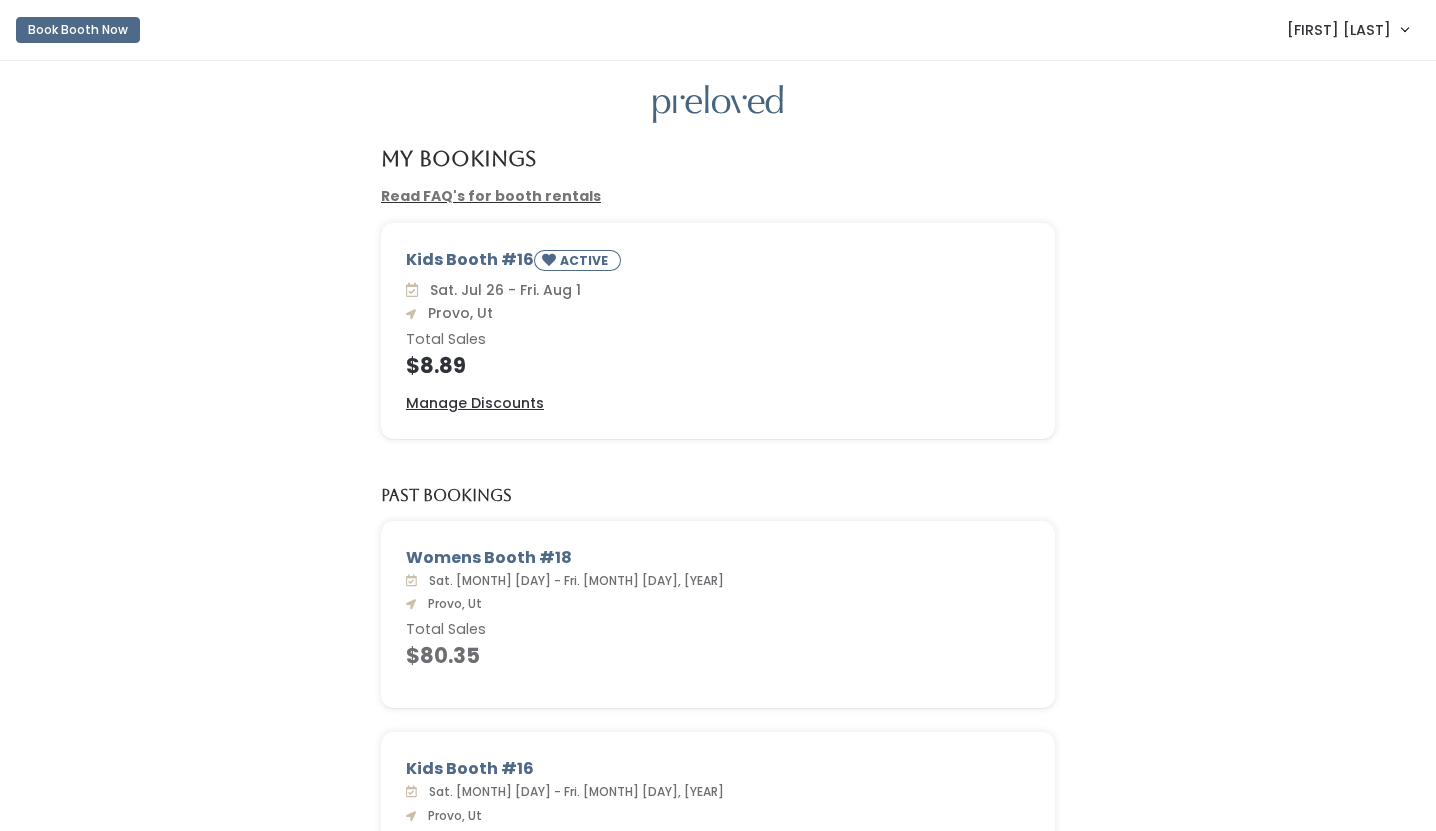 scroll, scrollTop: 0, scrollLeft: 0, axis: both 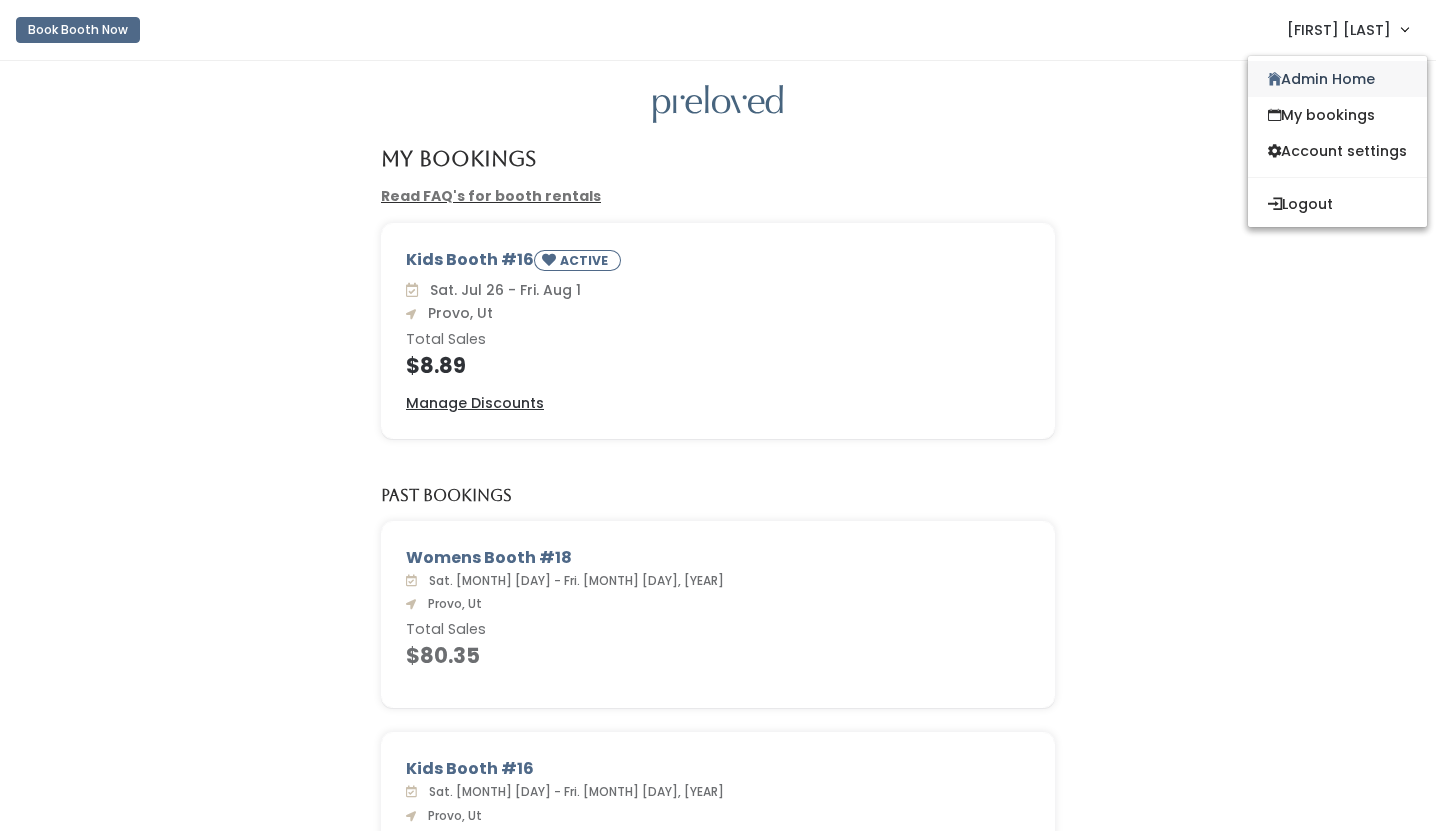 click on "Admin Home" at bounding box center [1337, 79] 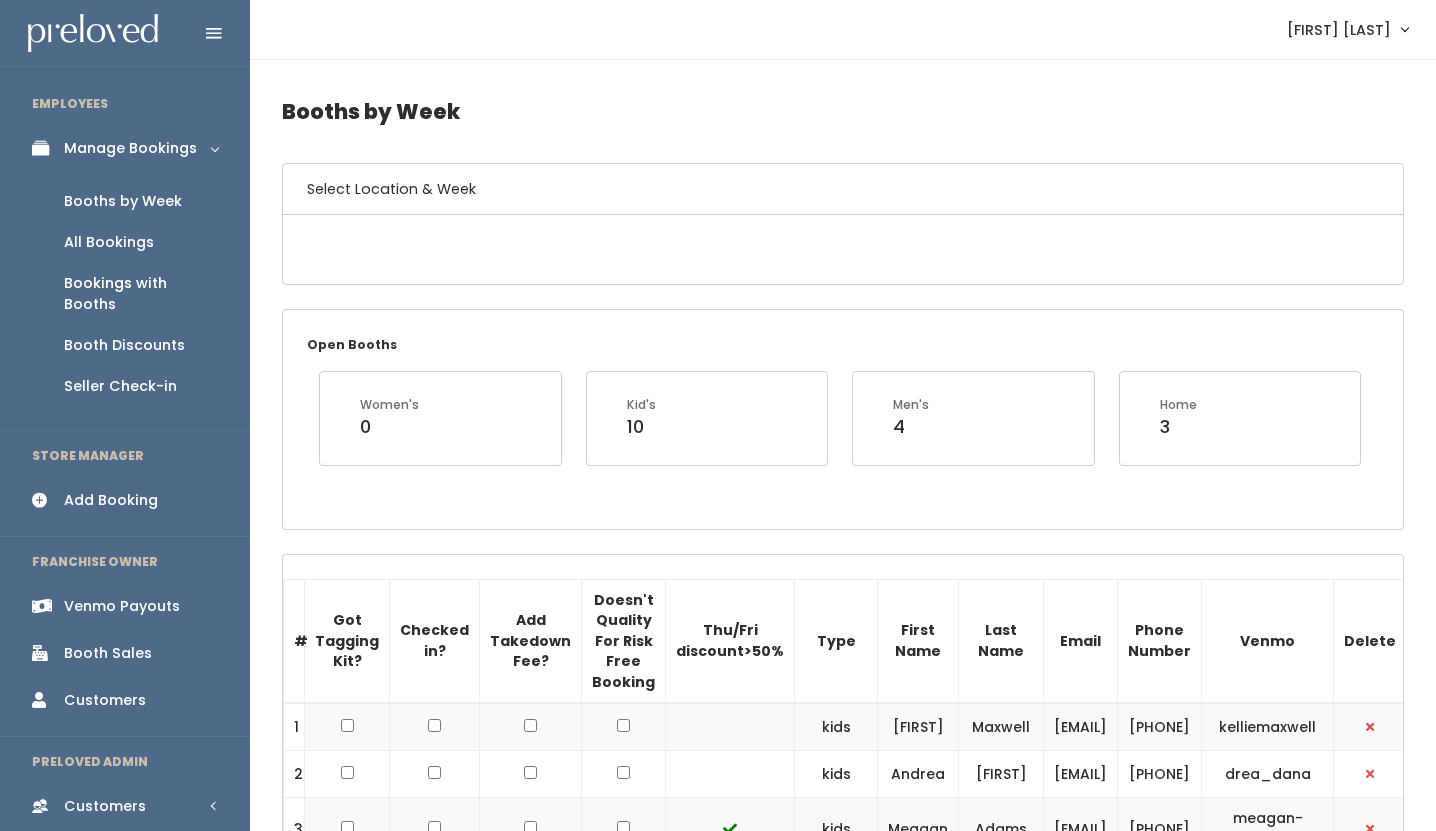 scroll, scrollTop: 0, scrollLeft: 0, axis: both 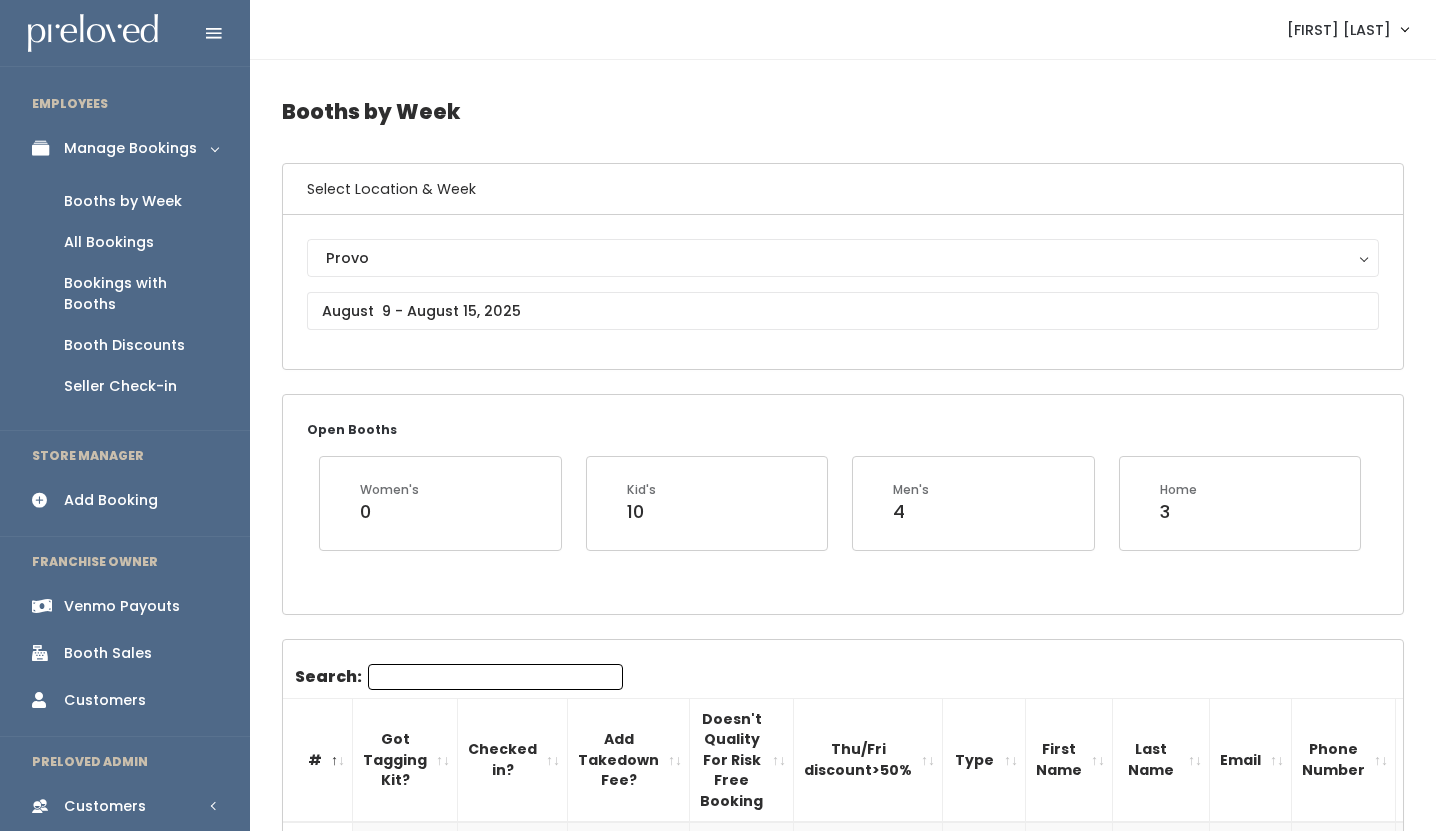 click on "Booths by Week" at bounding box center [123, 201] 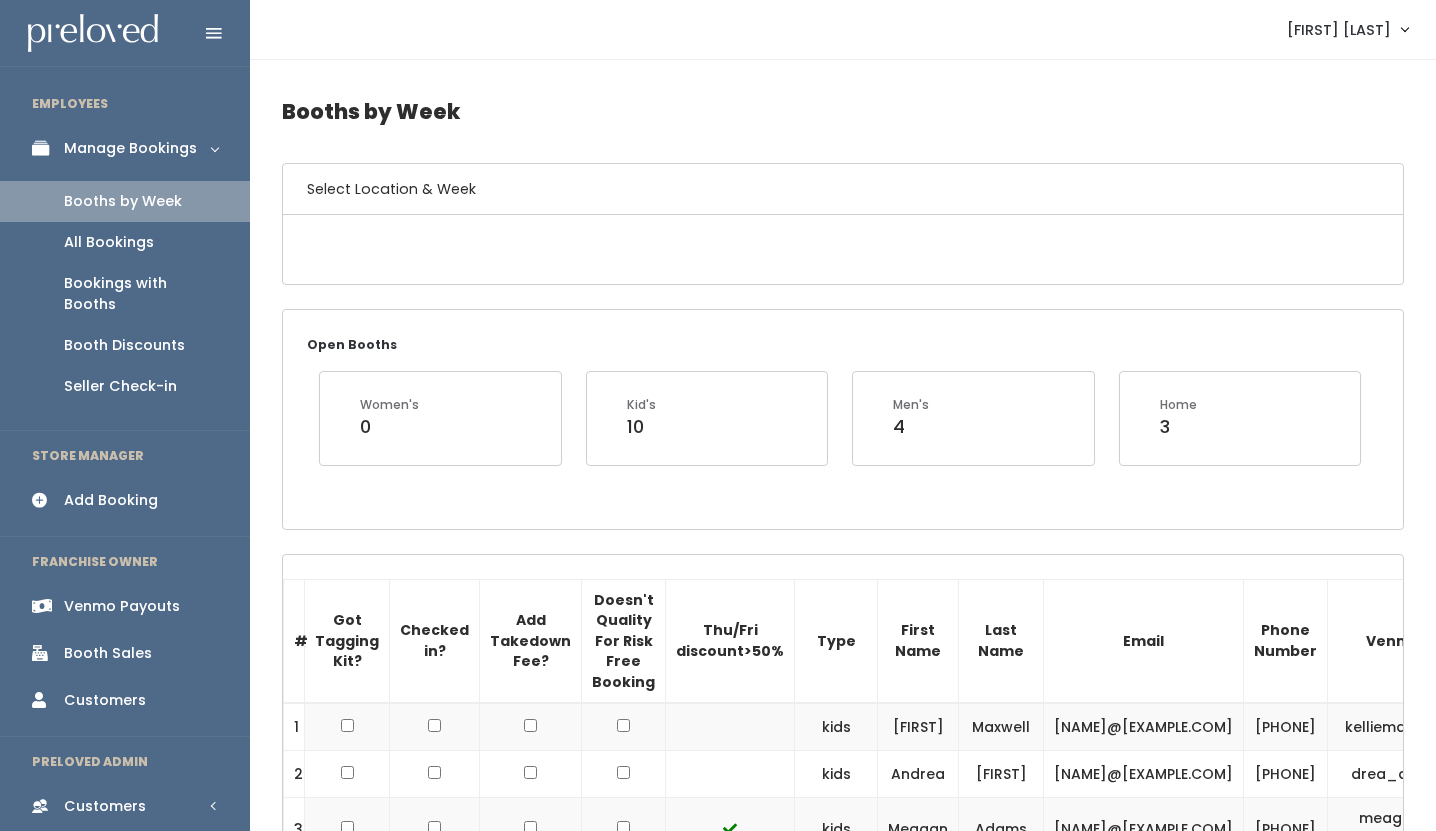 scroll, scrollTop: 0, scrollLeft: 0, axis: both 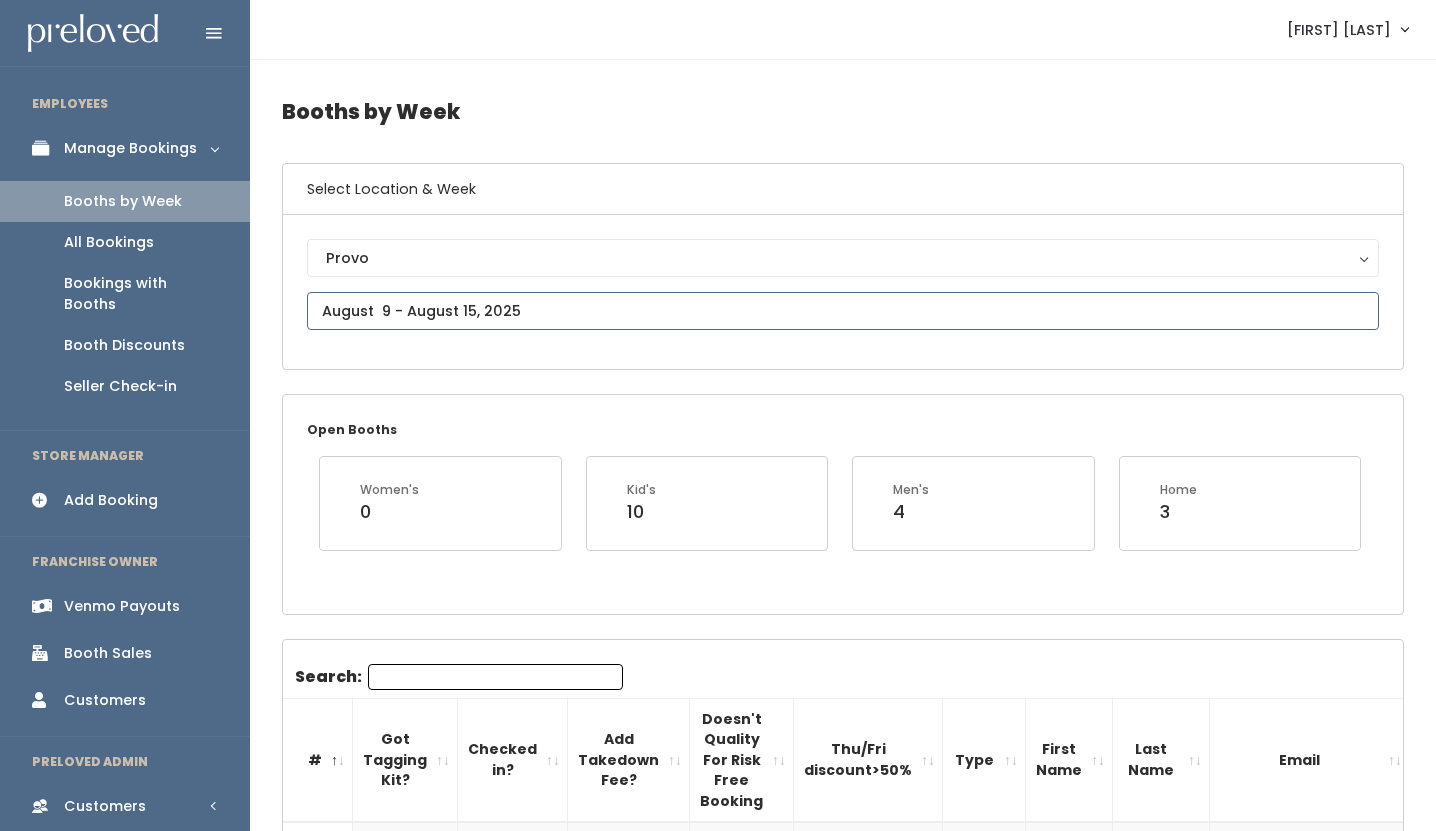 click at bounding box center [843, 311] 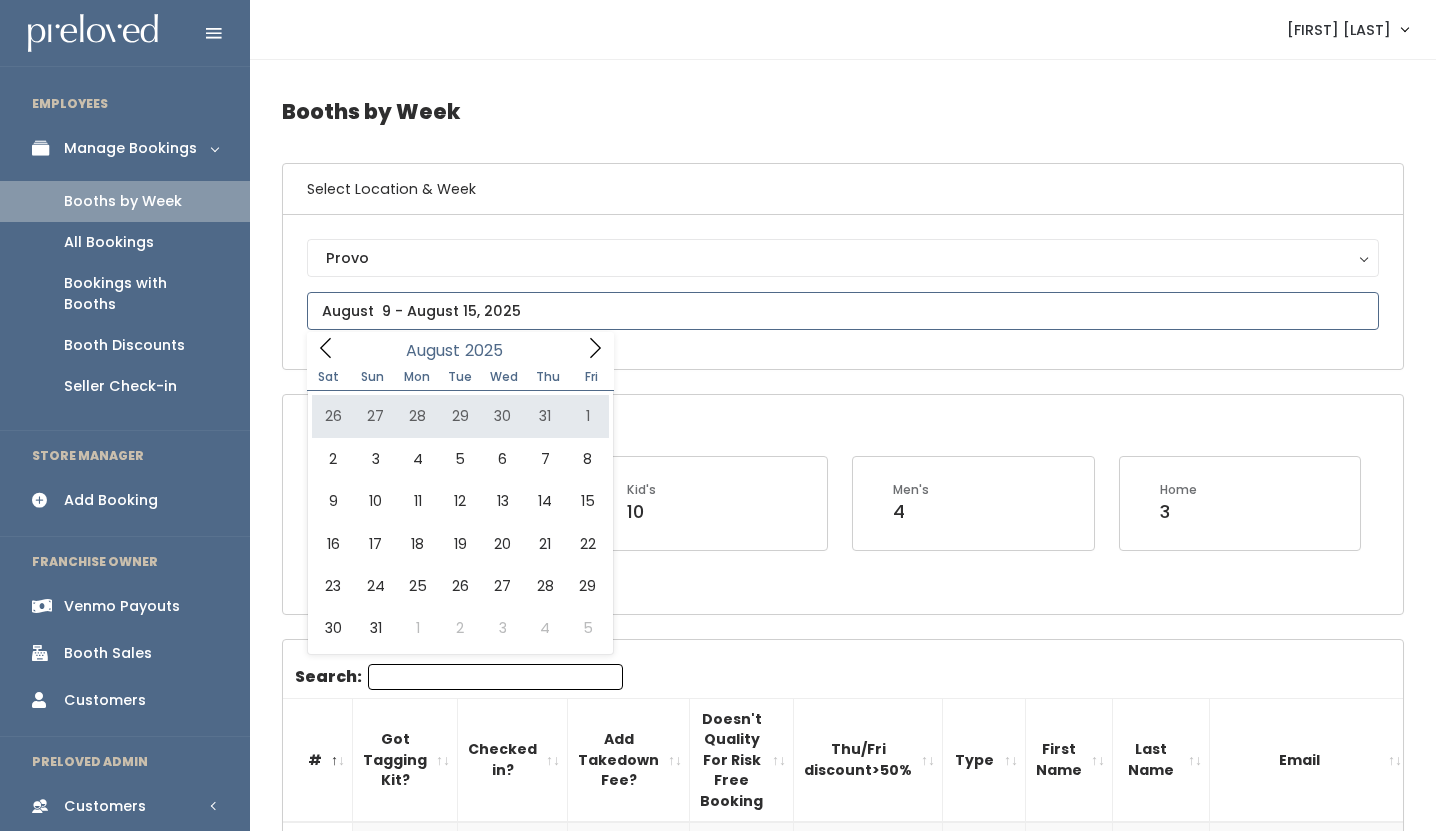 type on "July 26 to August 1" 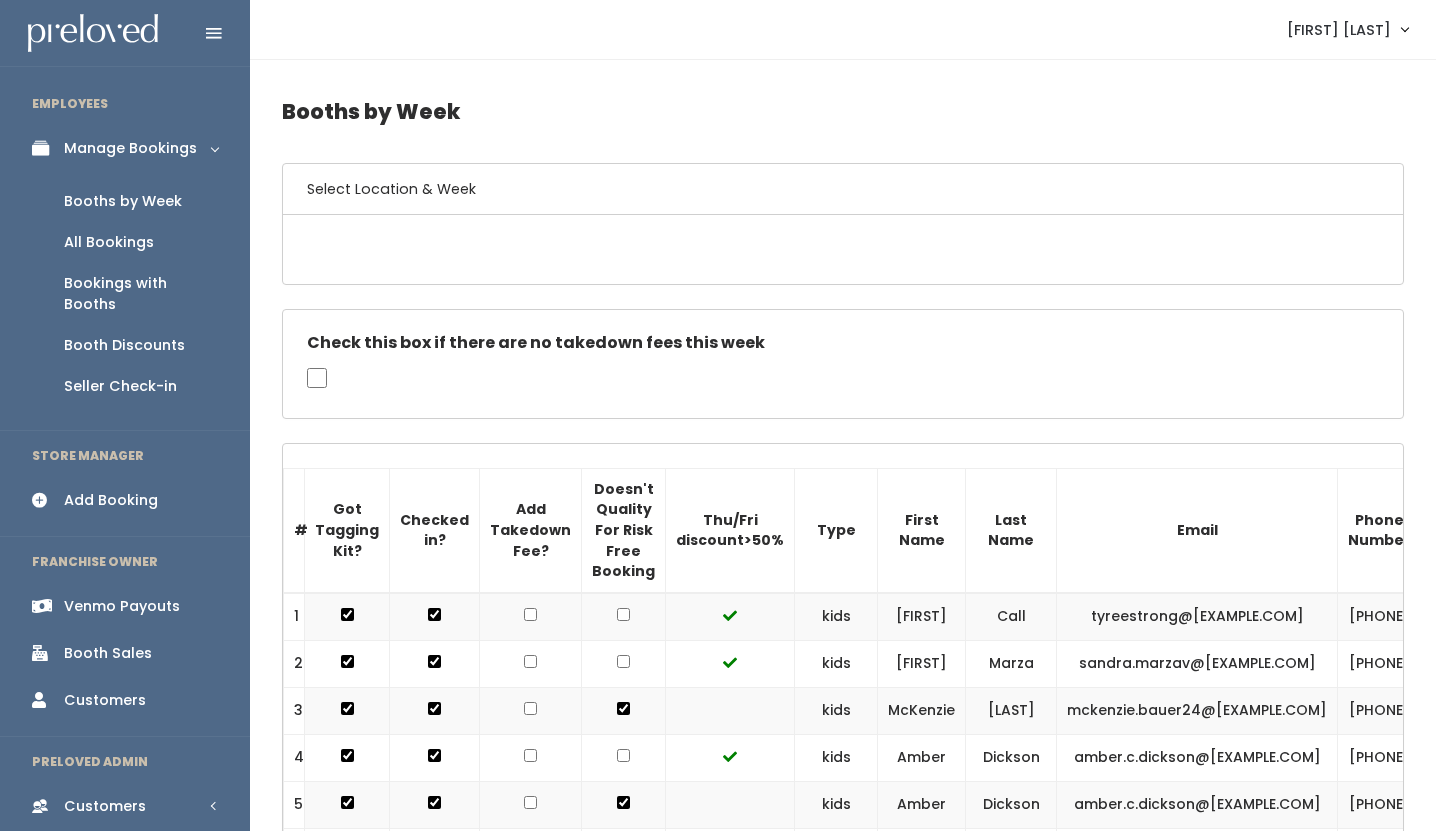 scroll, scrollTop: 0, scrollLeft: 0, axis: both 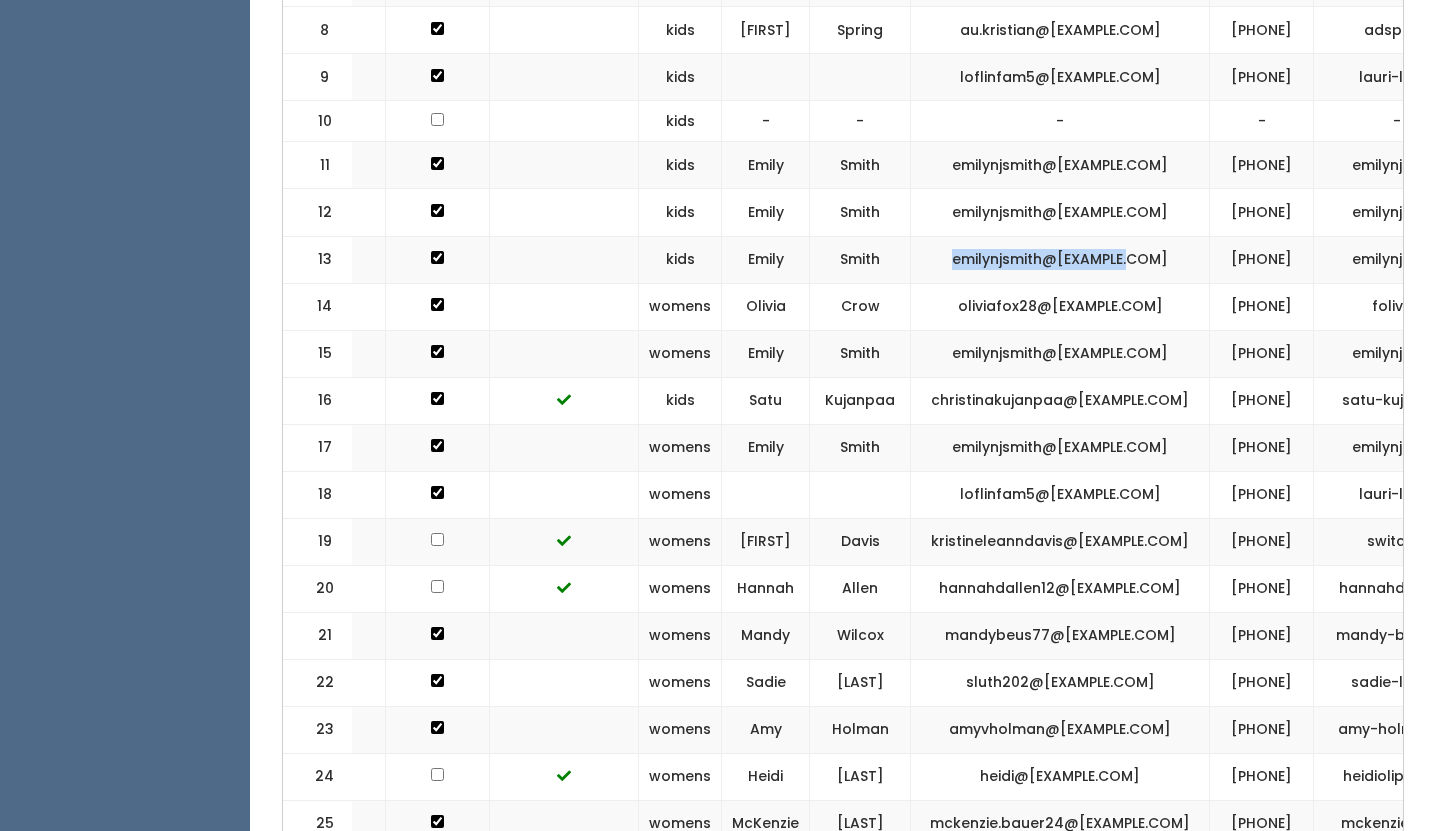 drag, startPoint x: 932, startPoint y: 434, endPoint x: 1133, endPoint y: 434, distance: 201 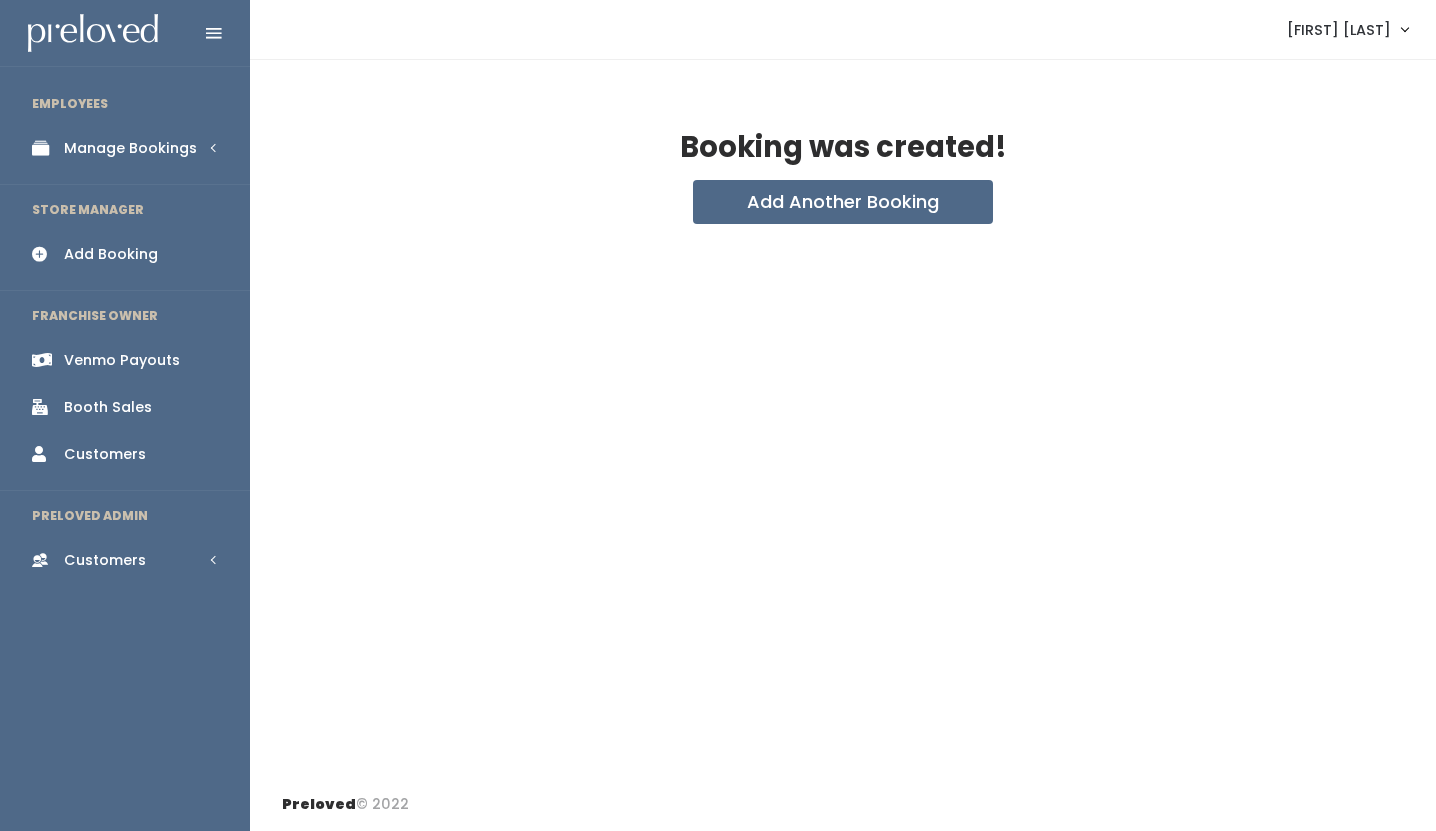 scroll, scrollTop: 0, scrollLeft: 0, axis: both 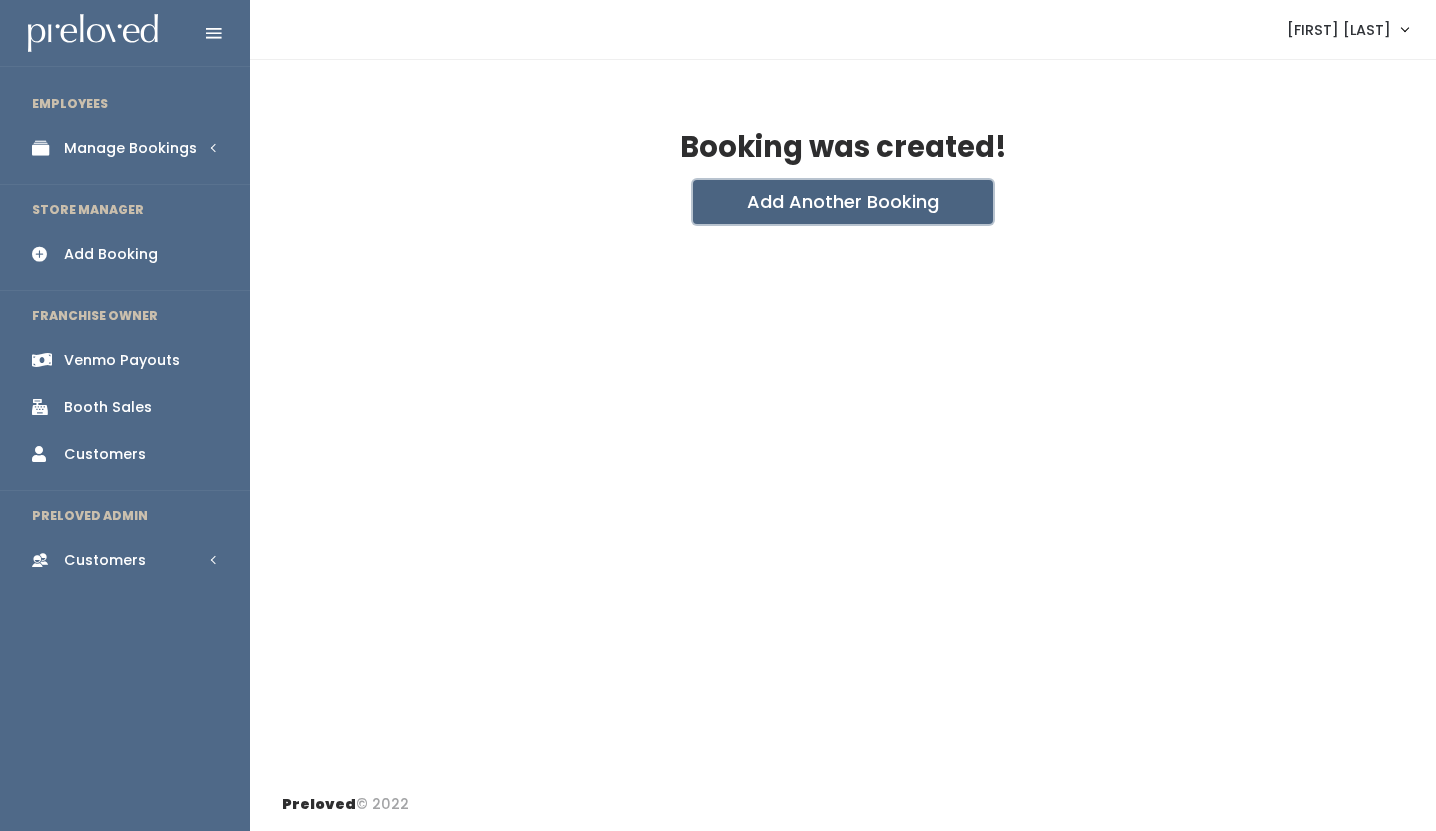 click on "Add Another Booking" at bounding box center [843, 202] 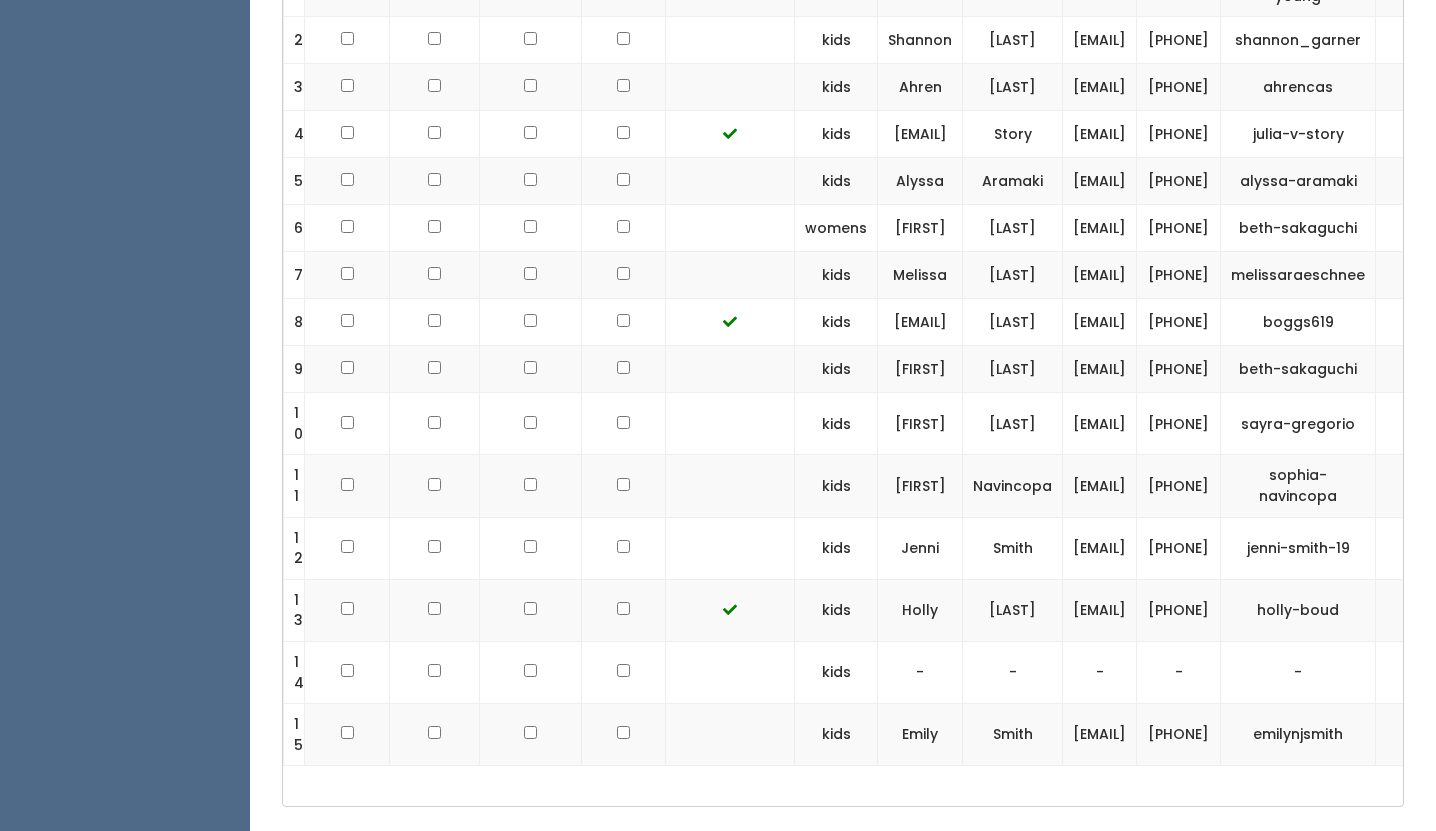 scroll, scrollTop: 1437, scrollLeft: 0, axis: vertical 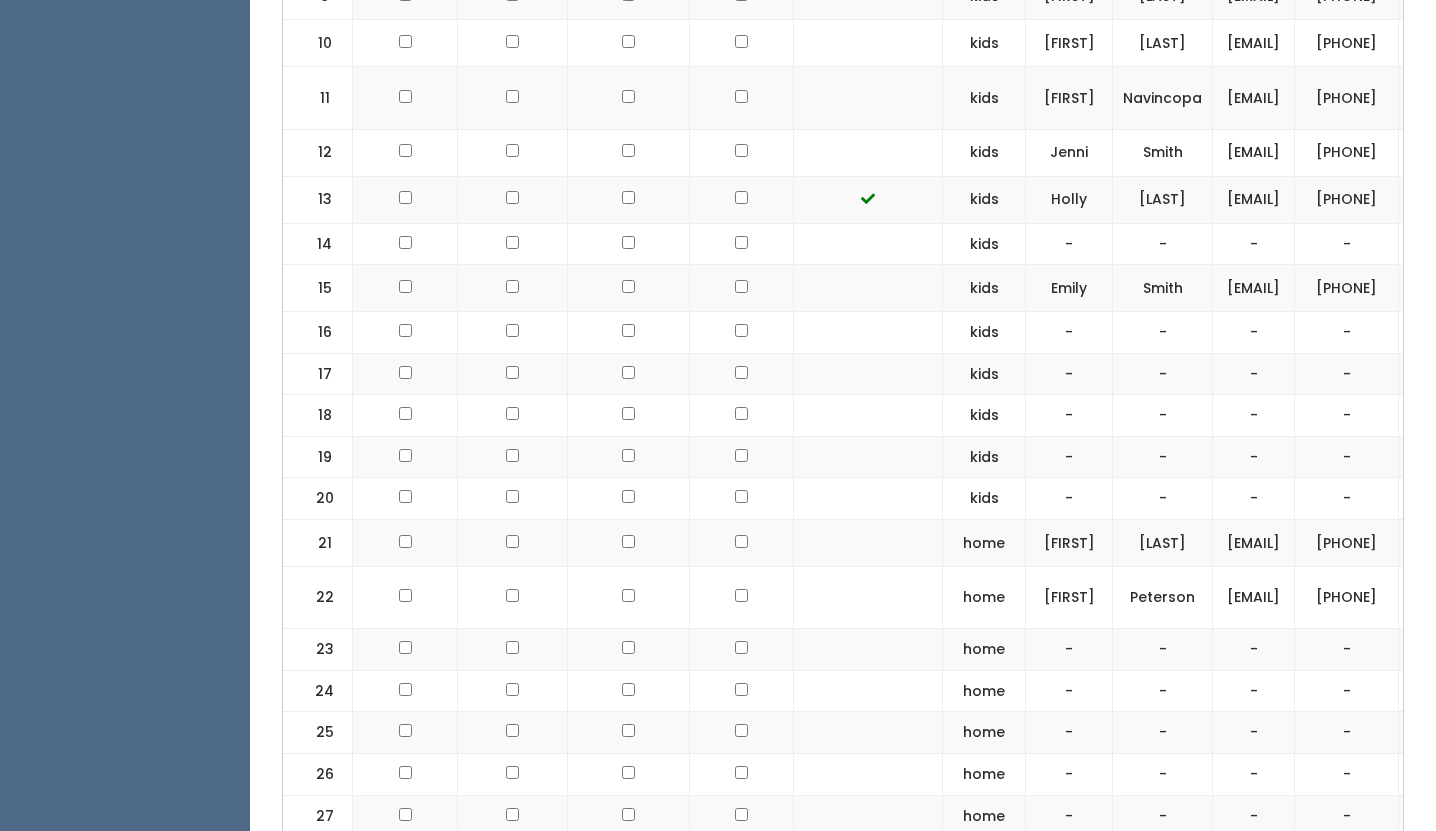 click at bounding box center (741, -390) 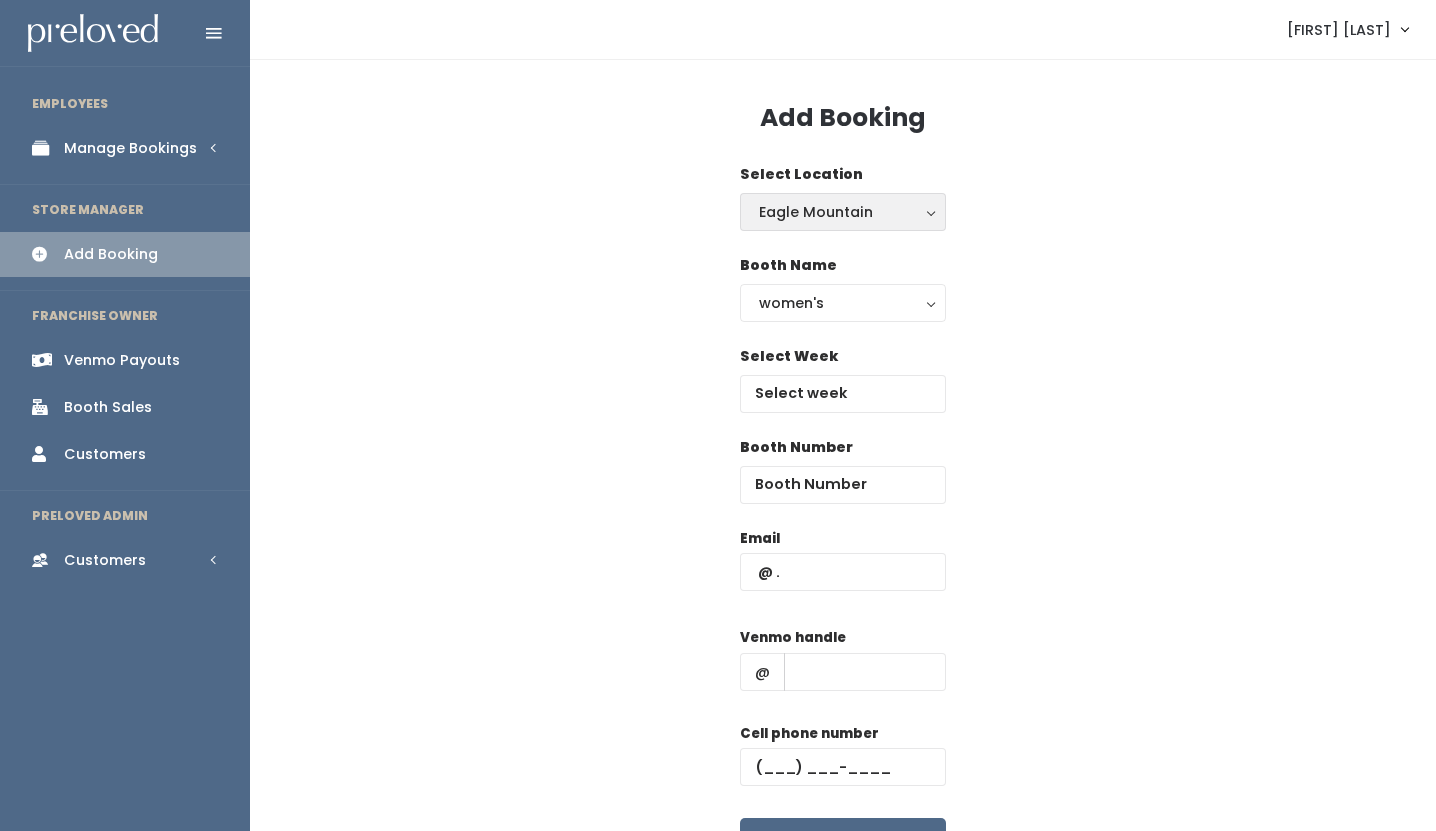 scroll, scrollTop: 0, scrollLeft: 0, axis: both 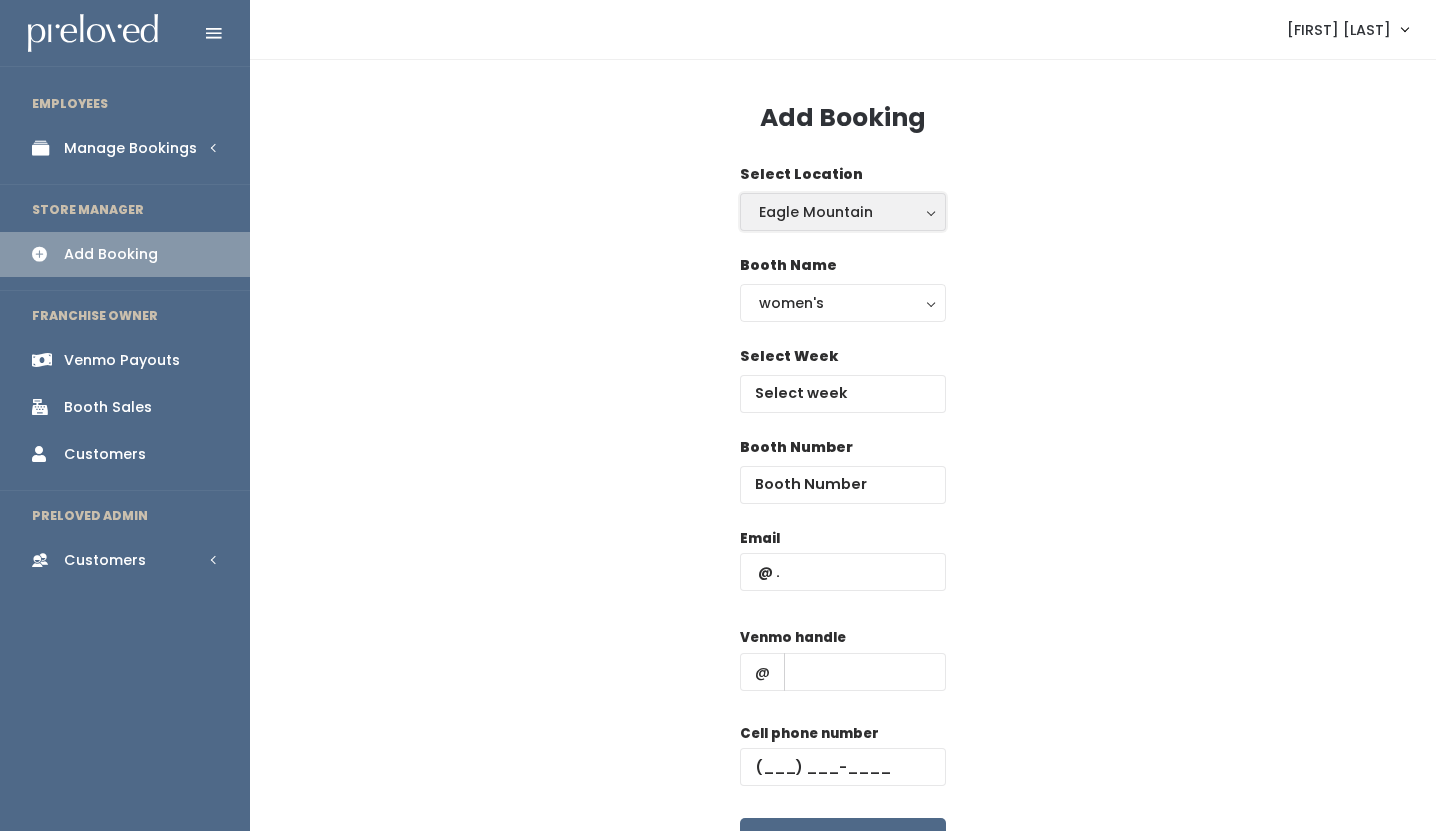 click on "Eagle Mountain" at bounding box center (843, 212) 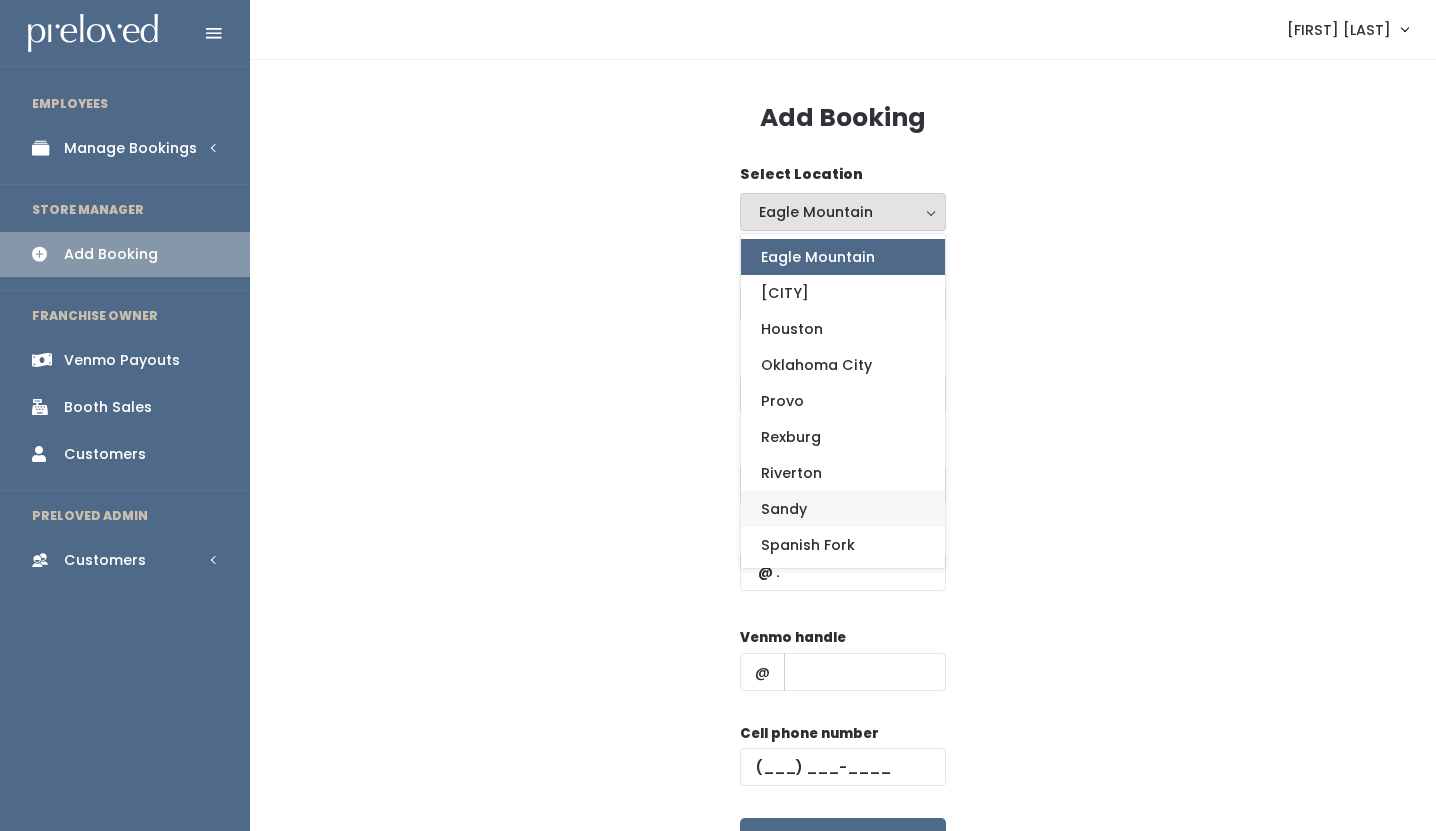click on "Sandy" at bounding box center (784, 509) 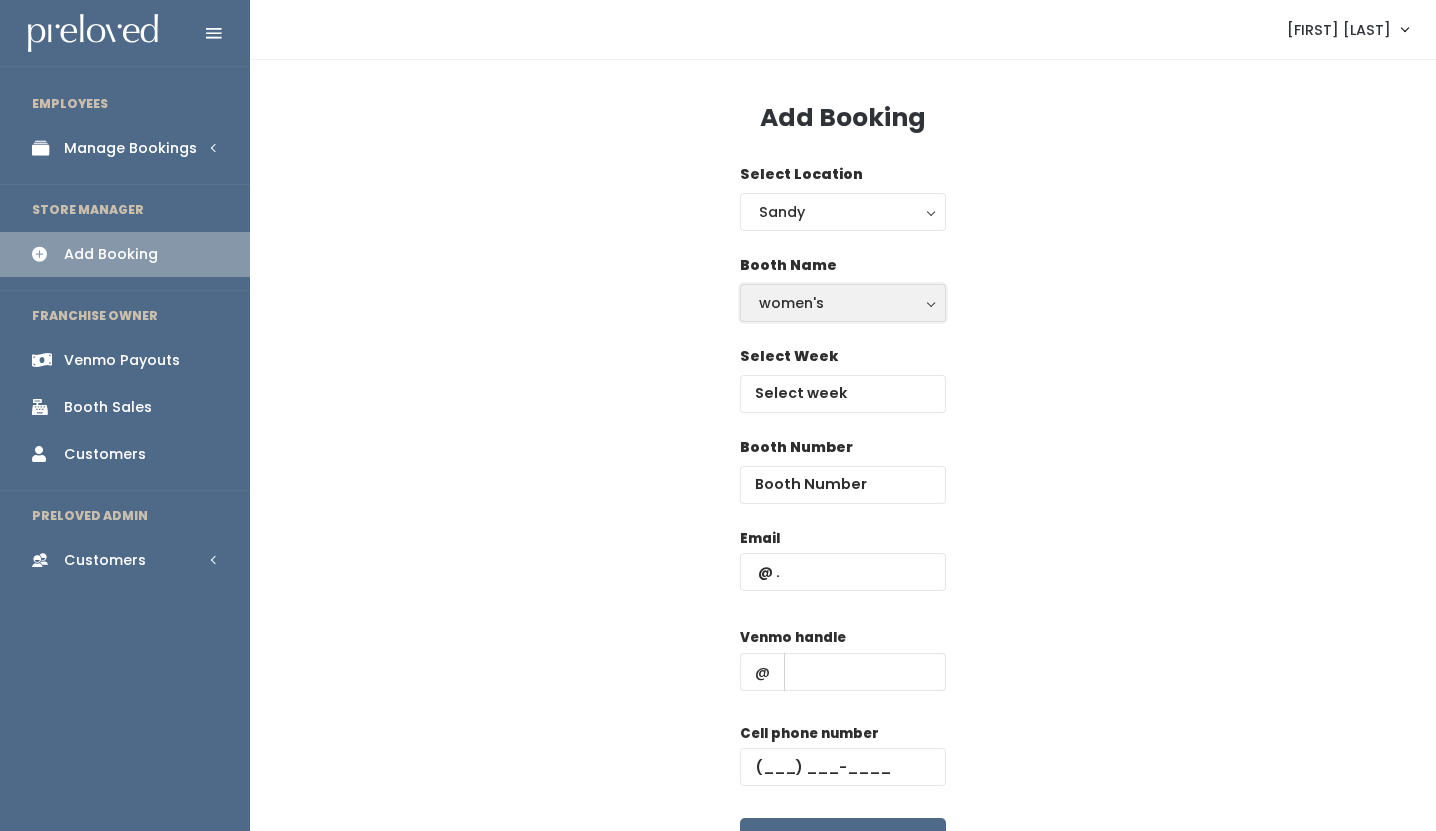click on "women's" at bounding box center (843, 303) 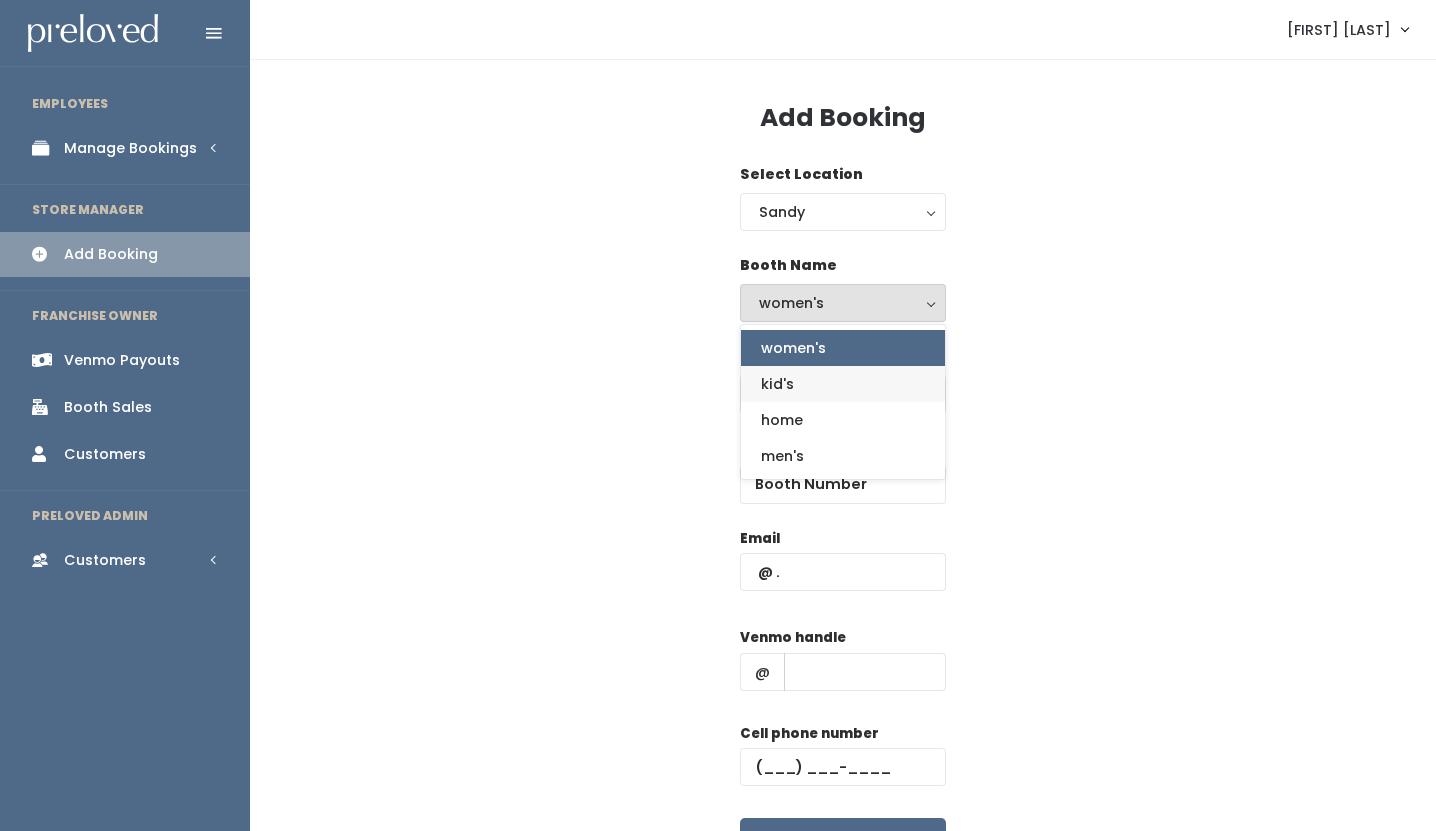 click on "kid's" at bounding box center [843, 384] 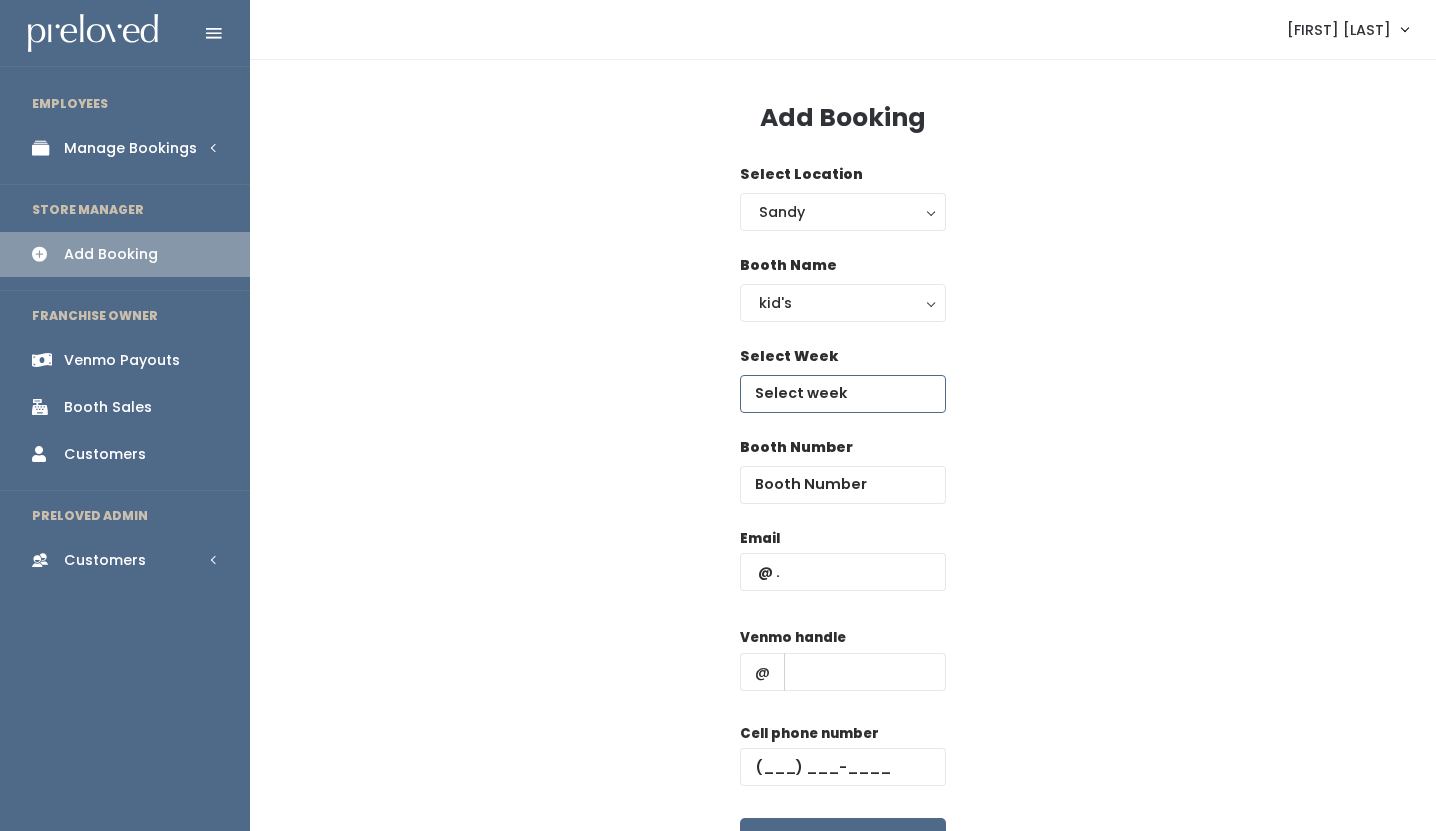 click at bounding box center [843, 394] 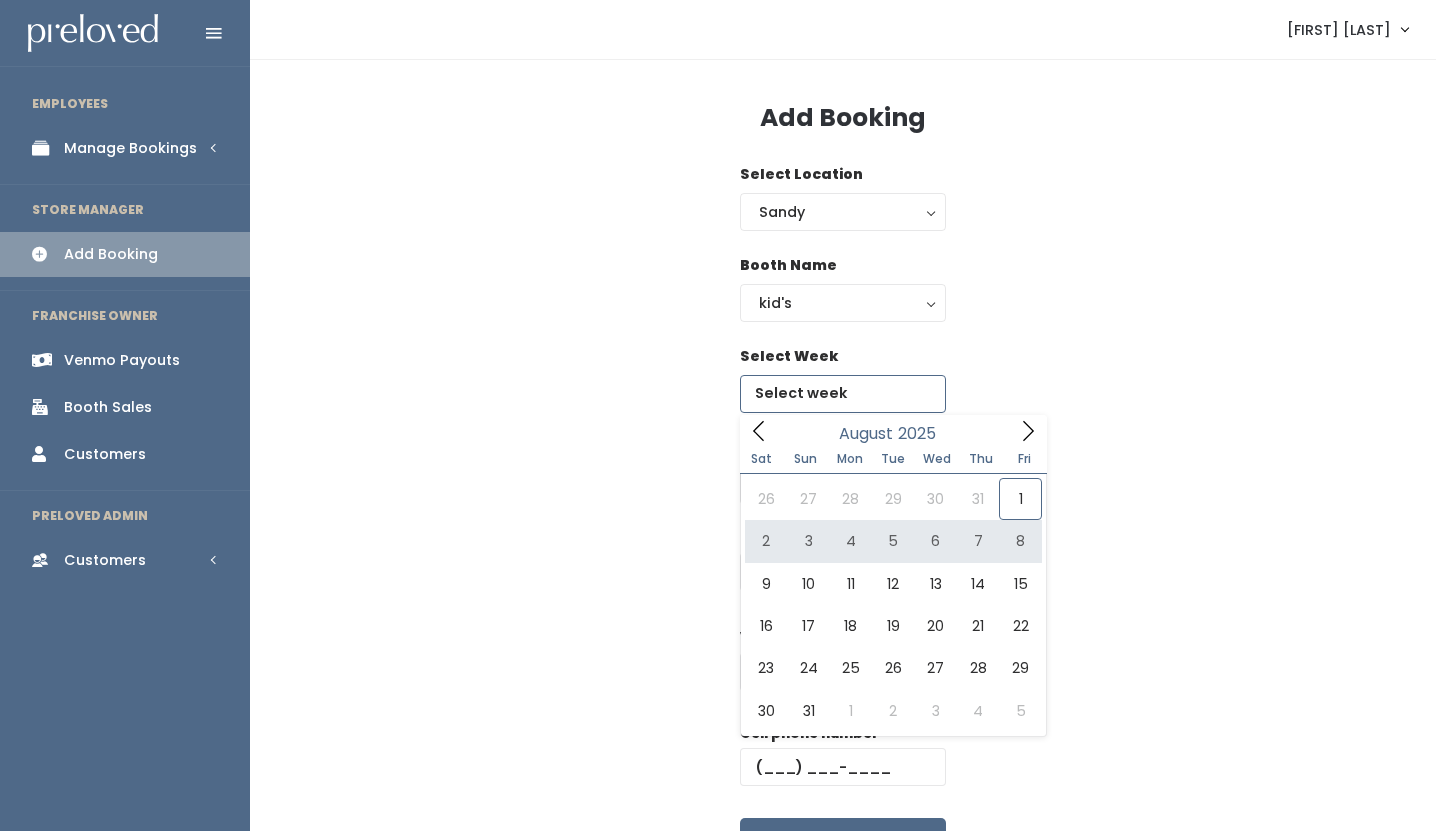 type on "[MONTH] [NUMBER] to [MONTH] [NUMBER]" 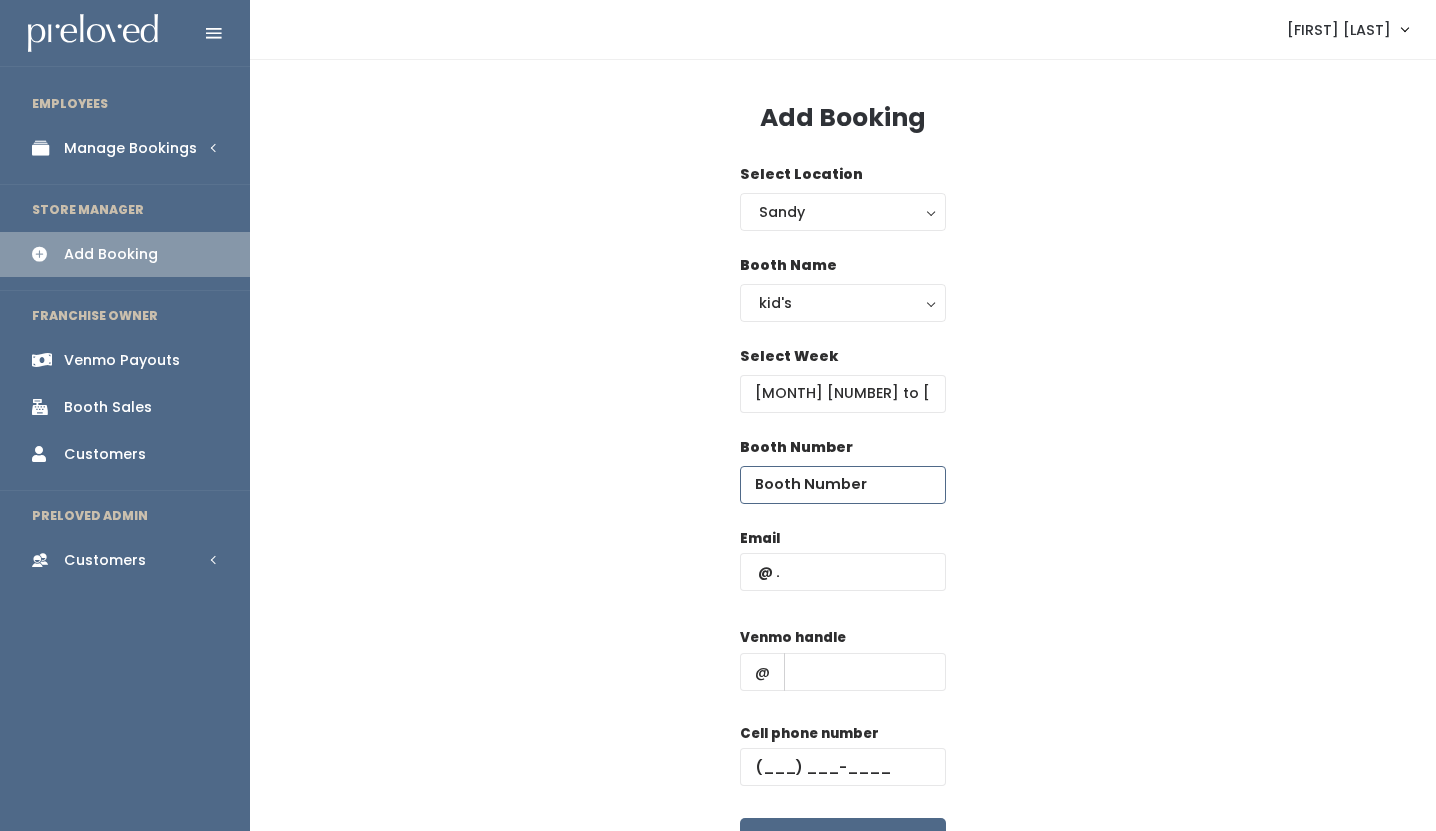 click at bounding box center (843, 485) 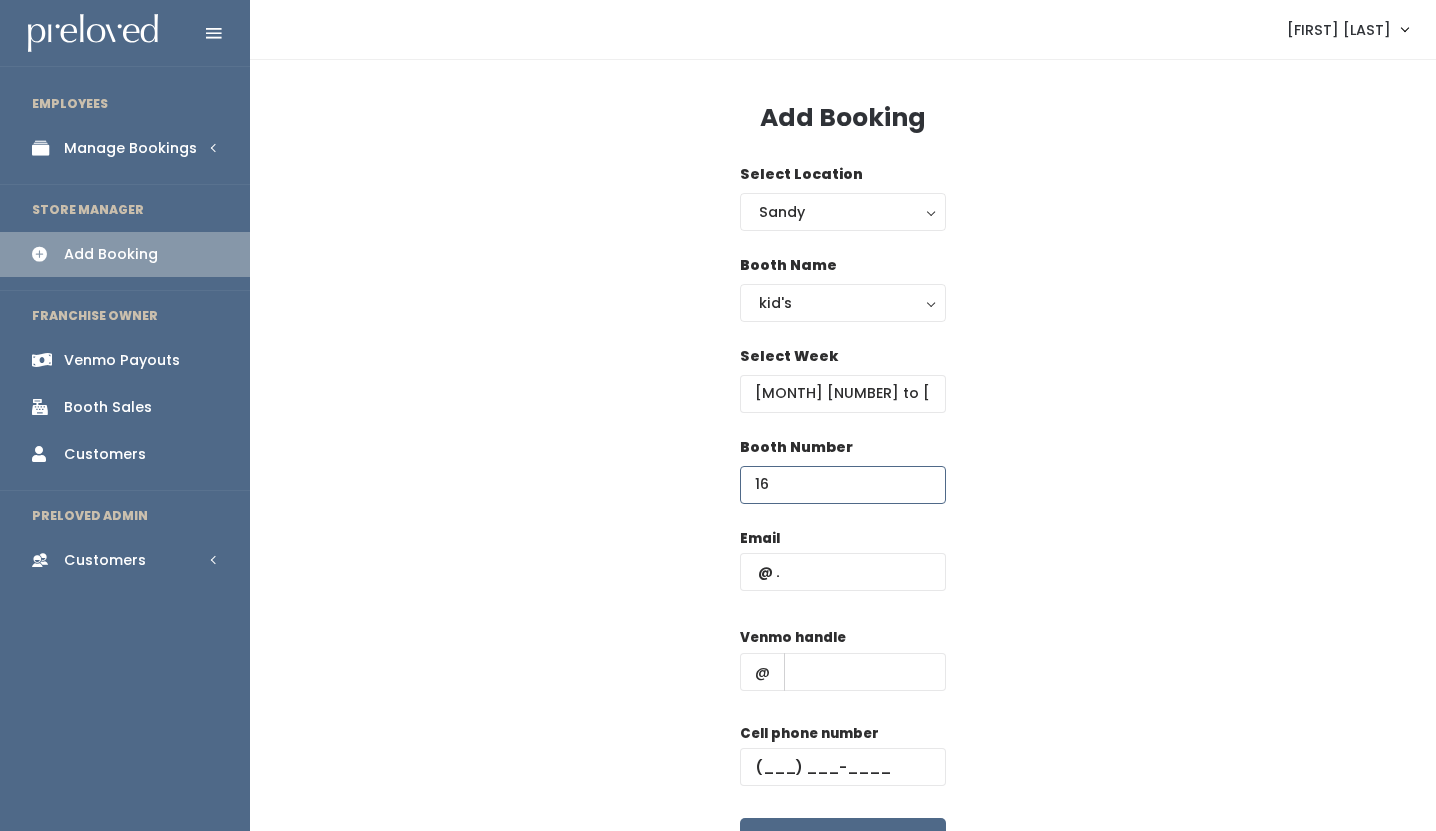 type on "16" 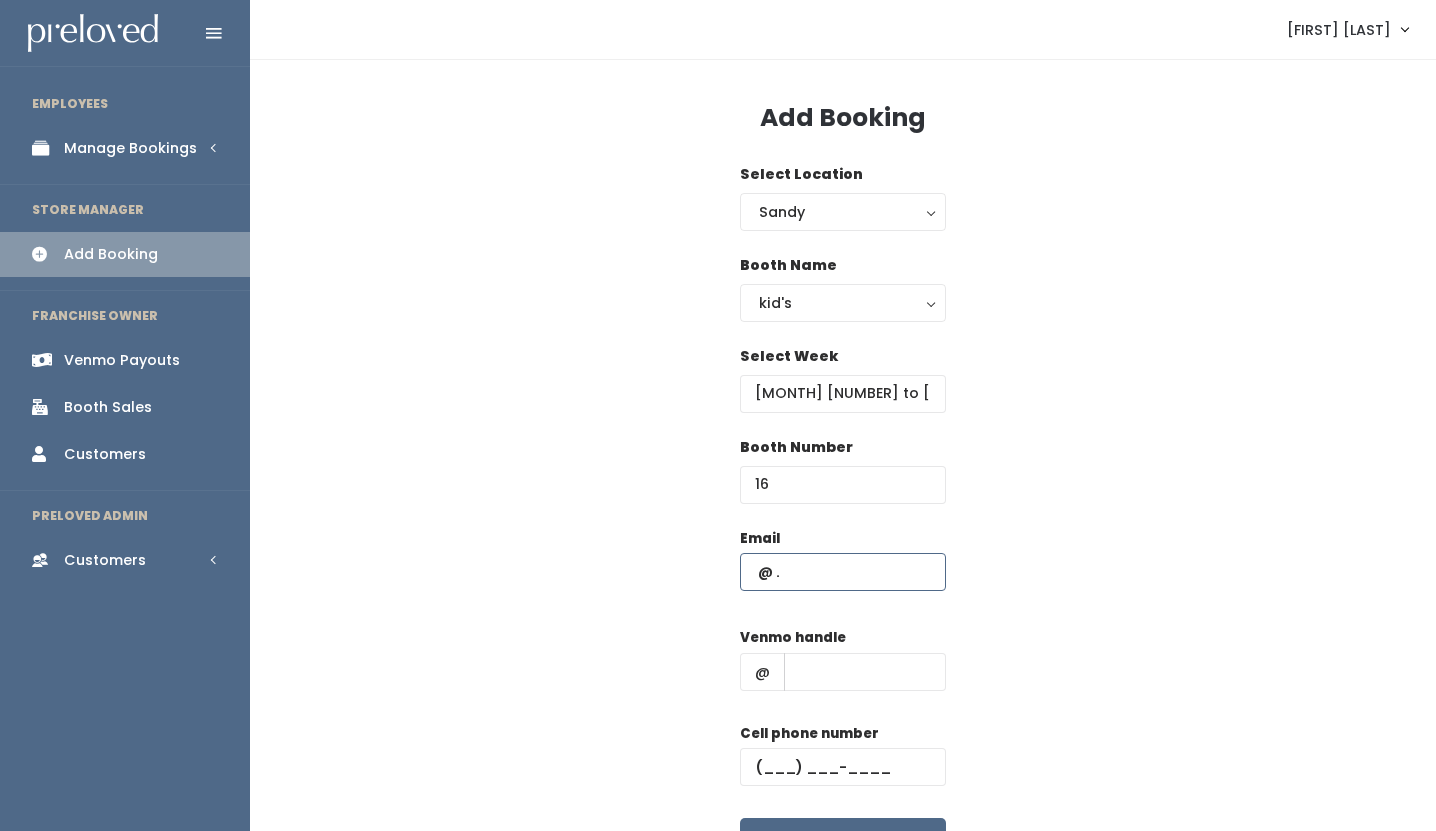 click at bounding box center [843, 572] 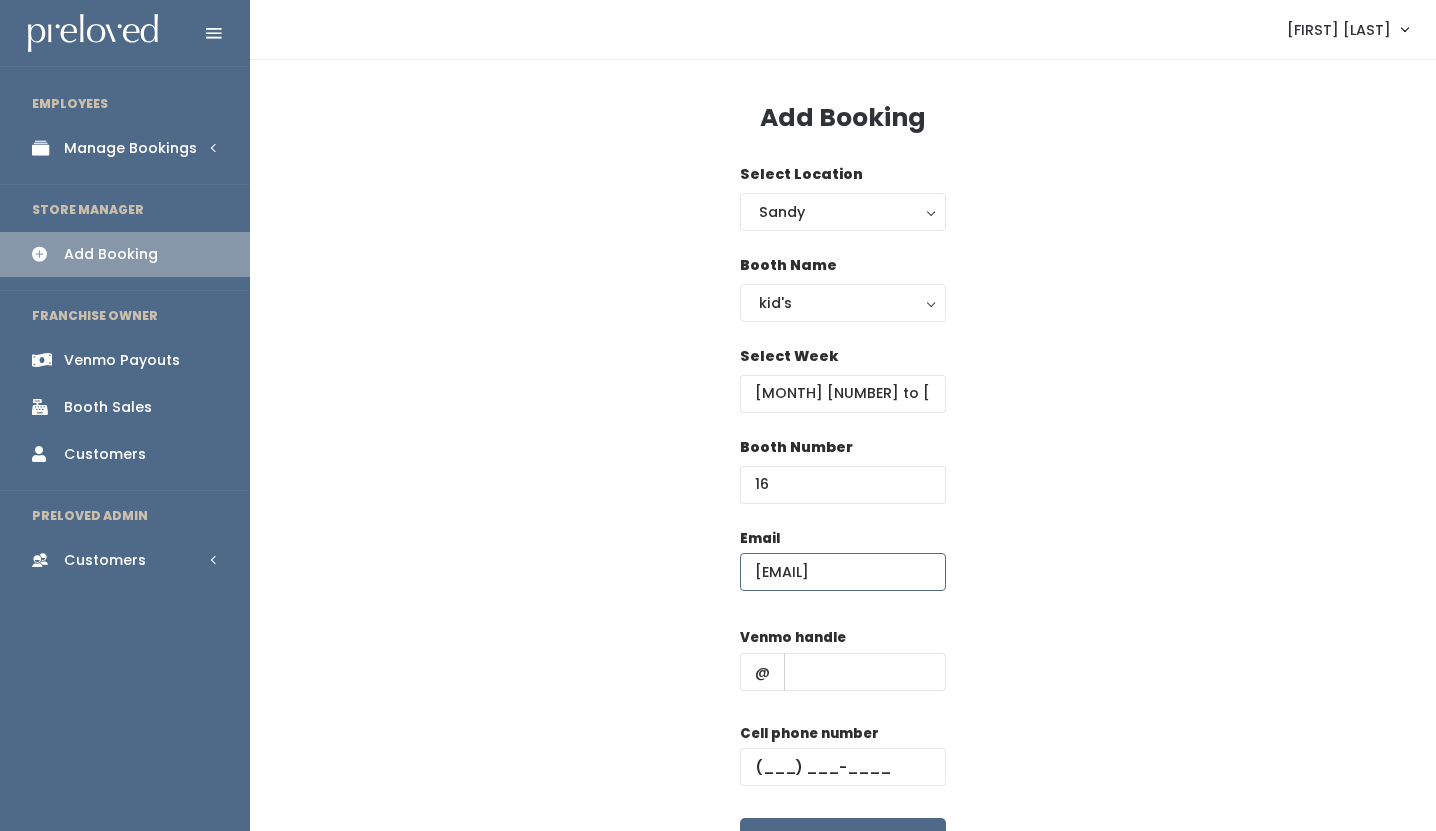 scroll, scrollTop: 0, scrollLeft: 9, axis: horizontal 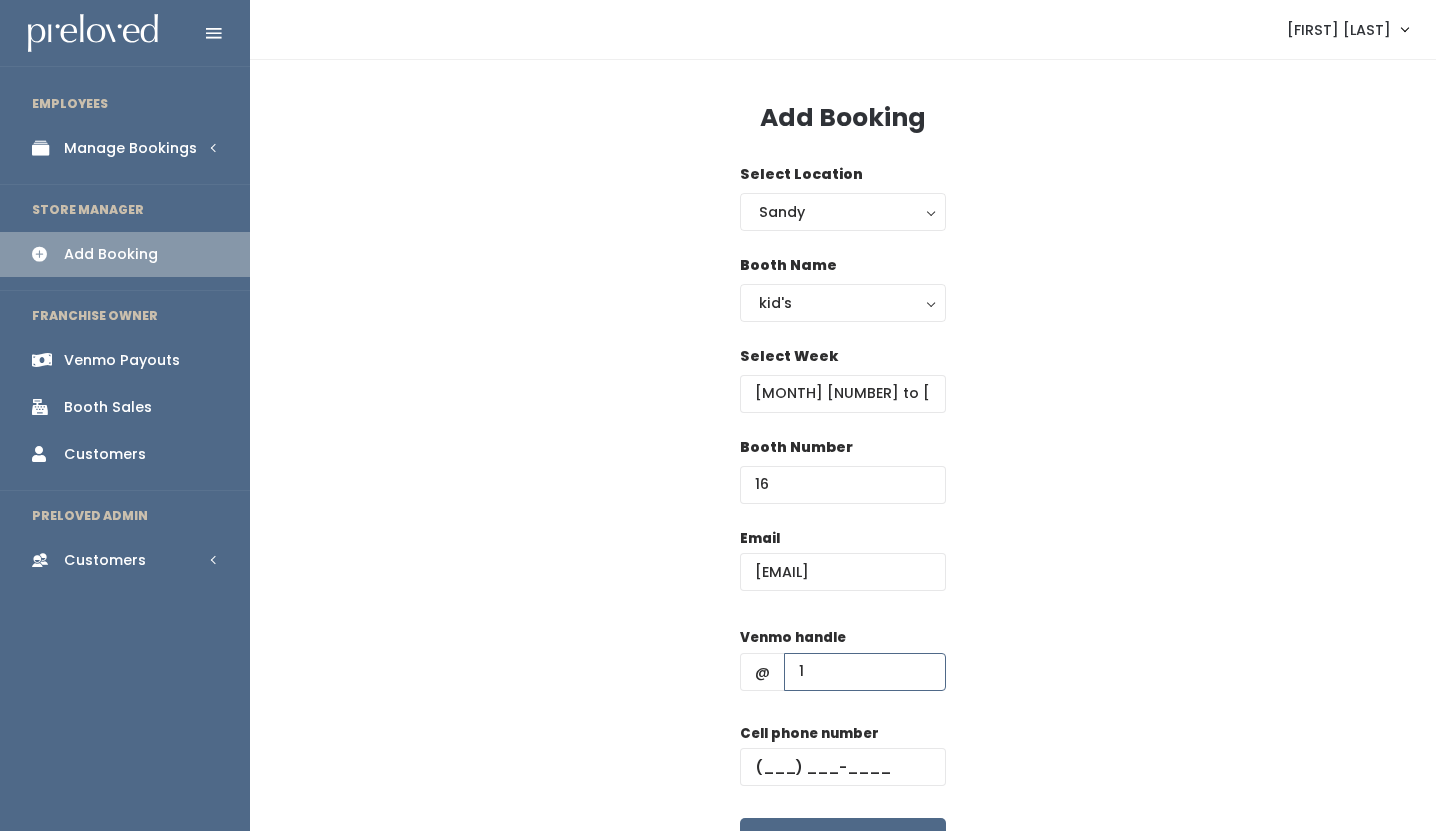 type on "1" 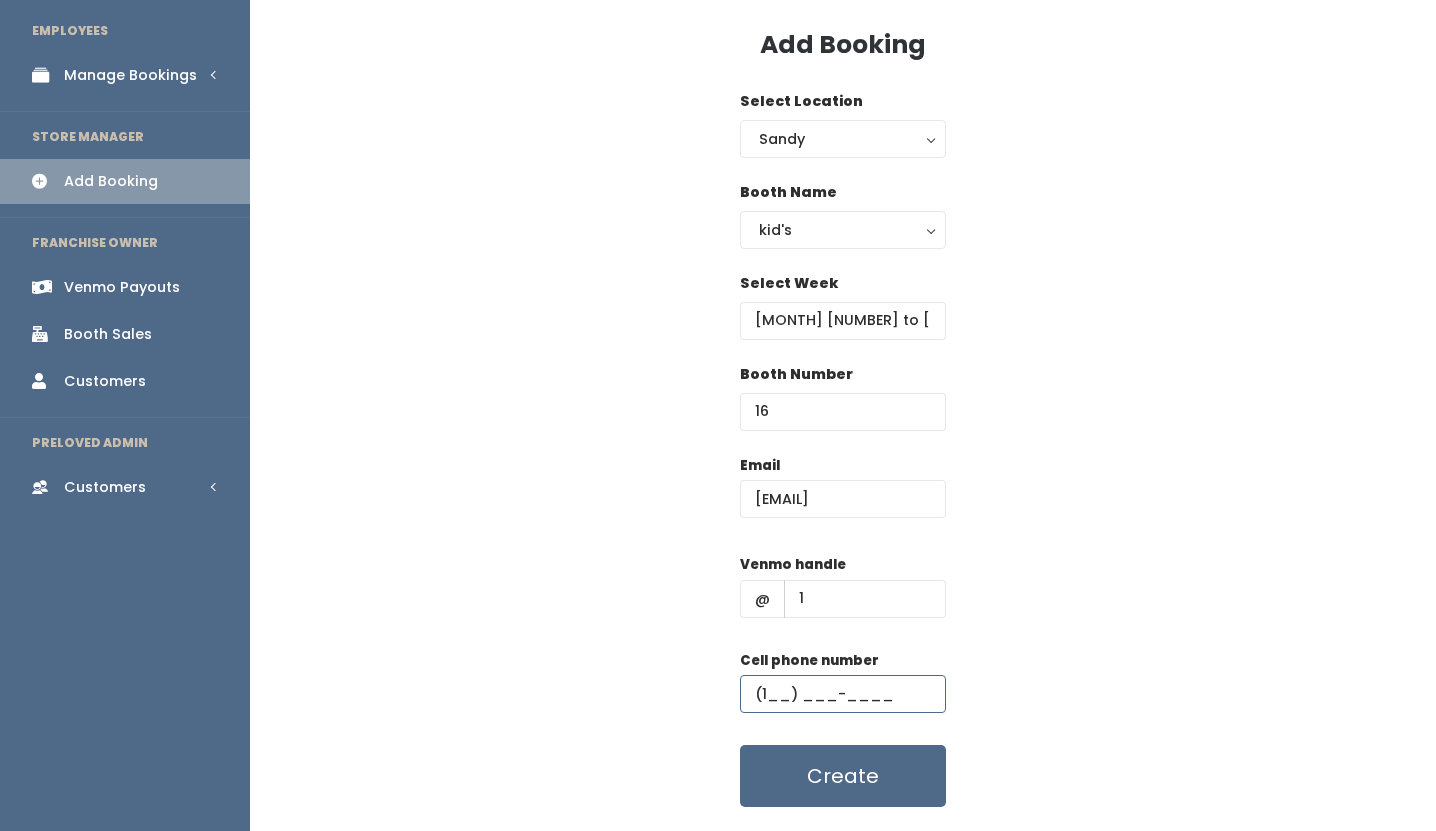 scroll, scrollTop: 75, scrollLeft: 0, axis: vertical 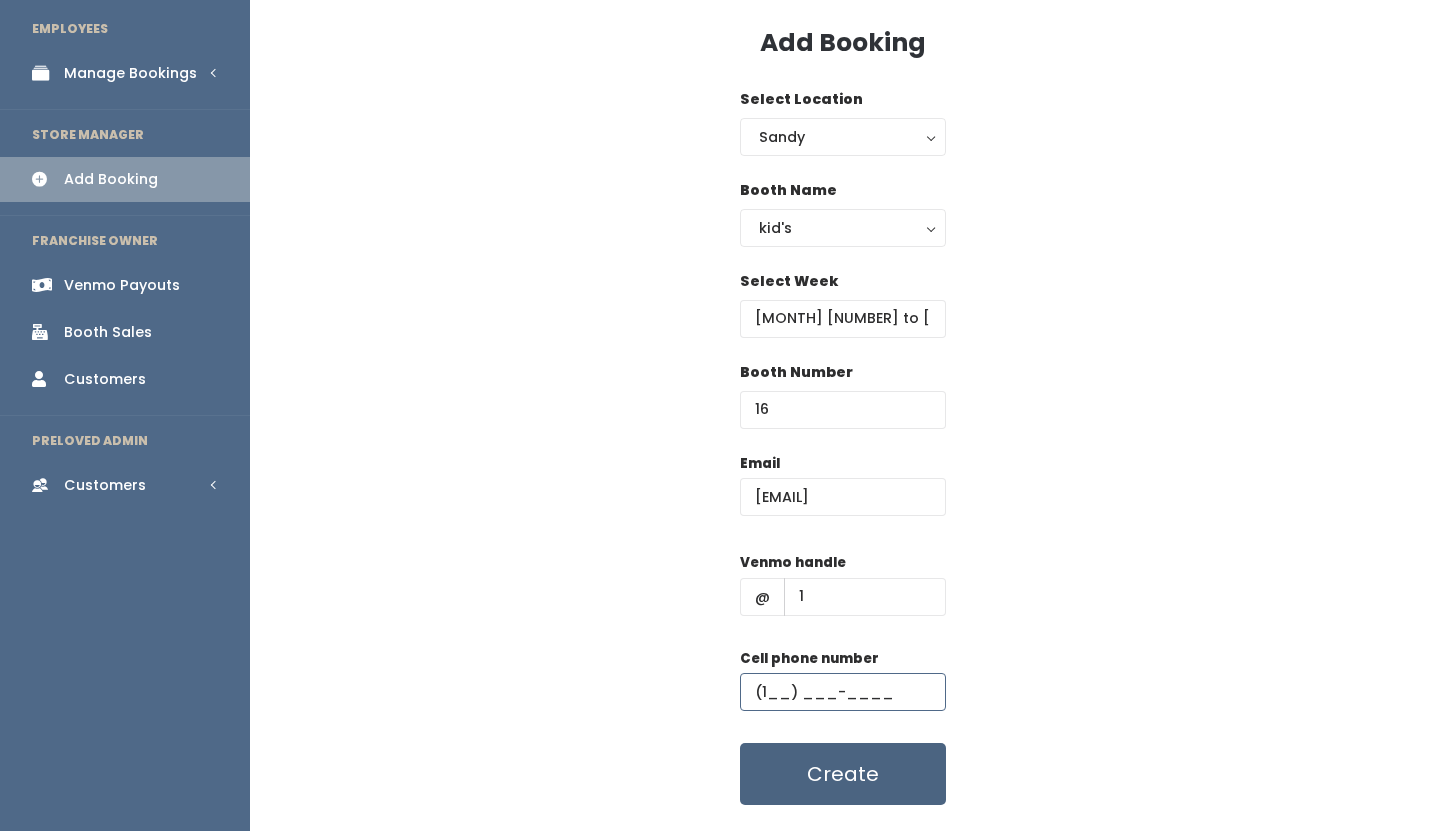type on "(1__) ___-____" 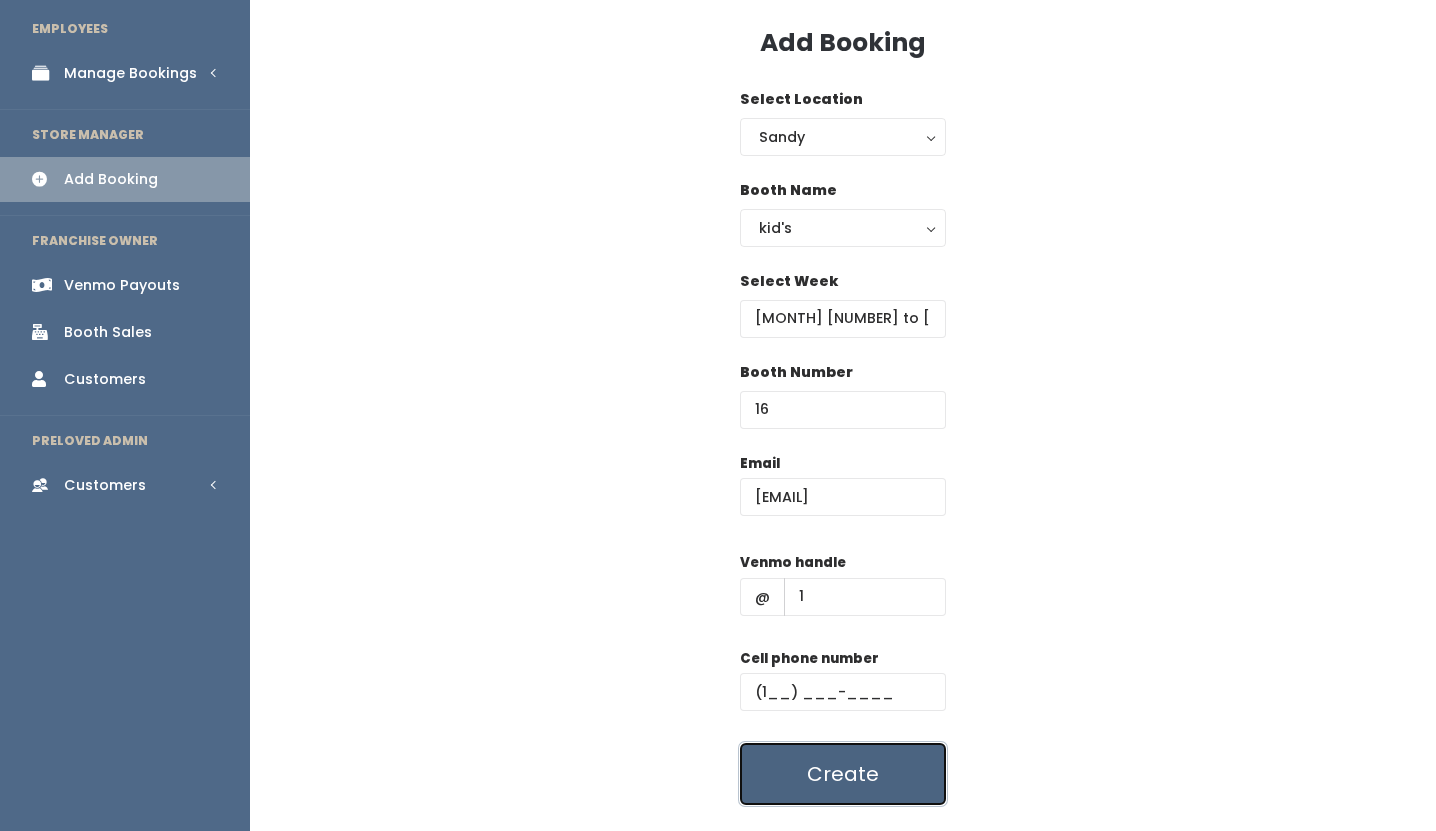 click on "Create" at bounding box center [843, 774] 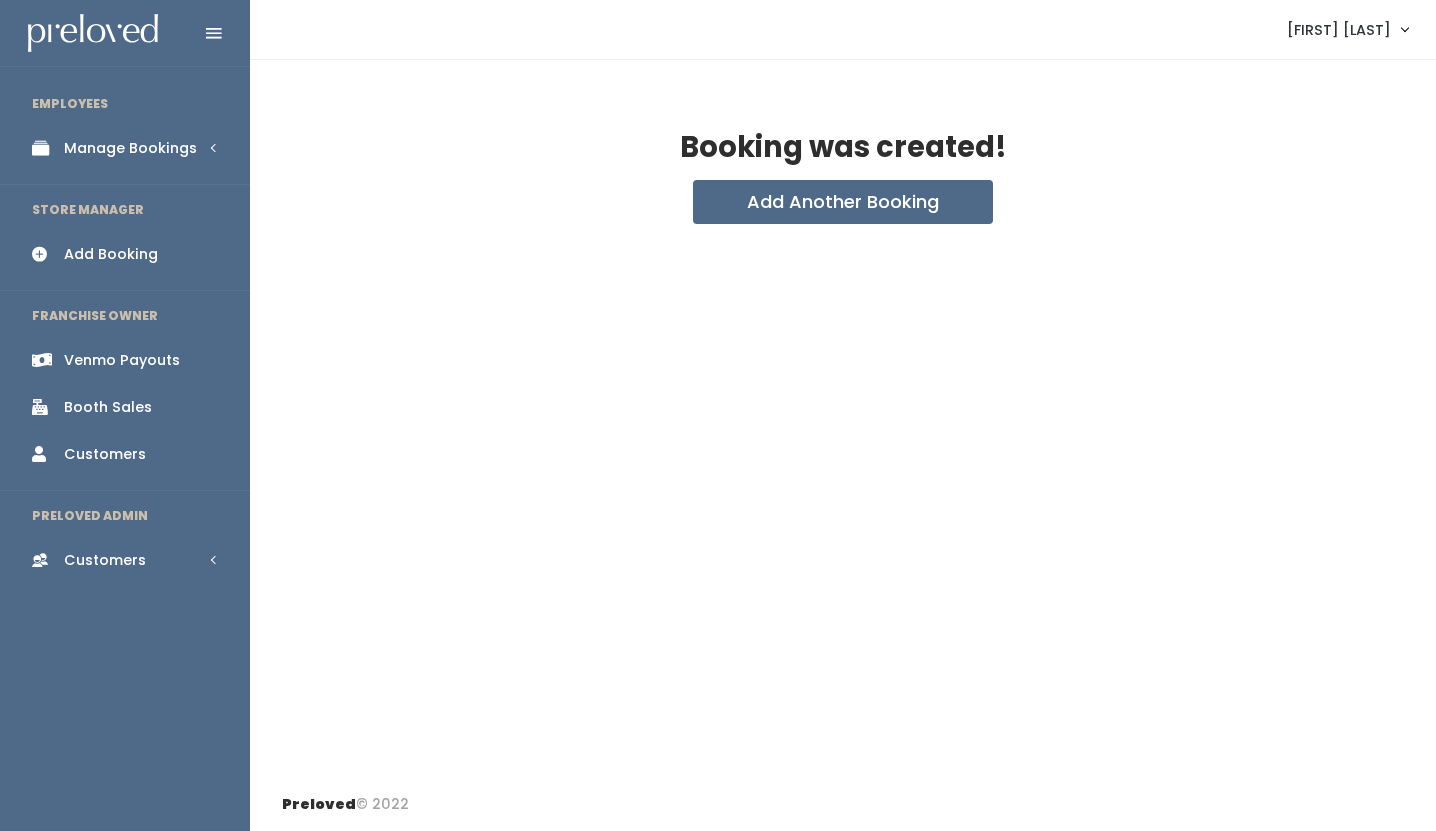 scroll, scrollTop: 0, scrollLeft: 0, axis: both 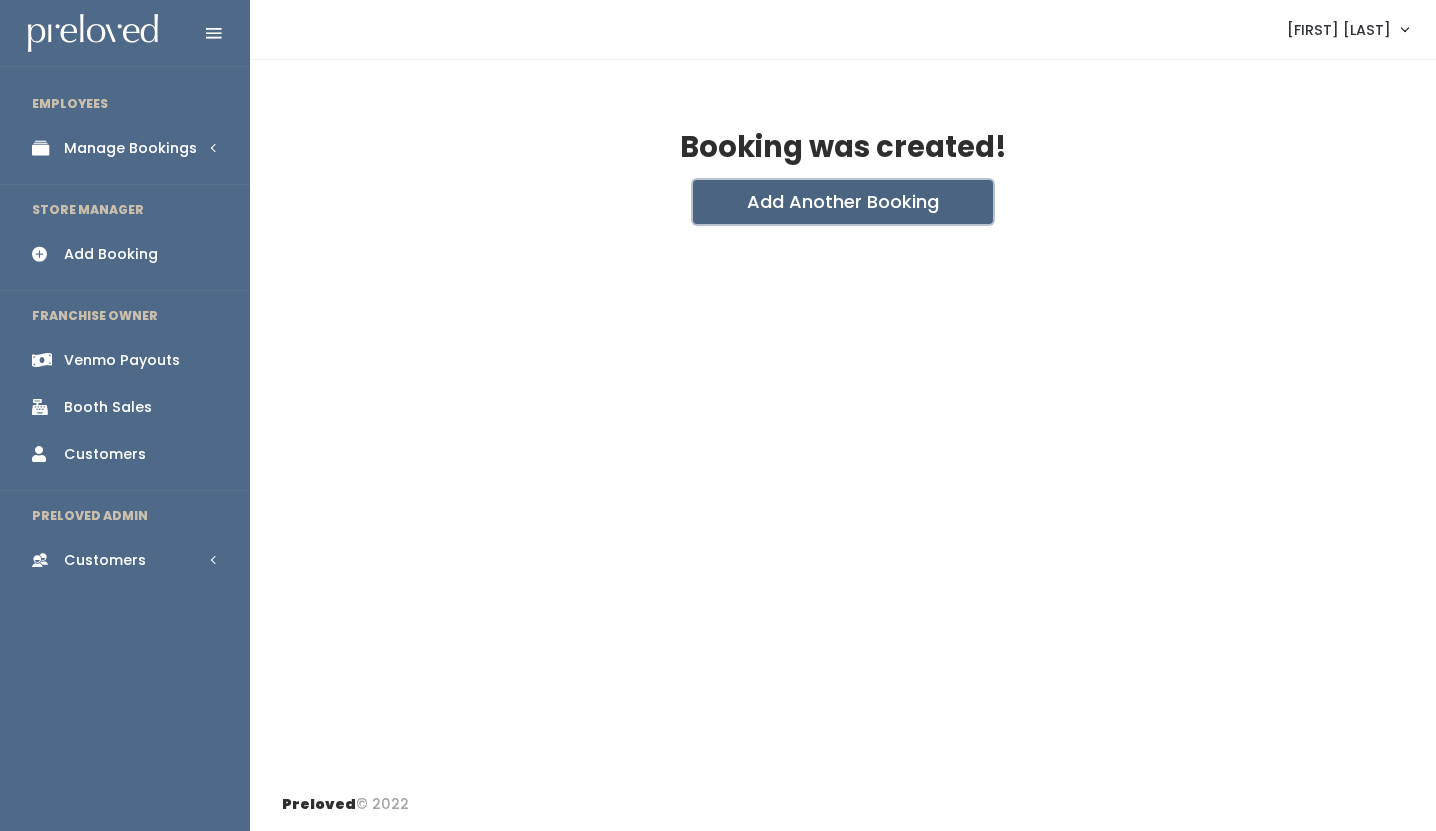 click on "Add Another Booking" at bounding box center [843, 202] 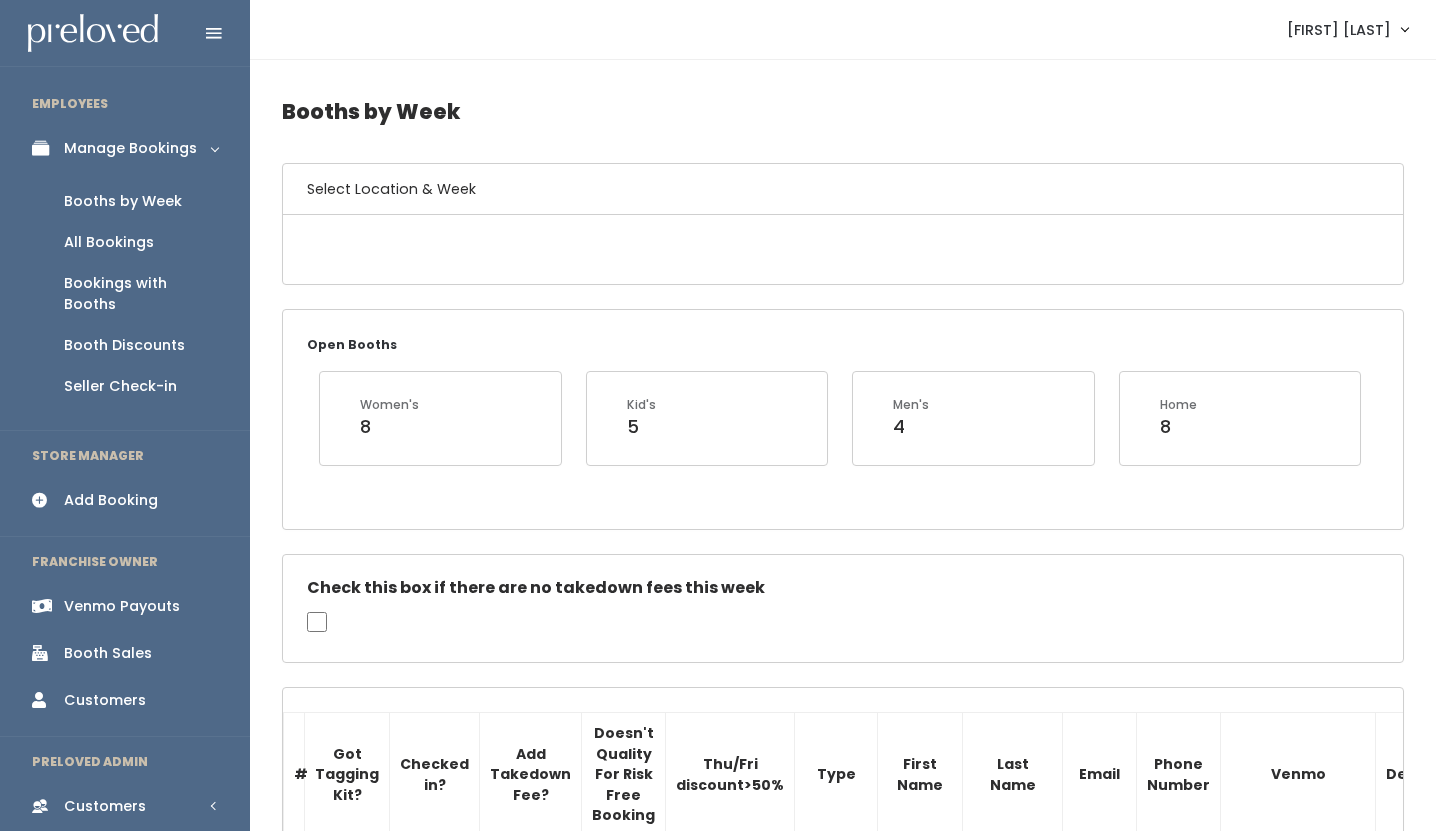 scroll, scrollTop: 1375, scrollLeft: 0, axis: vertical 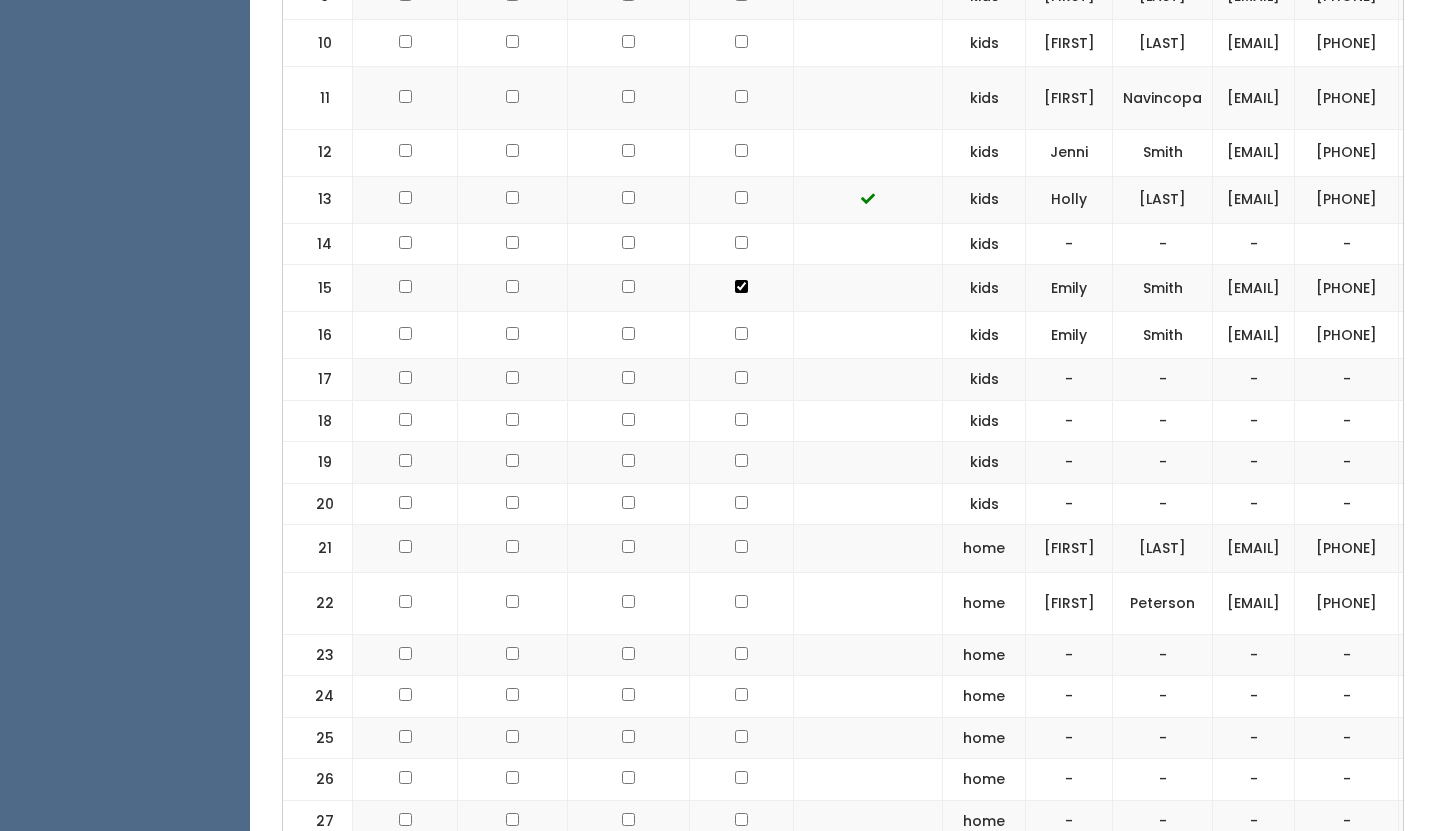 click at bounding box center [741, -335] 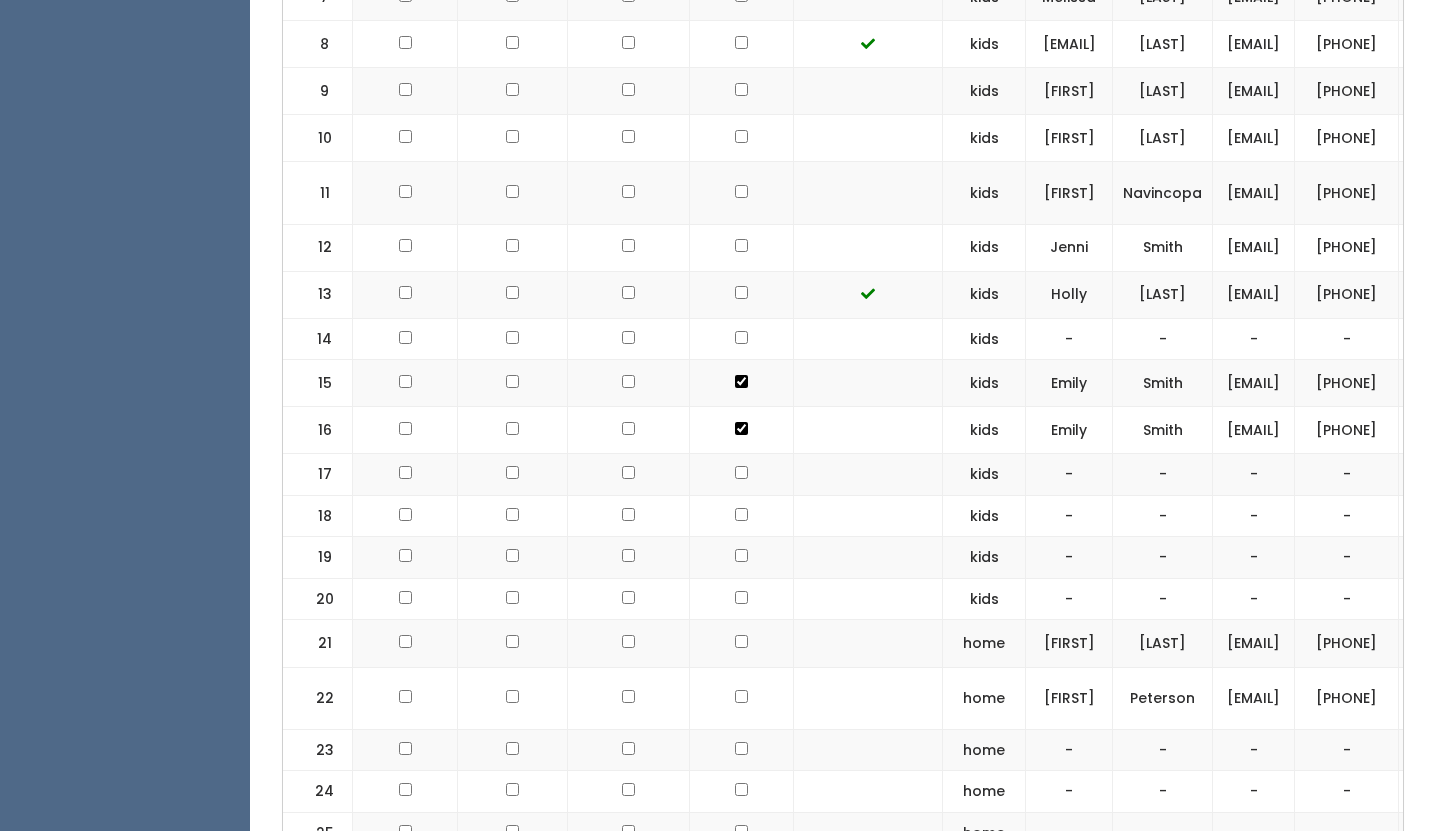 scroll, scrollTop: 1282, scrollLeft: 0, axis: vertical 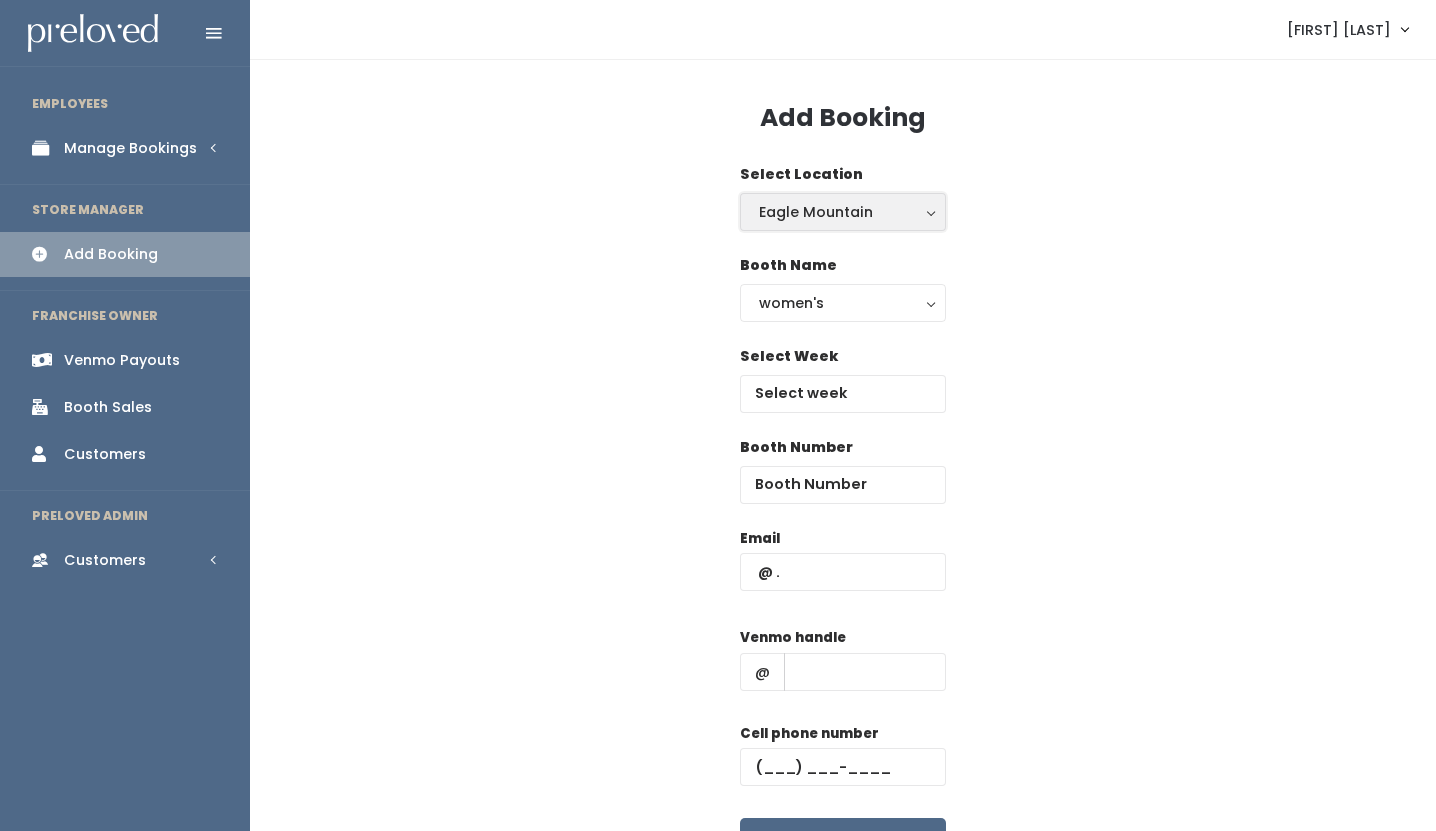 click on "Eagle Mountain" at bounding box center (843, 212) 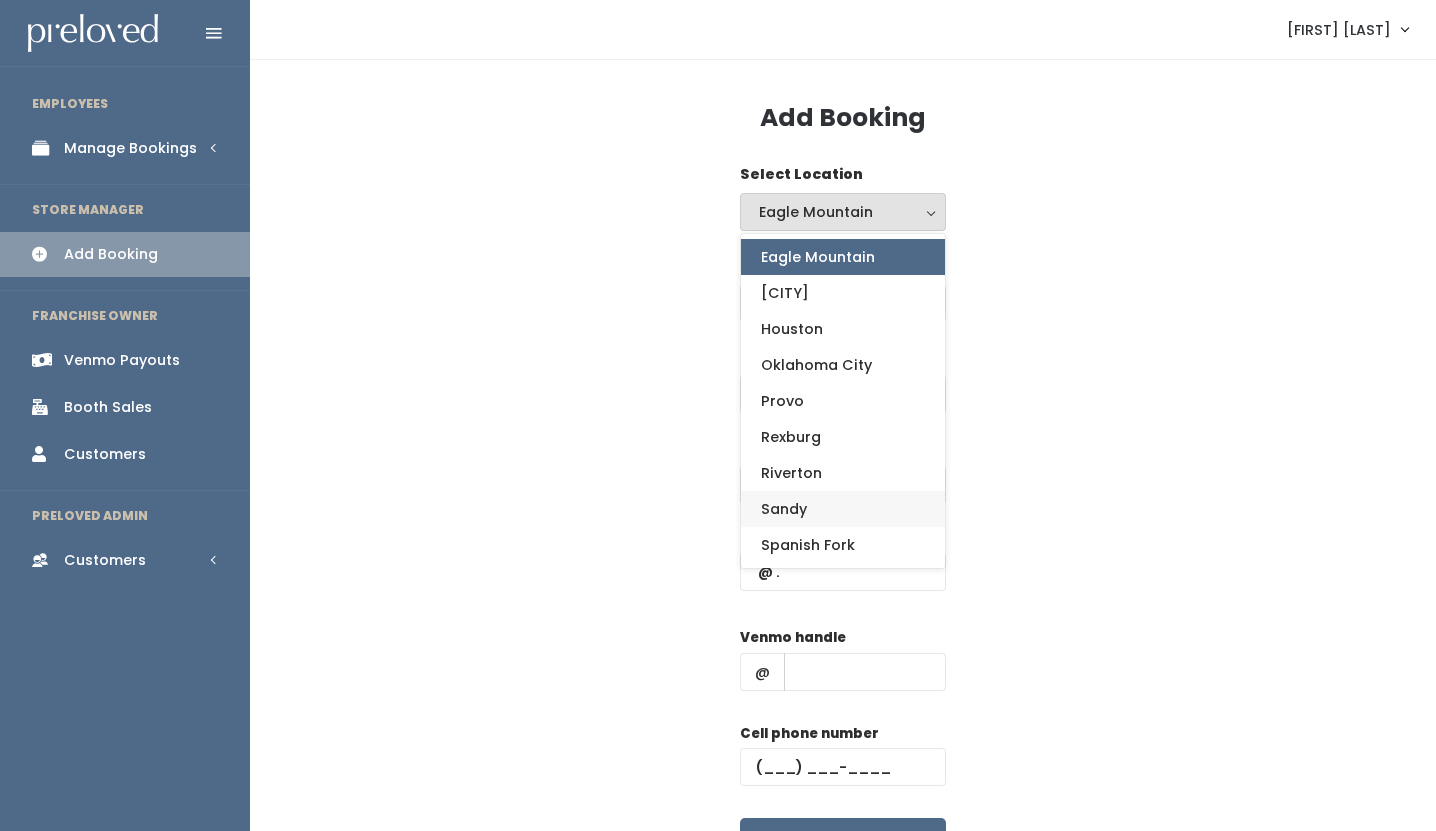 click on "Sandy" at bounding box center [784, 509] 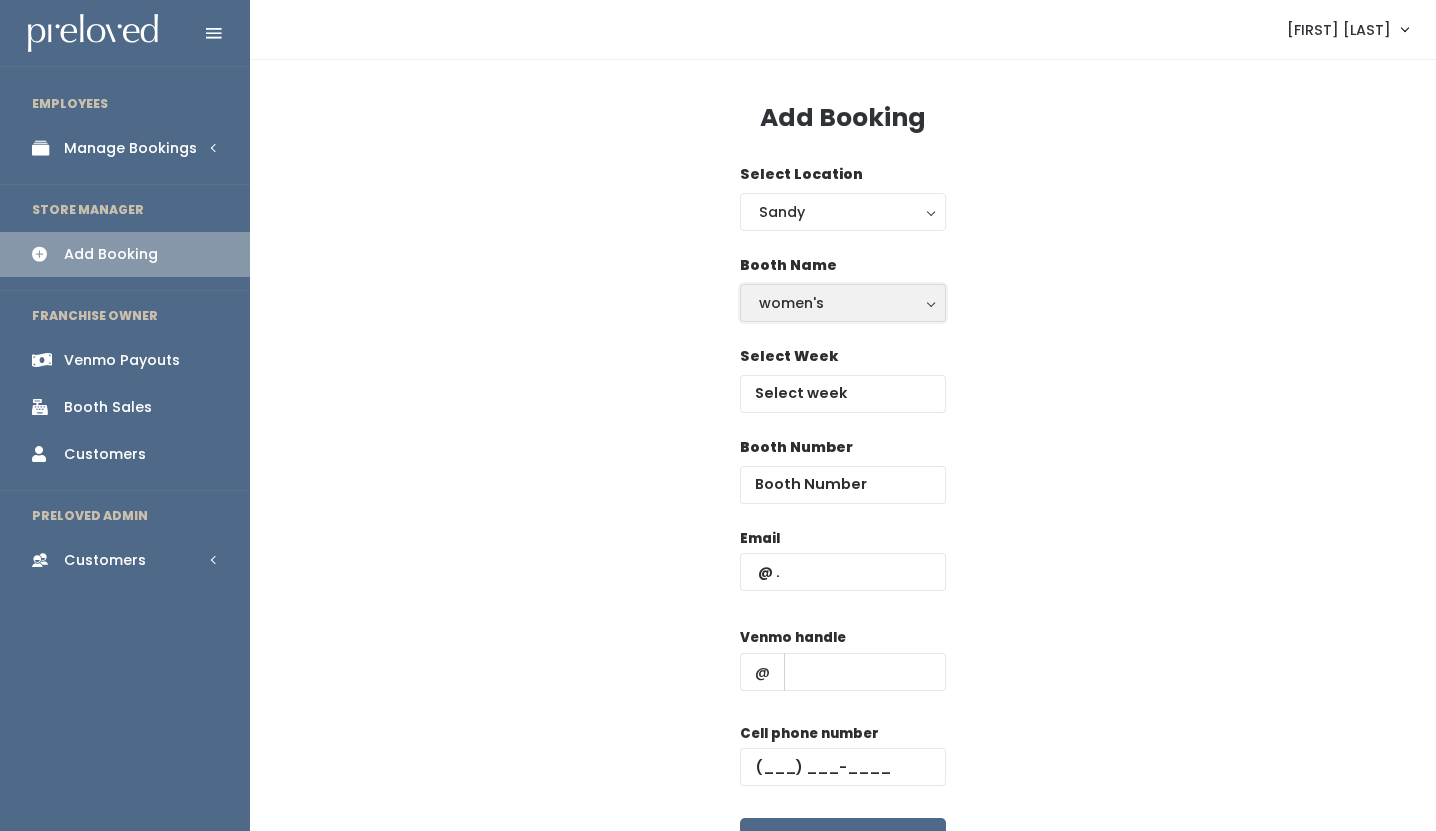 click on "women's" at bounding box center (843, 303) 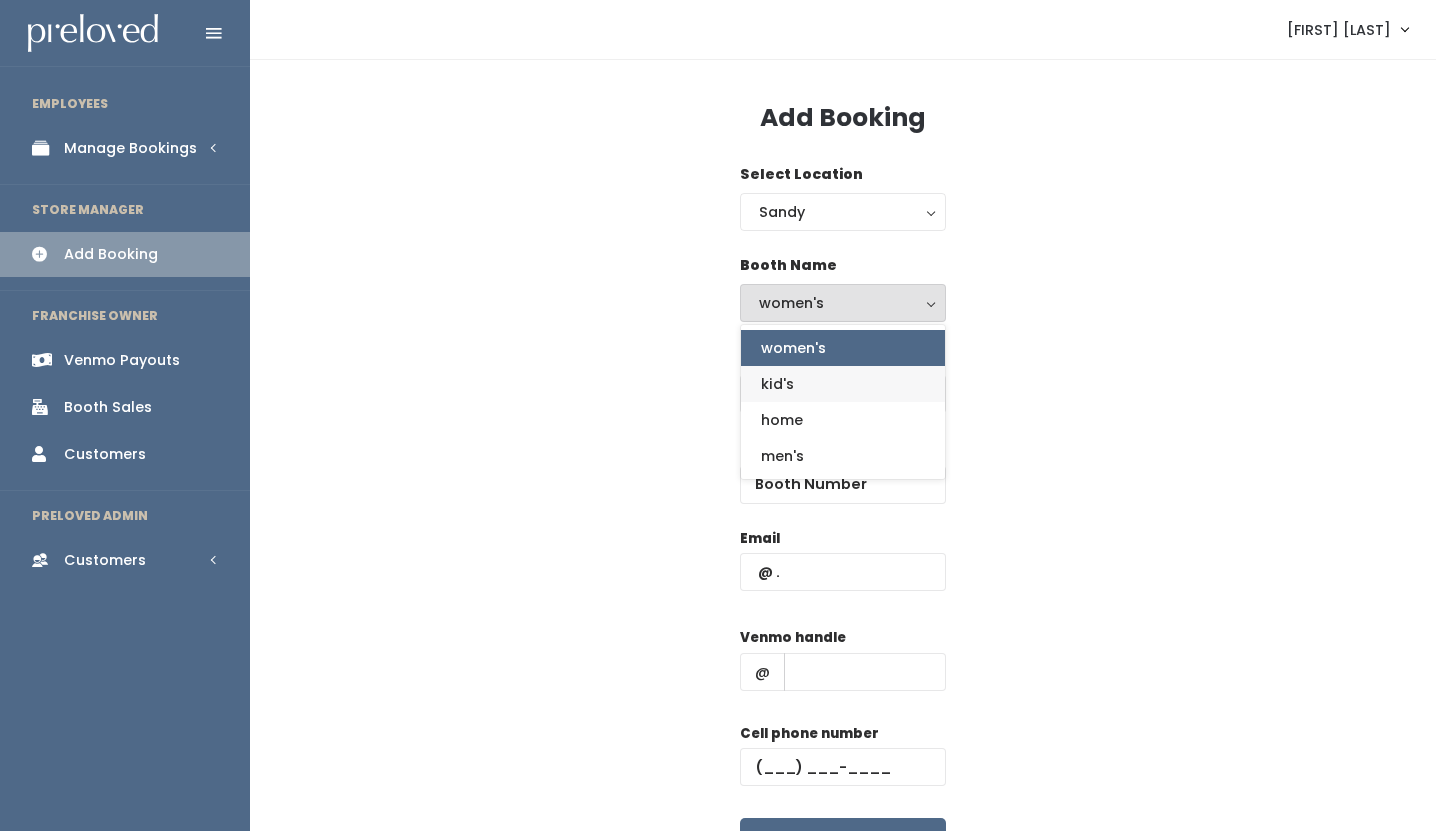 click on "kid's" at bounding box center (843, 384) 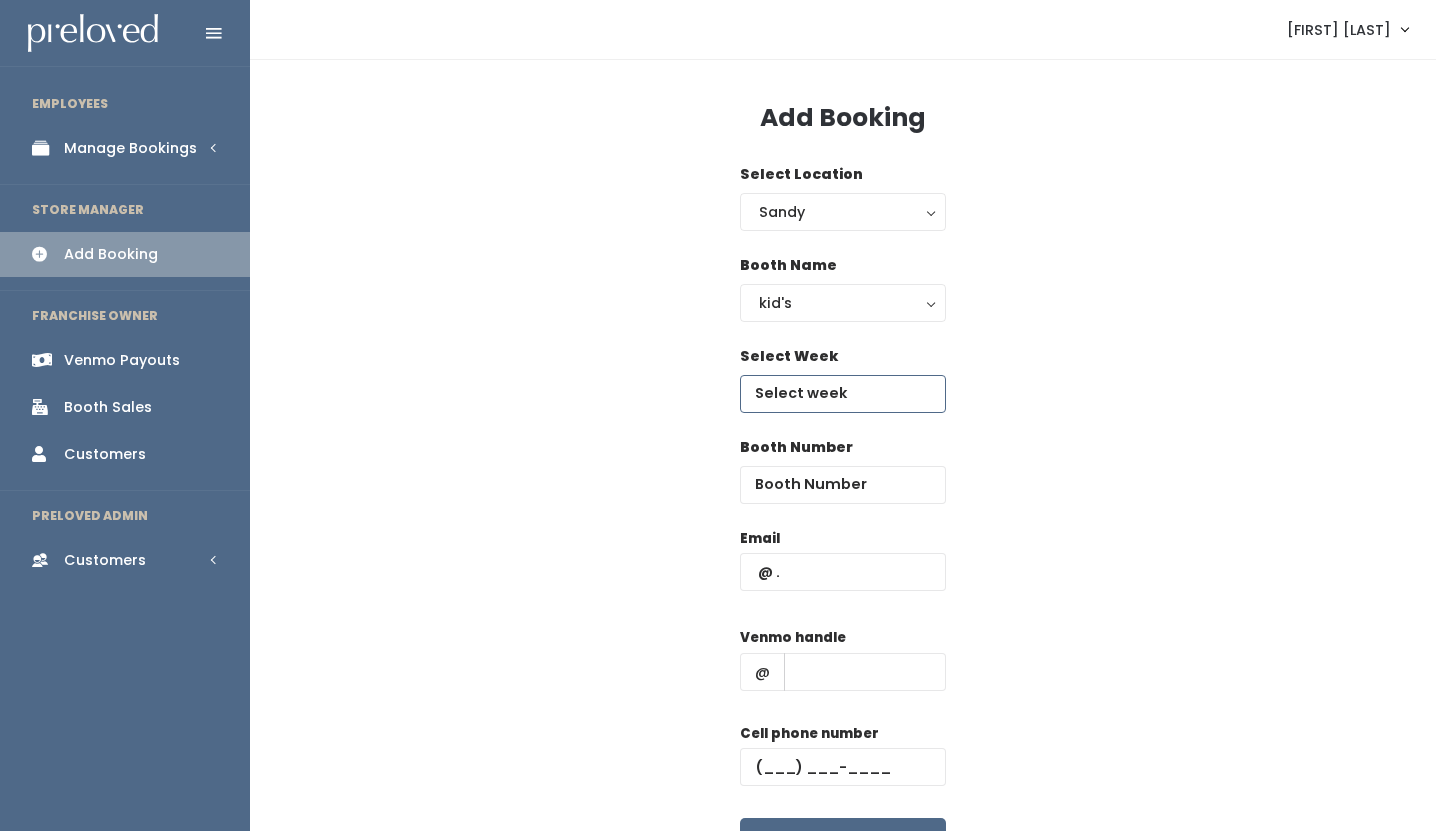 click at bounding box center [843, 394] 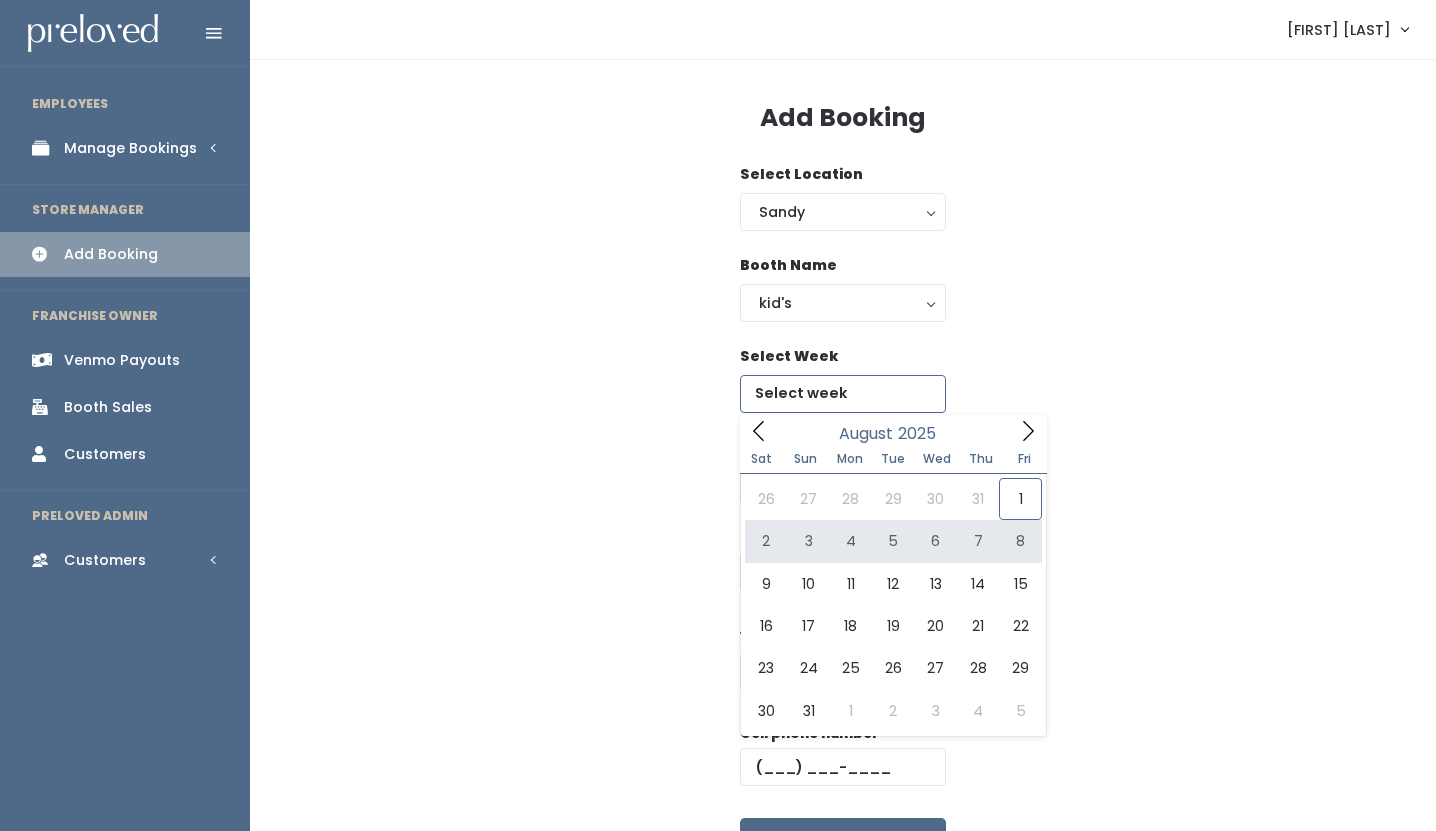 type on "August 2 to August 8" 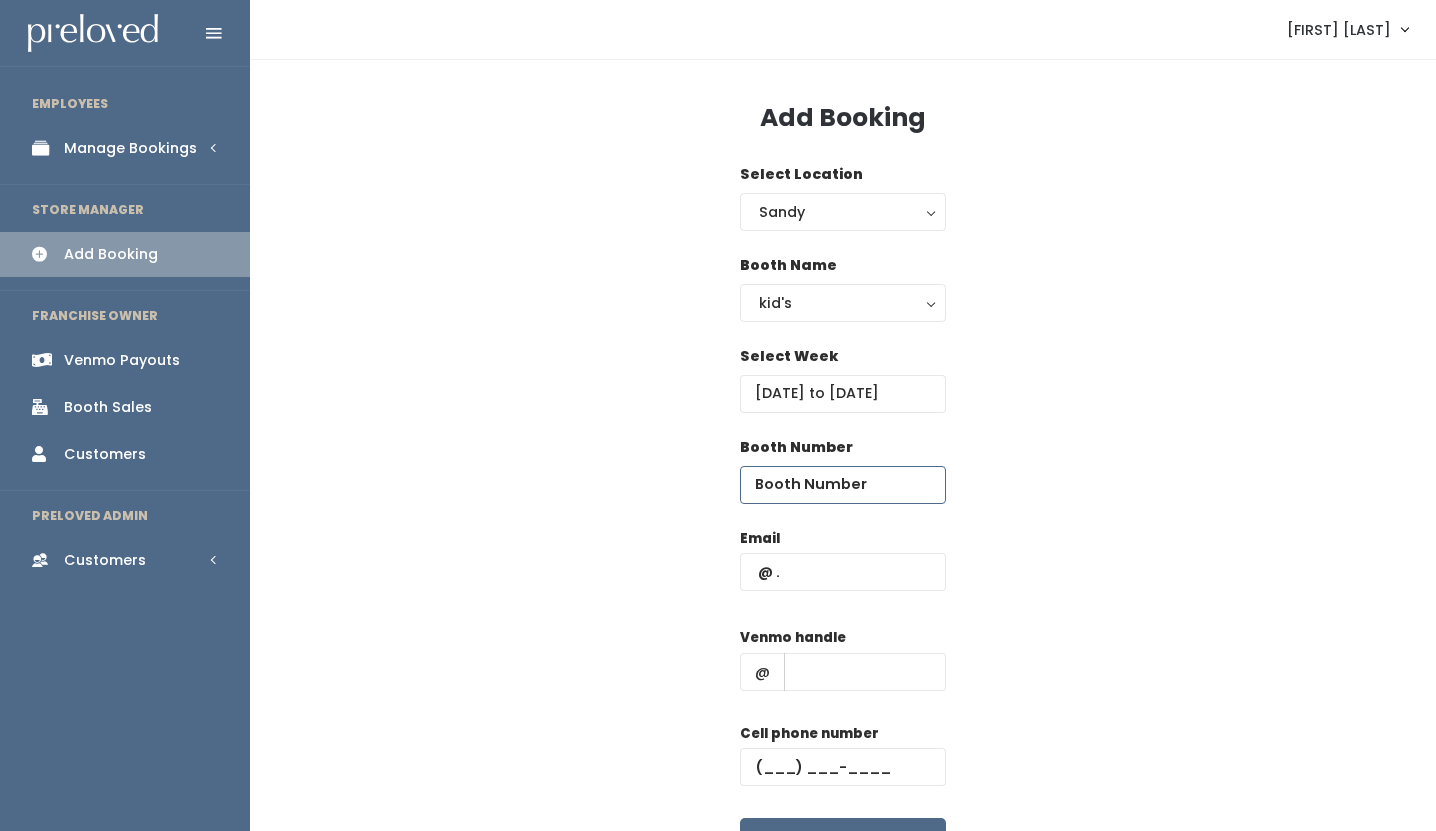 click at bounding box center [843, 485] 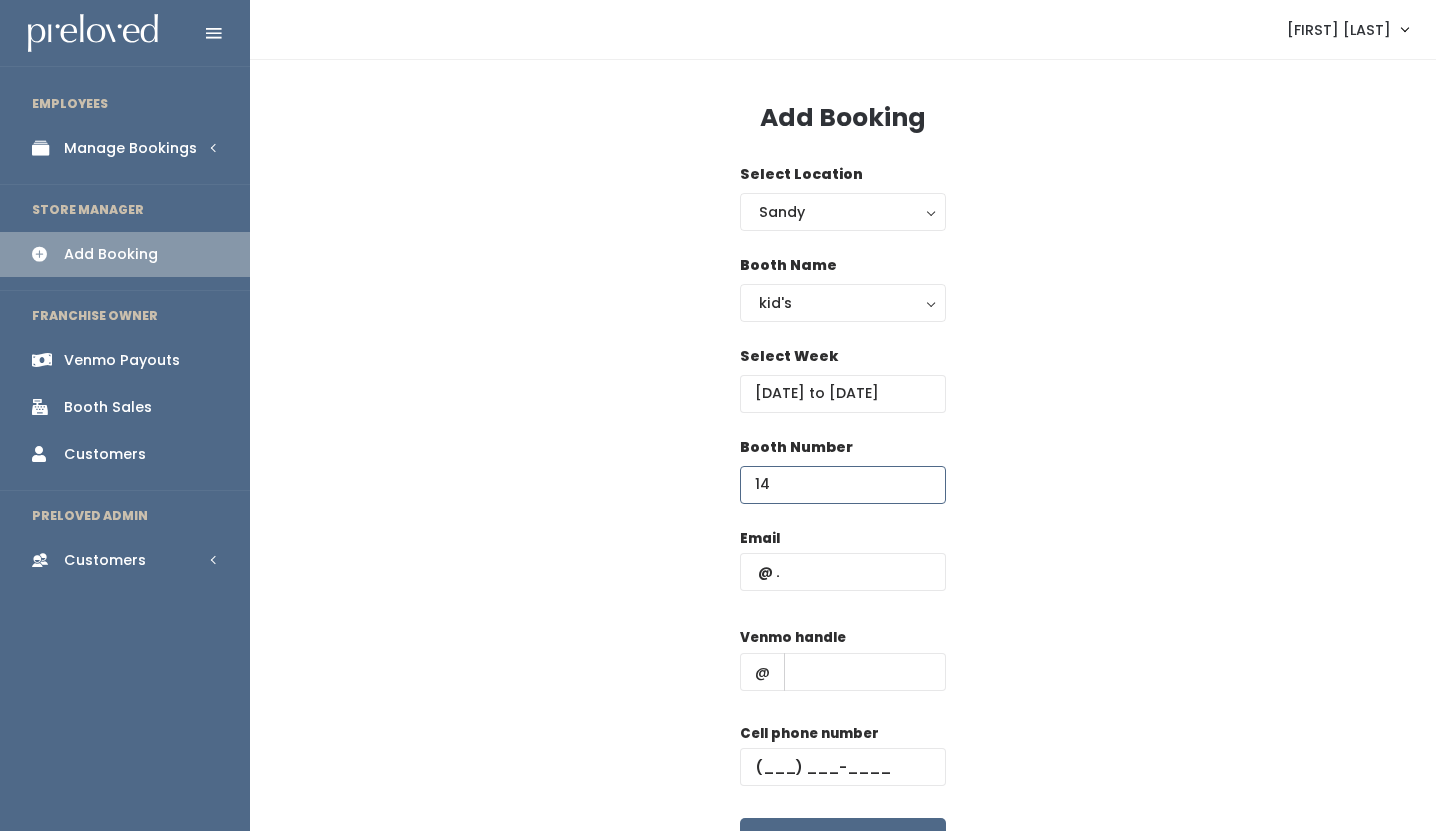 type on "14" 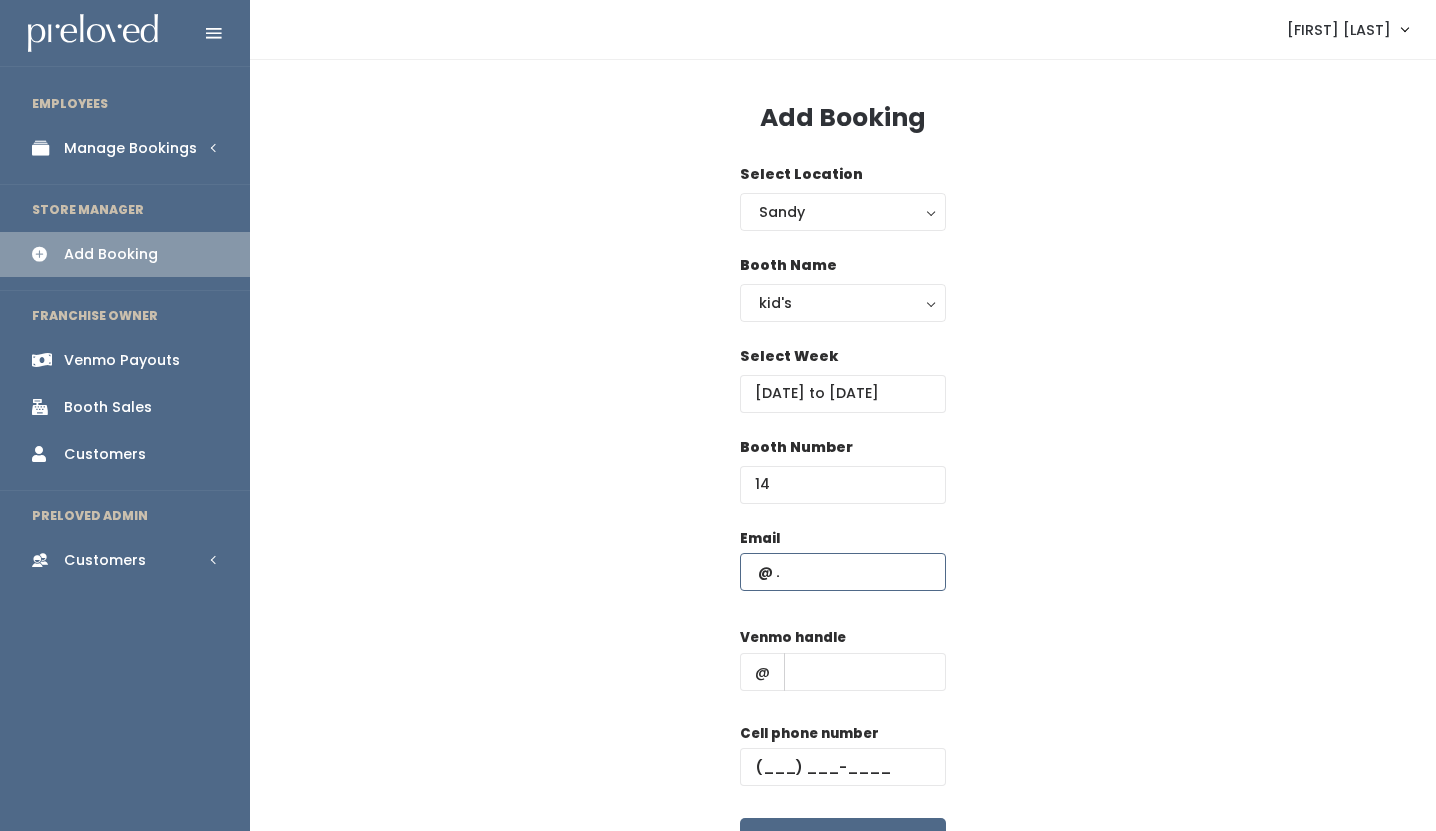 paste on "[EMAIL]" 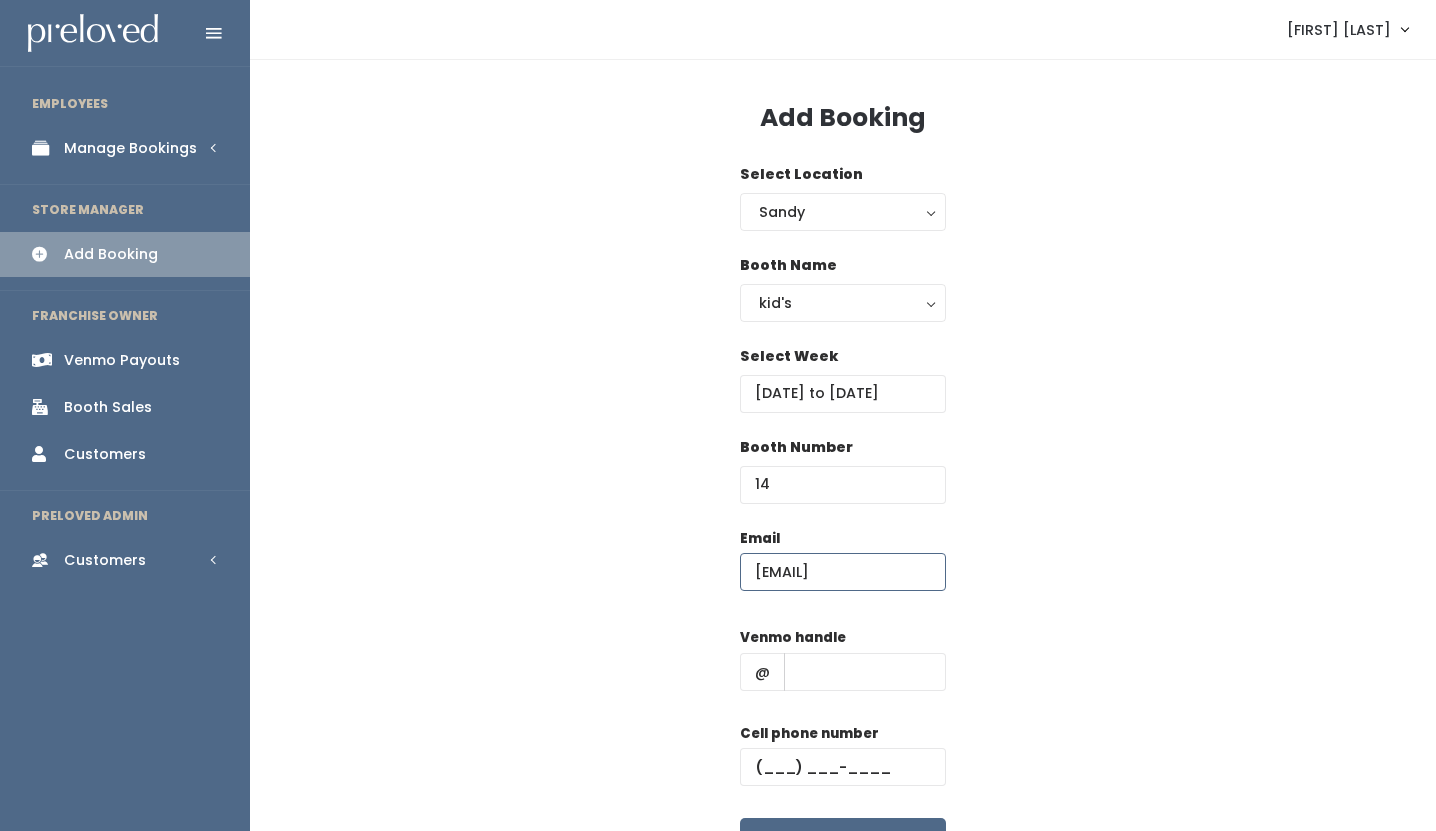 scroll, scrollTop: 0, scrollLeft: 9, axis: horizontal 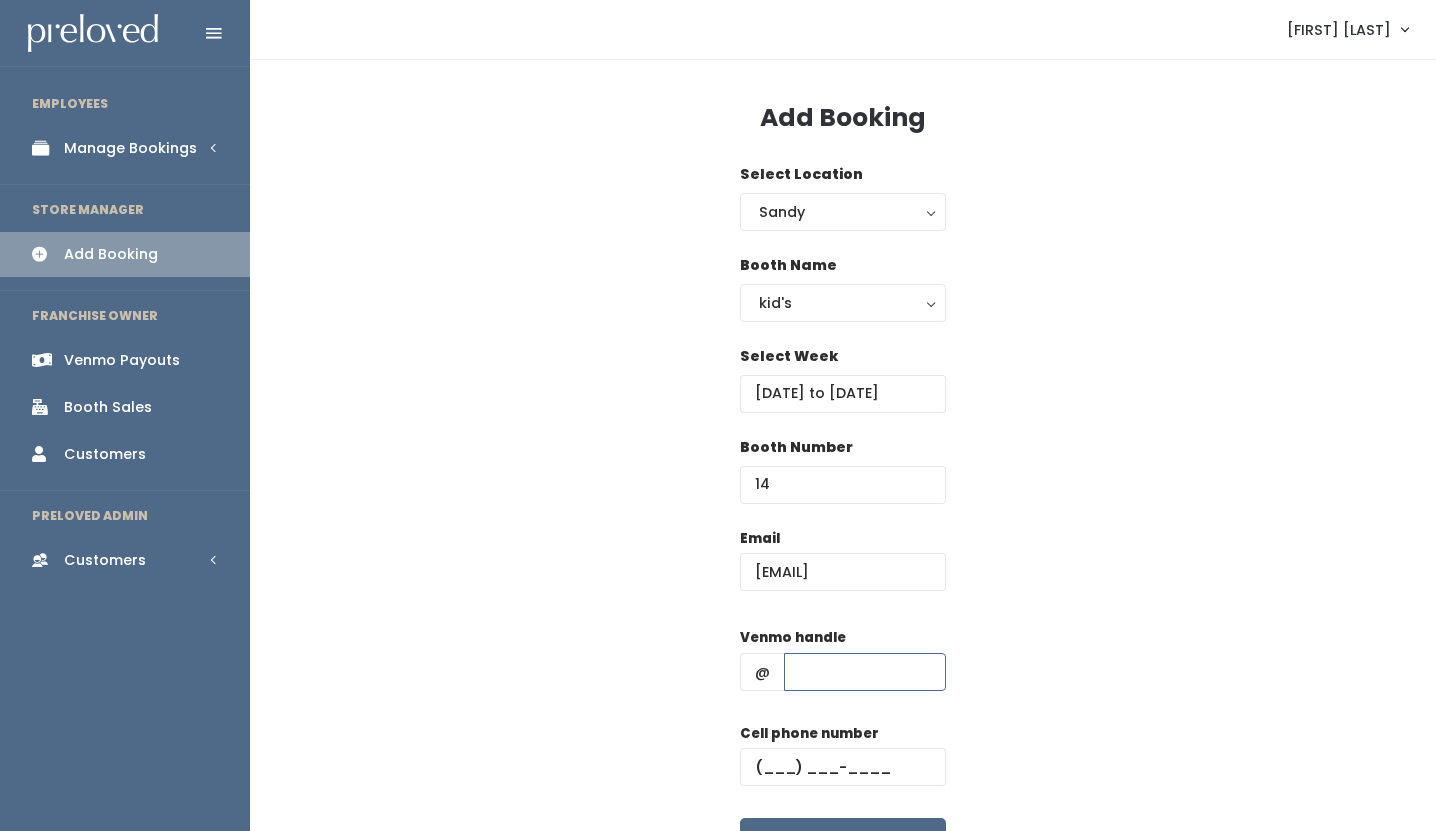 click at bounding box center (865, 672) 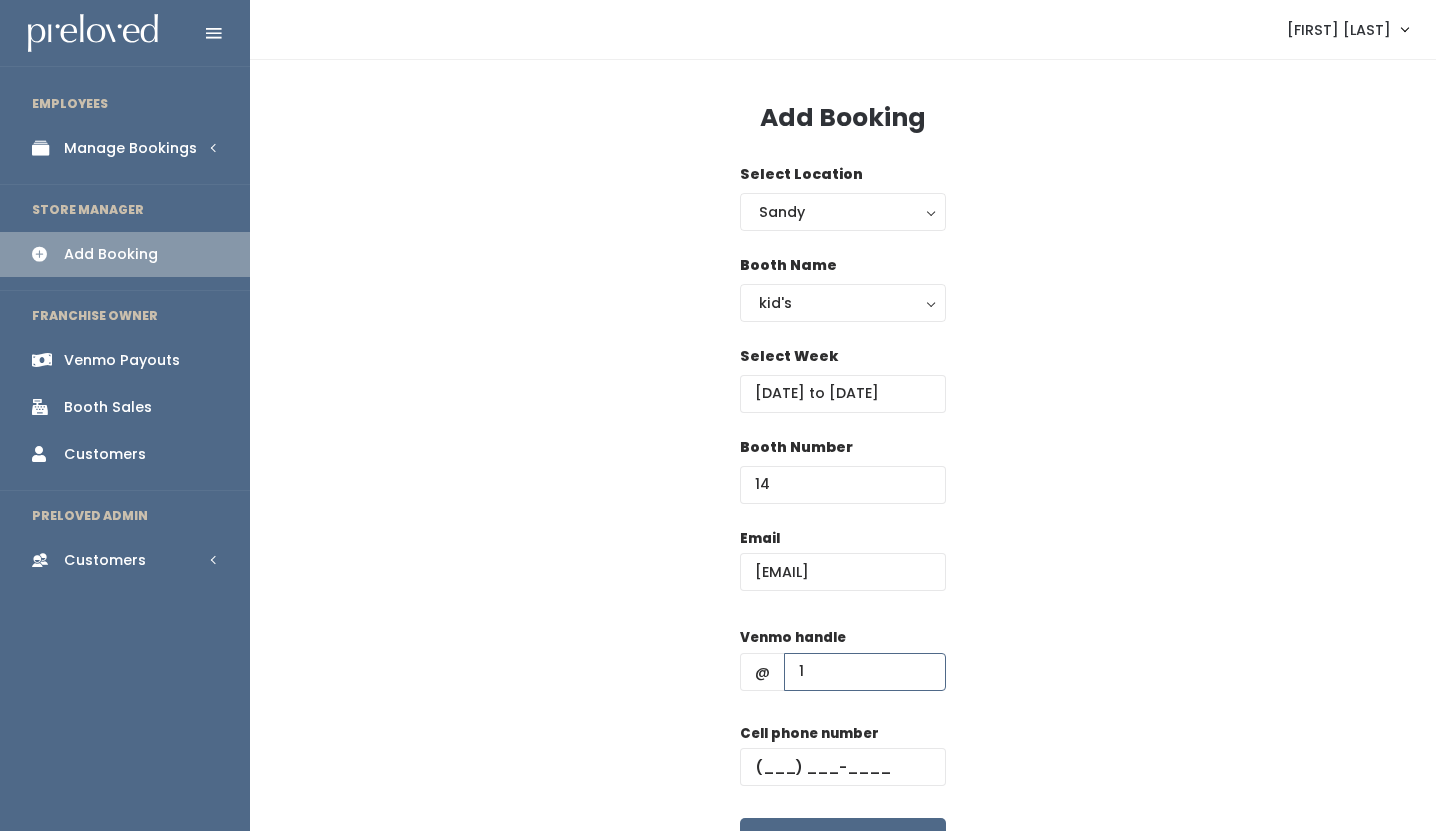 type on "1" 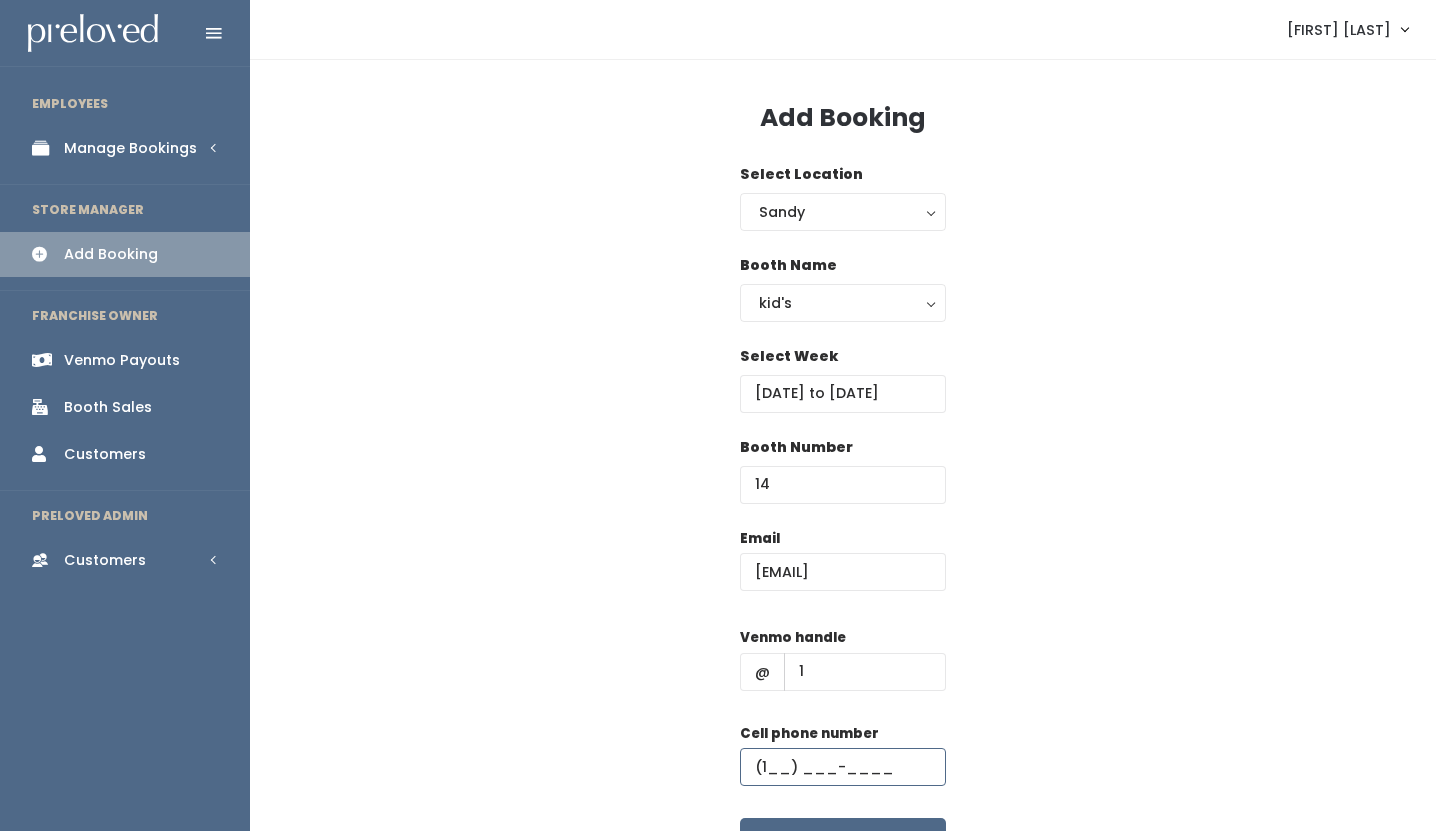 type on "(1__) ___-____" 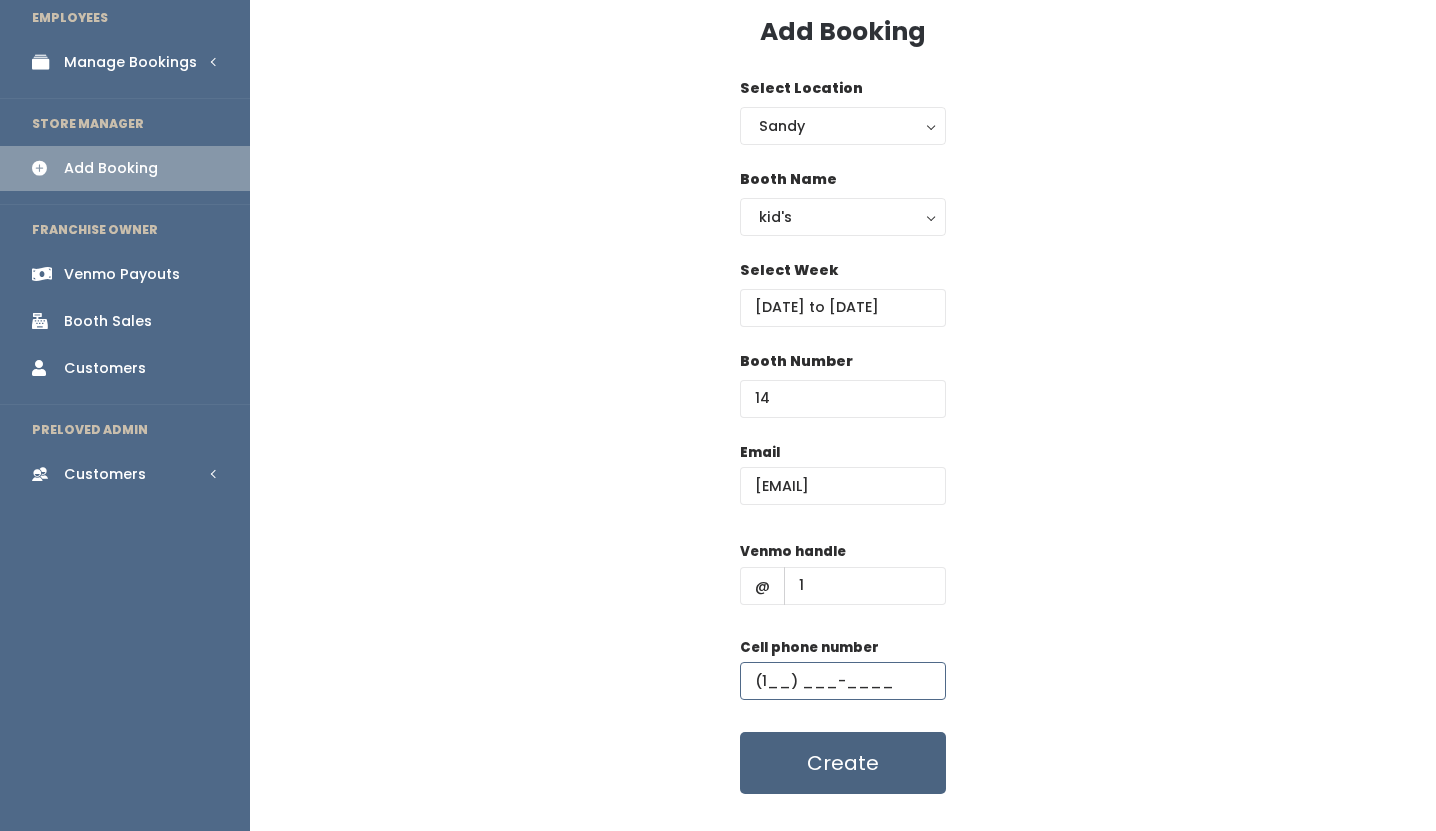 scroll, scrollTop: 87, scrollLeft: 0, axis: vertical 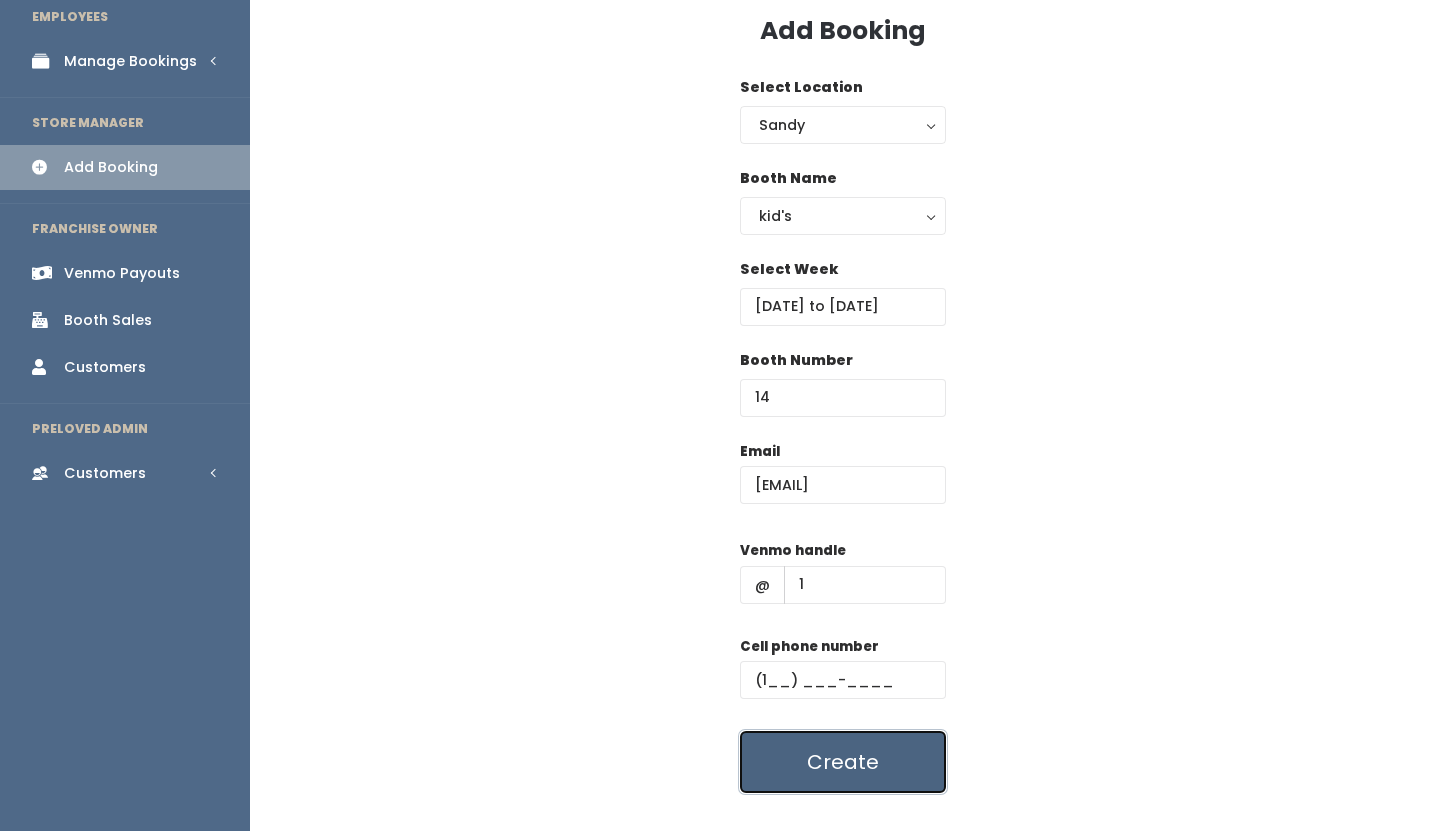click on "Create" at bounding box center (843, 762) 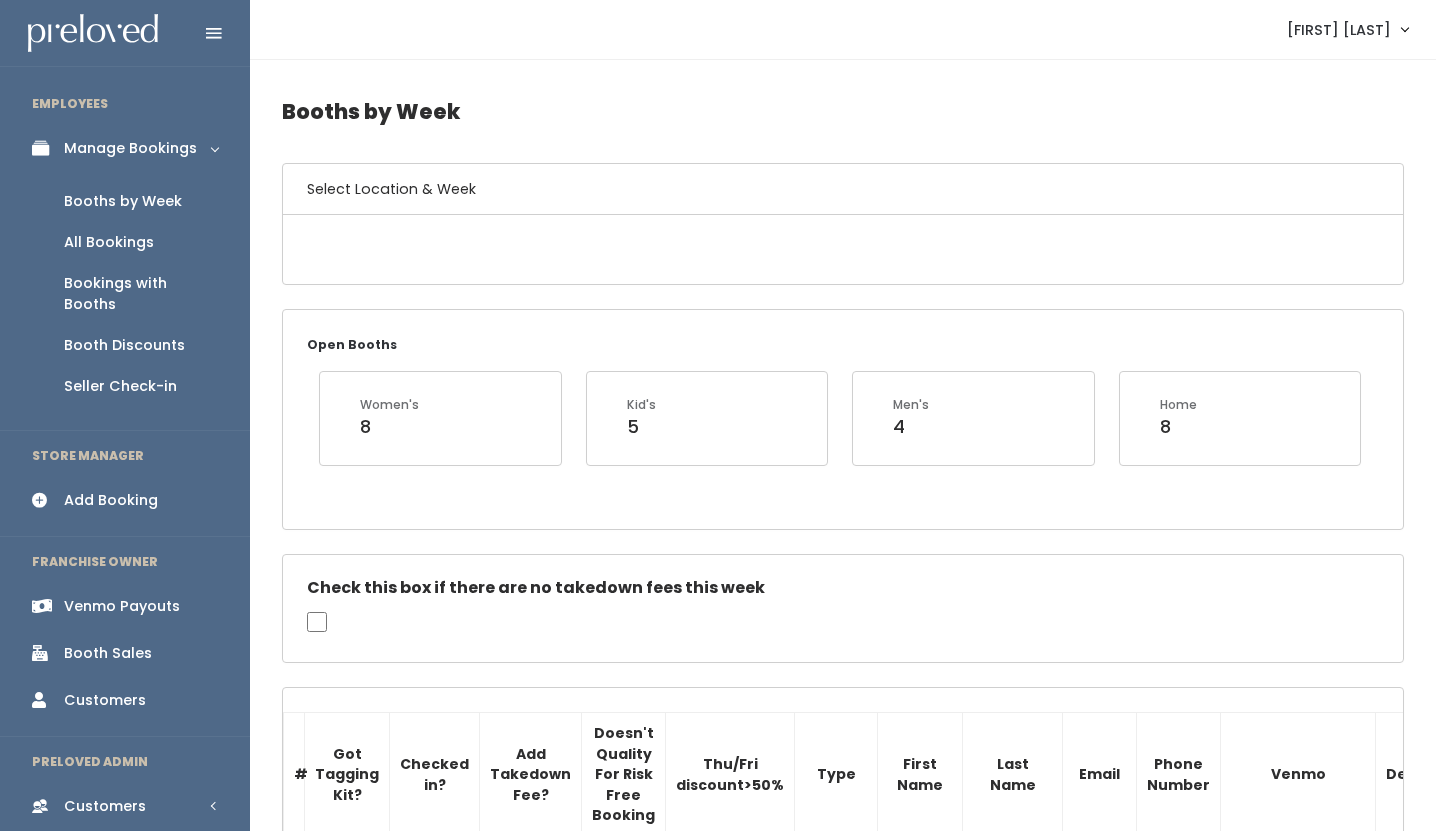 scroll, scrollTop: 1282, scrollLeft: 0, axis: vertical 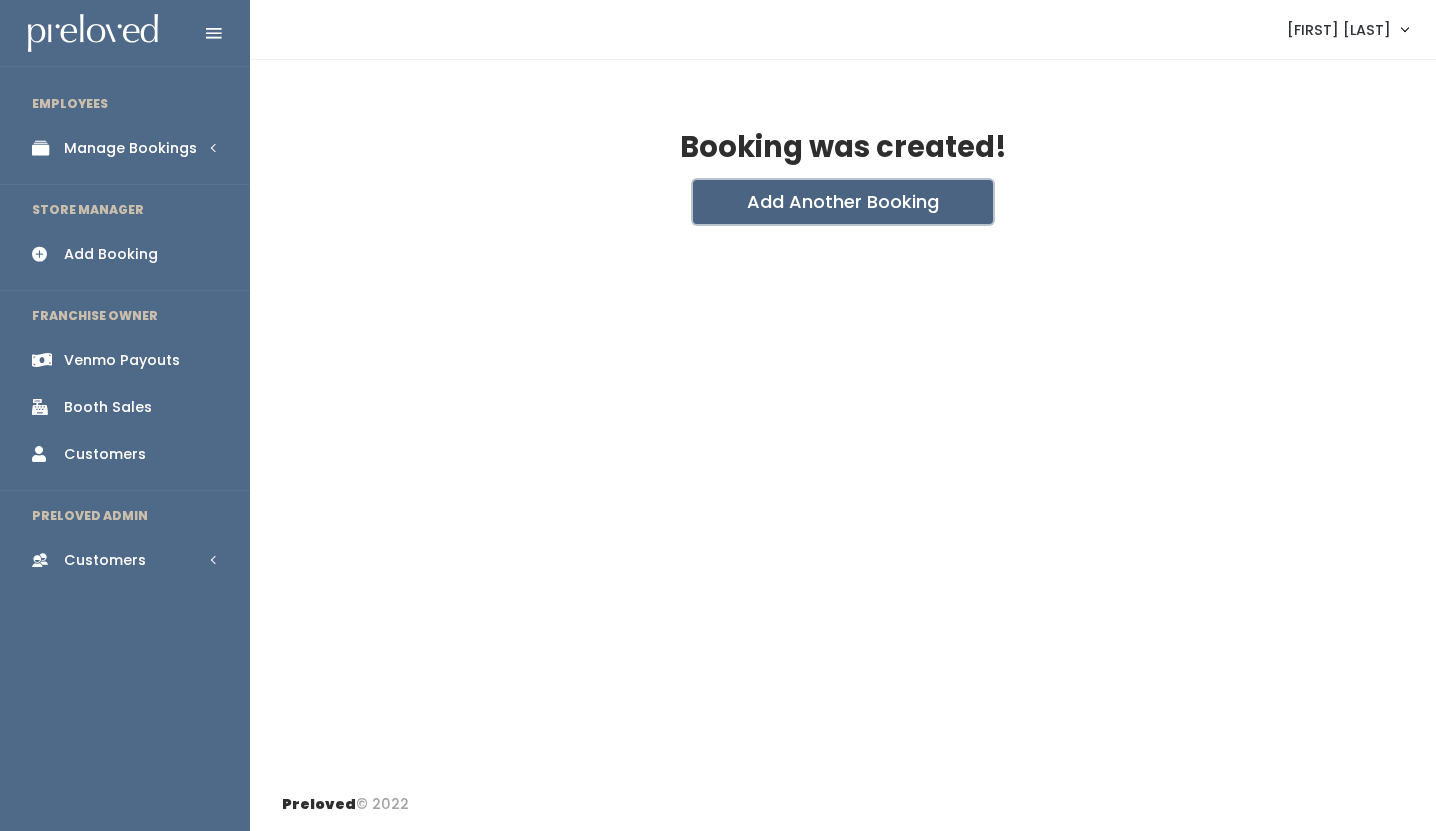 click on "Add Another Booking" at bounding box center (843, 202) 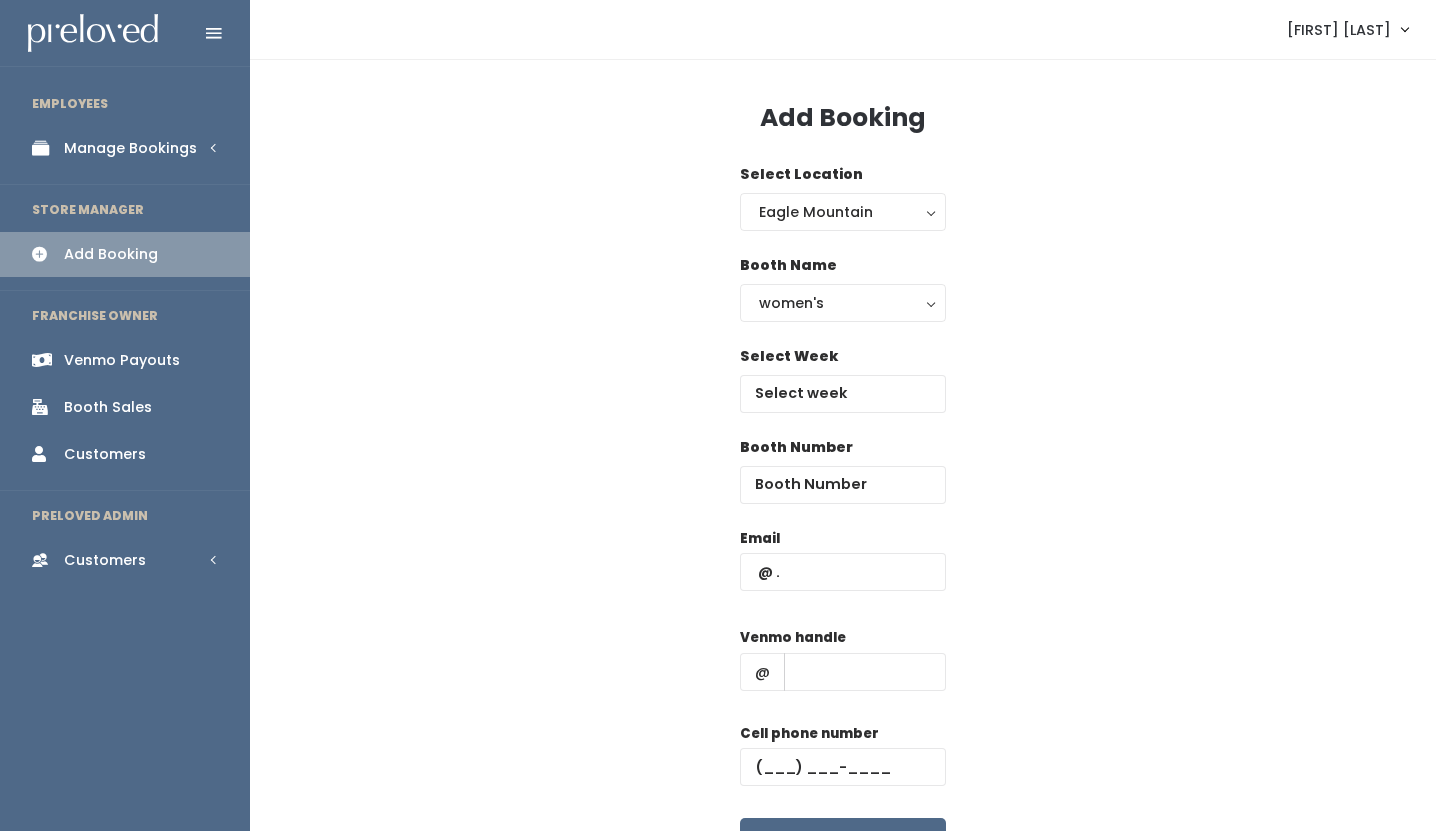 scroll, scrollTop: 0, scrollLeft: 0, axis: both 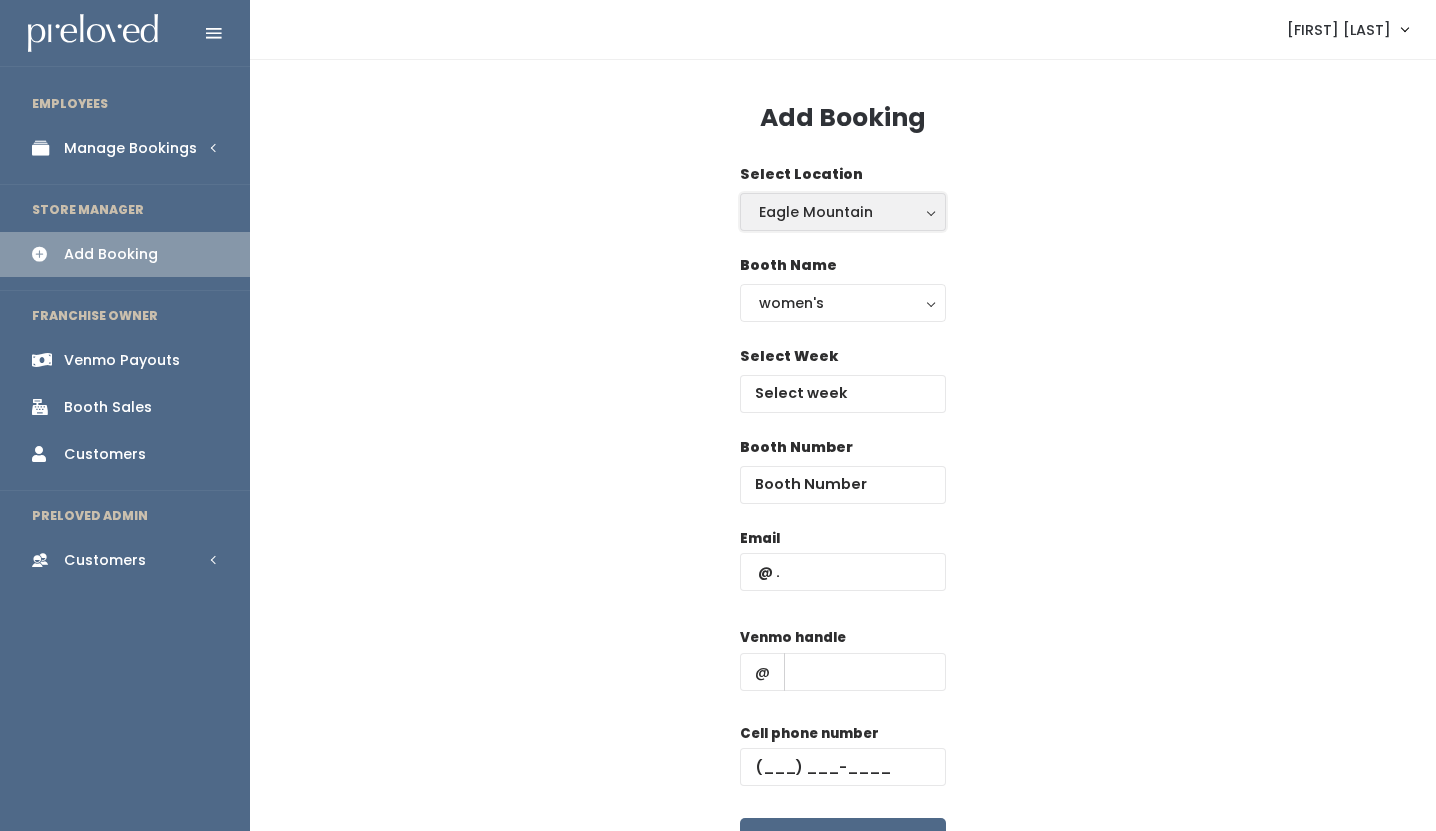 click on "Eagle Mountain" at bounding box center (843, 212) 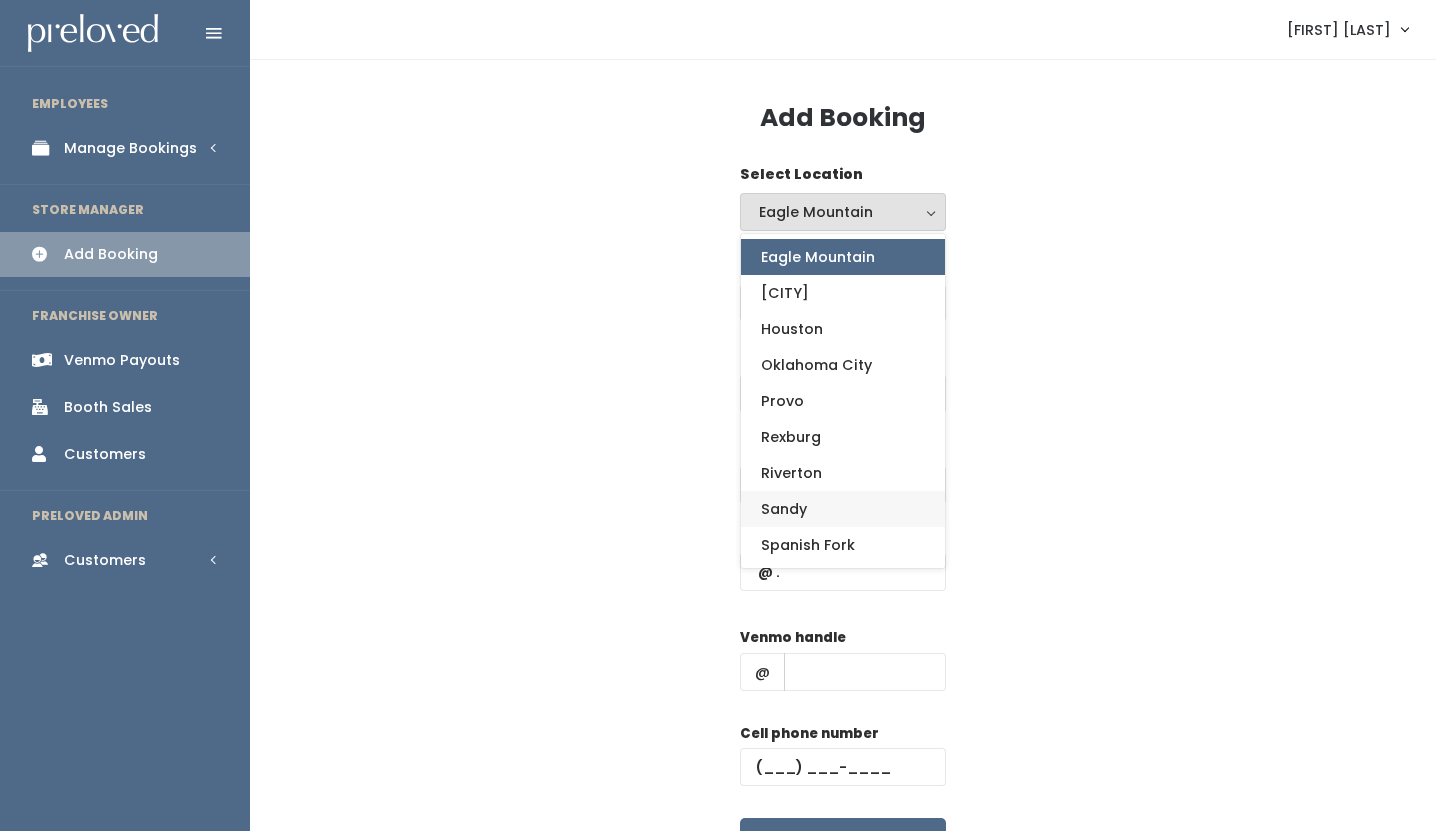 click on "Sandy" at bounding box center [784, 509] 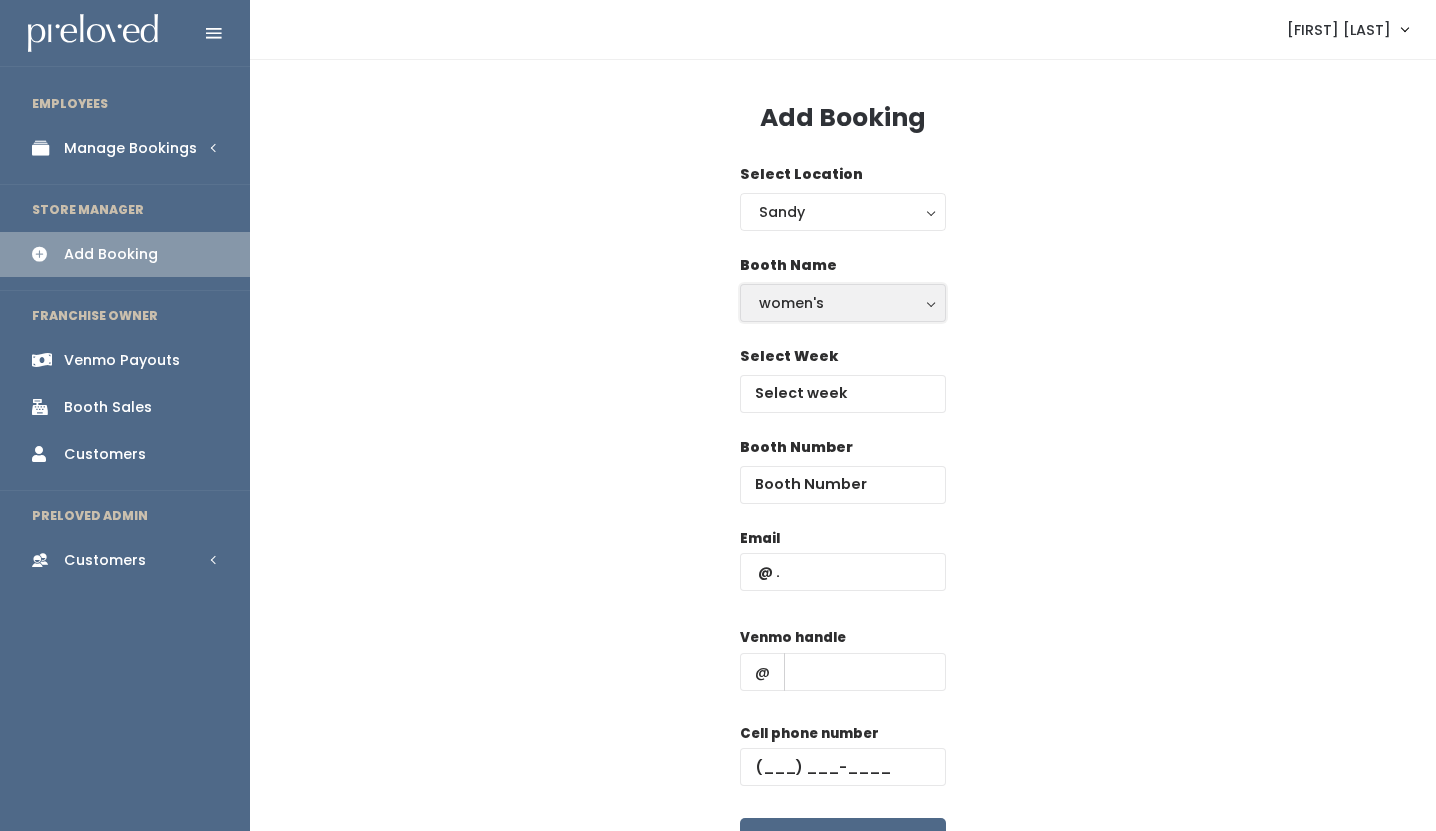 click on "women's" at bounding box center (843, 303) 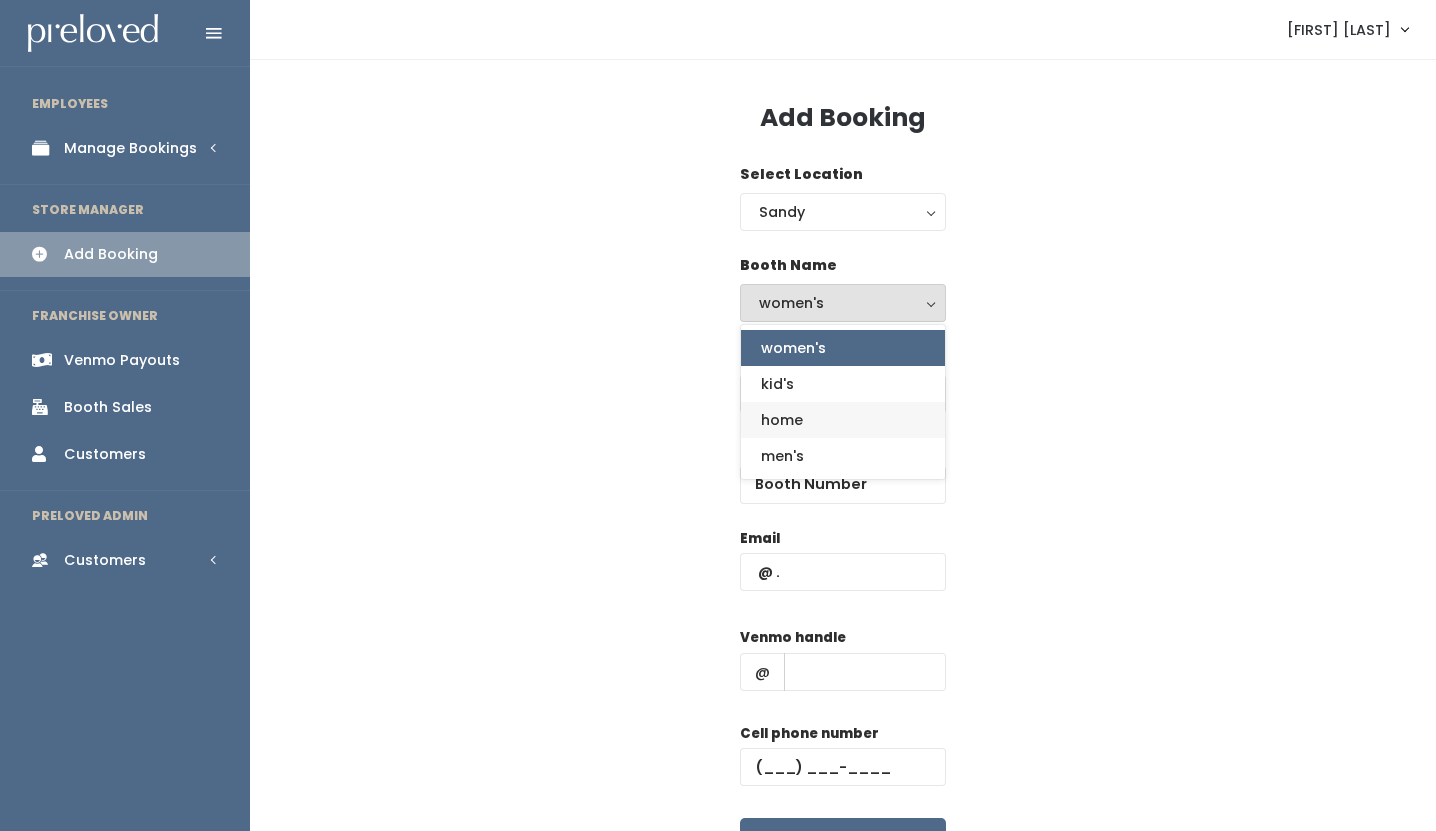 click on "home" at bounding box center [843, 420] 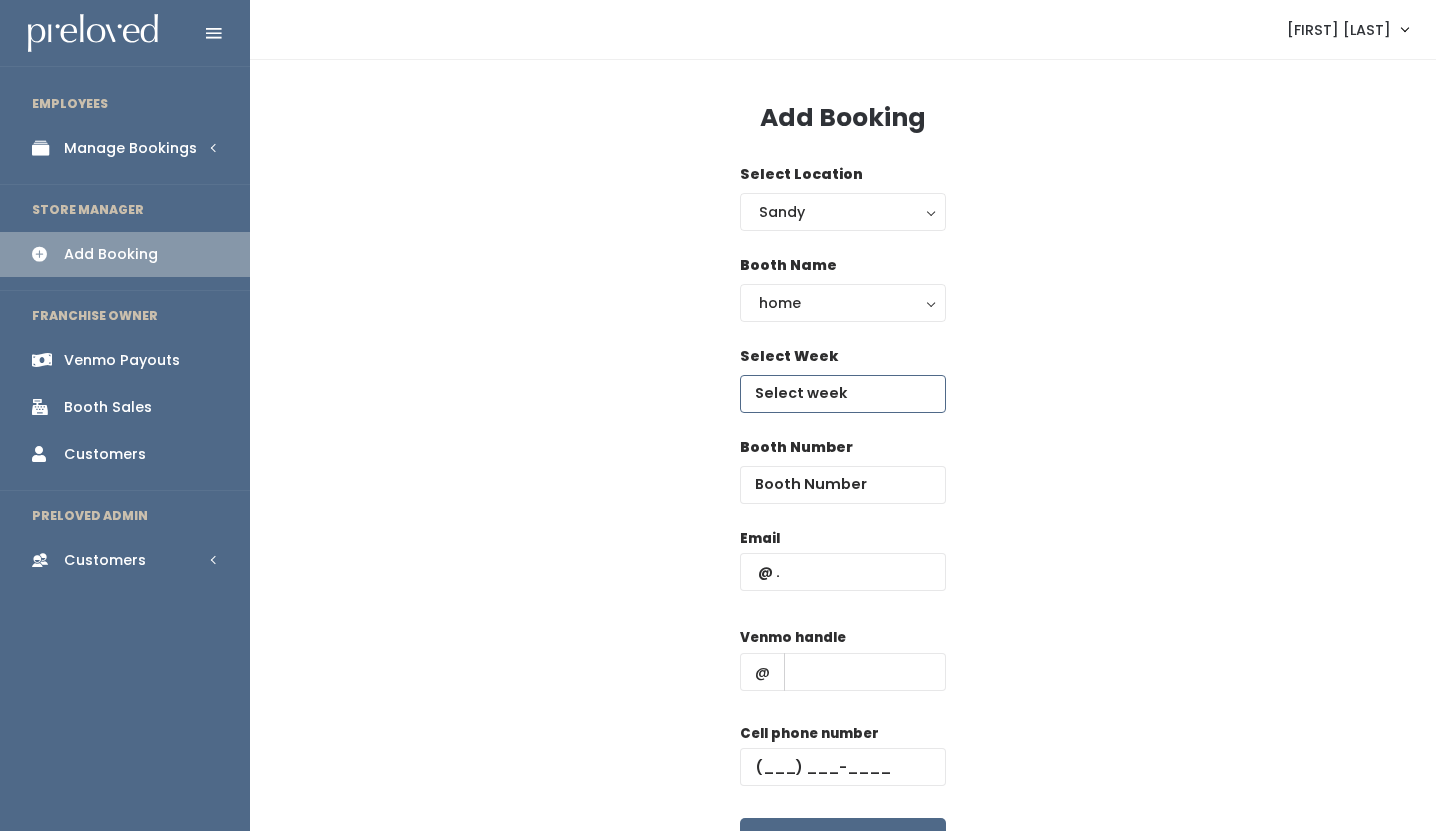 click at bounding box center [843, 394] 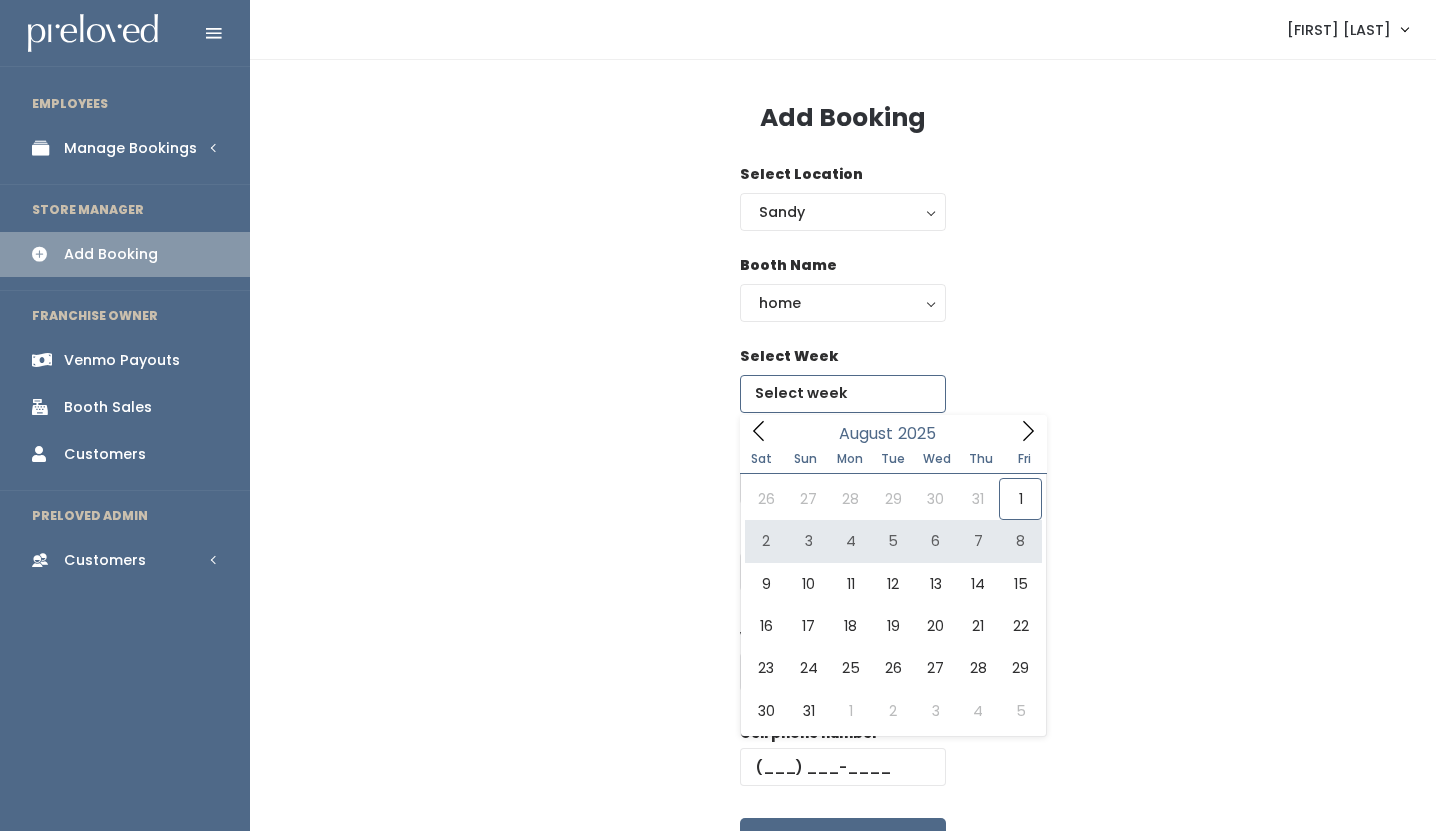 type on "August 2 to August 8" 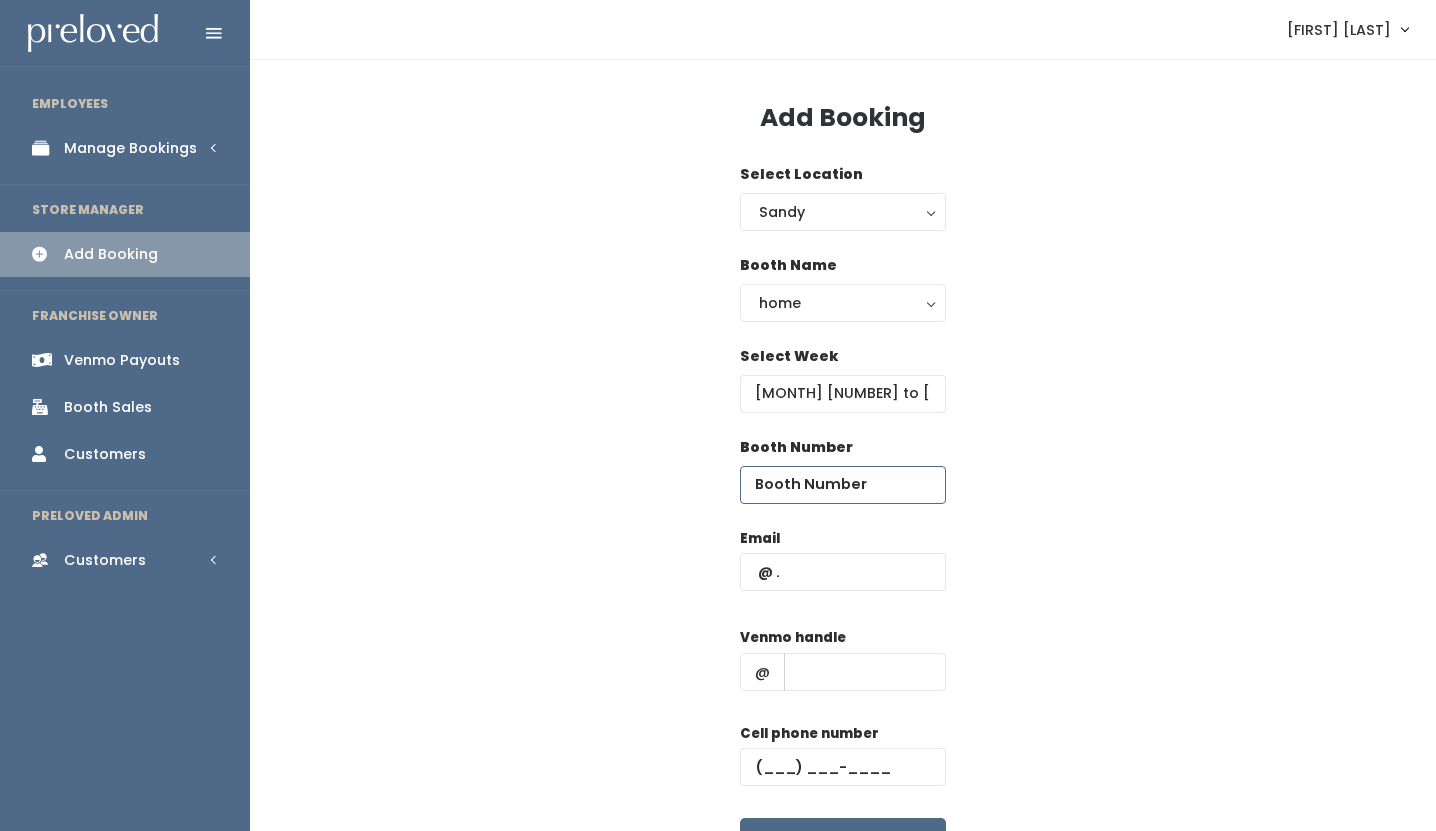 click at bounding box center [843, 485] 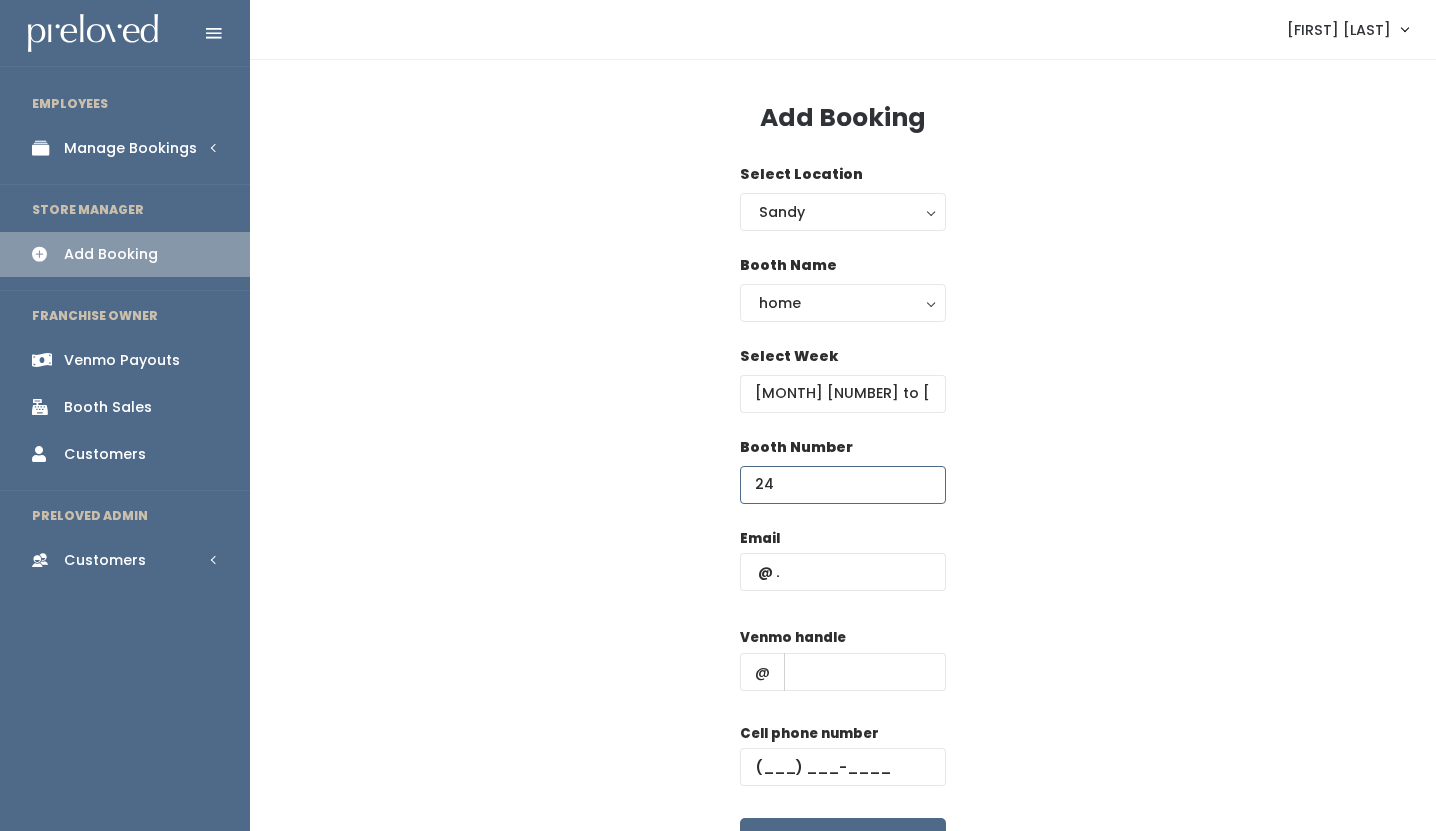 type on "24" 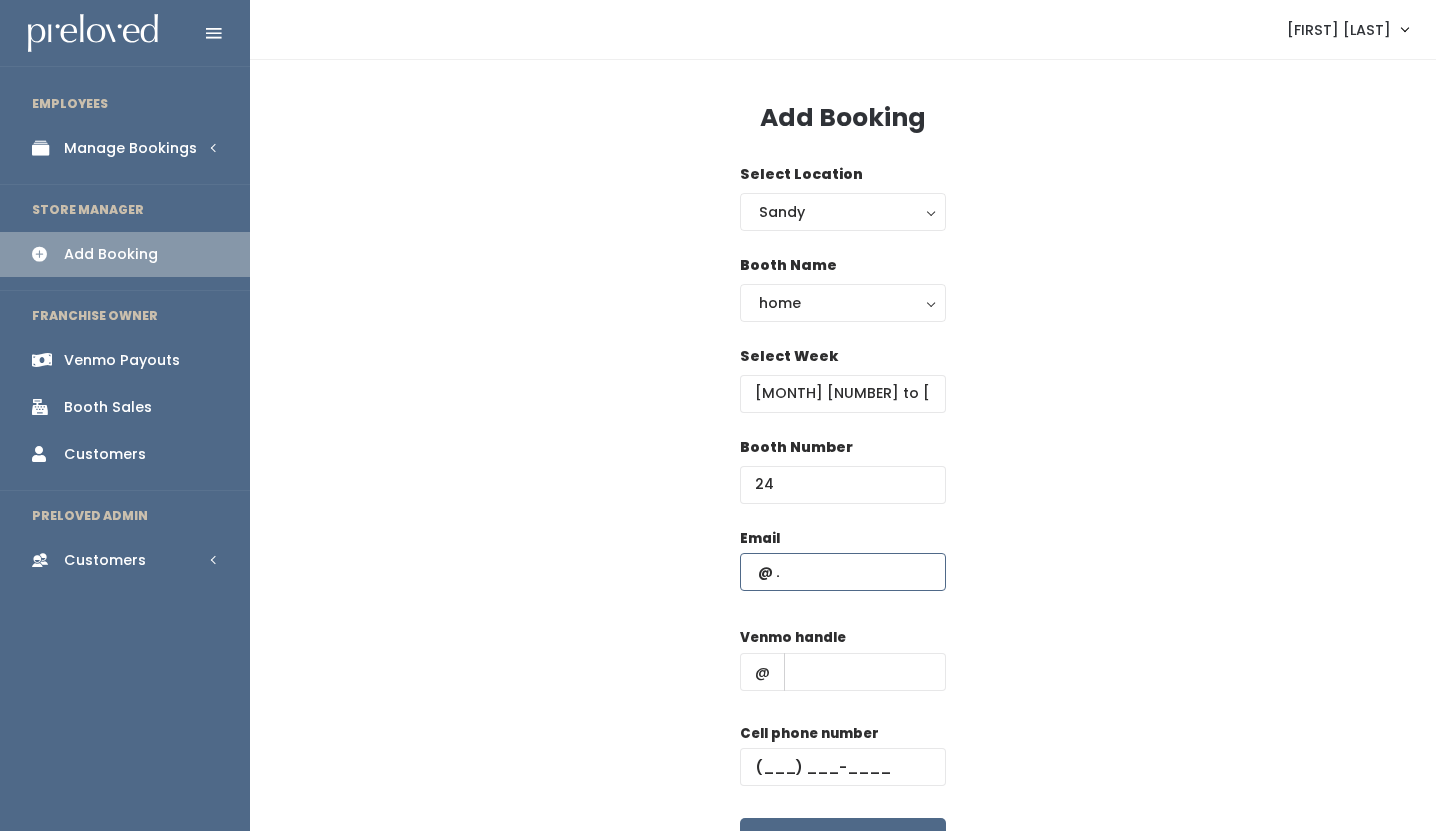 click at bounding box center [843, 572] 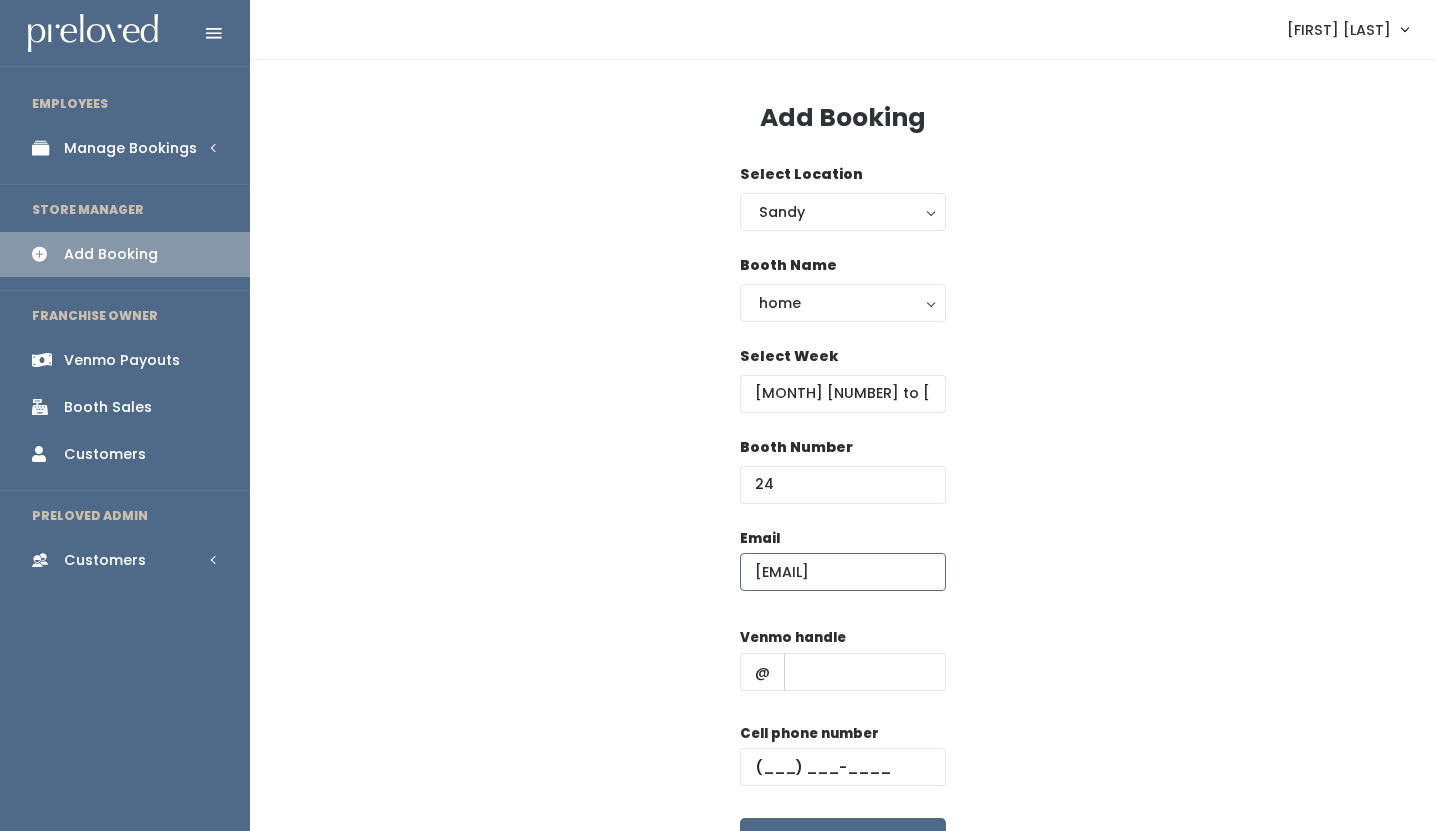 scroll, scrollTop: 0, scrollLeft: 9, axis: horizontal 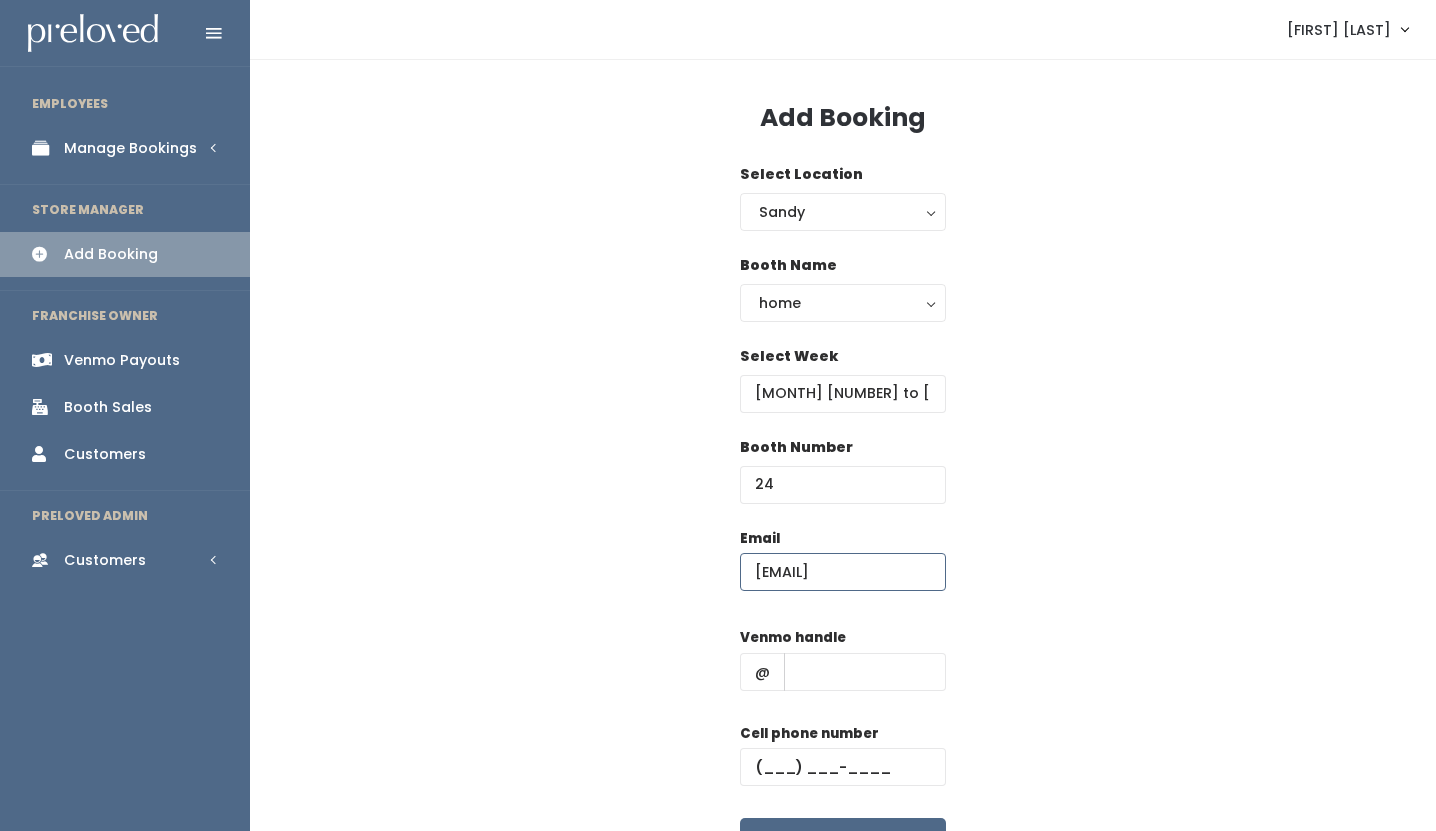 type on "emilynjsmith@gmail.com" 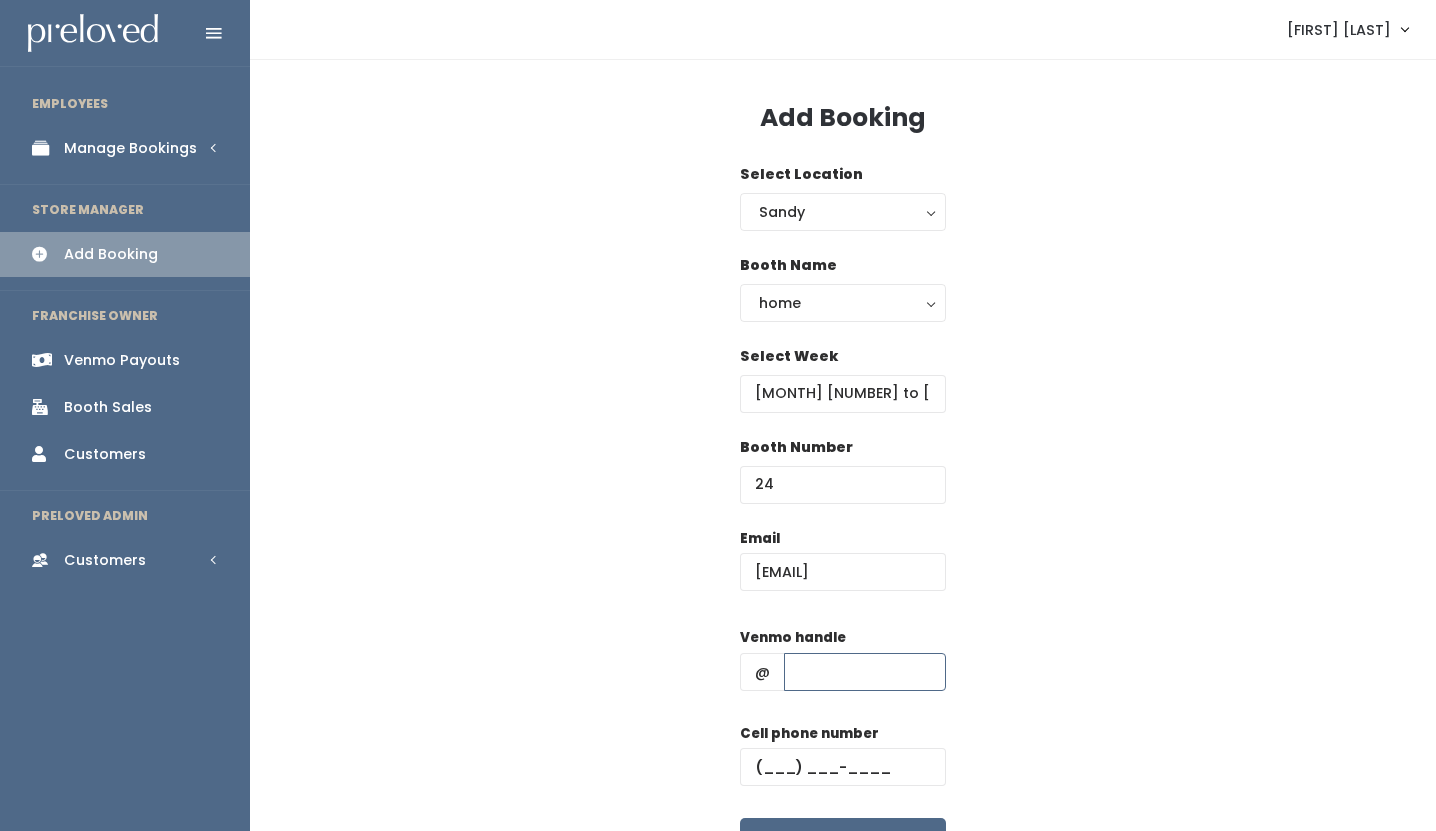 scroll, scrollTop: 0, scrollLeft: 0, axis: both 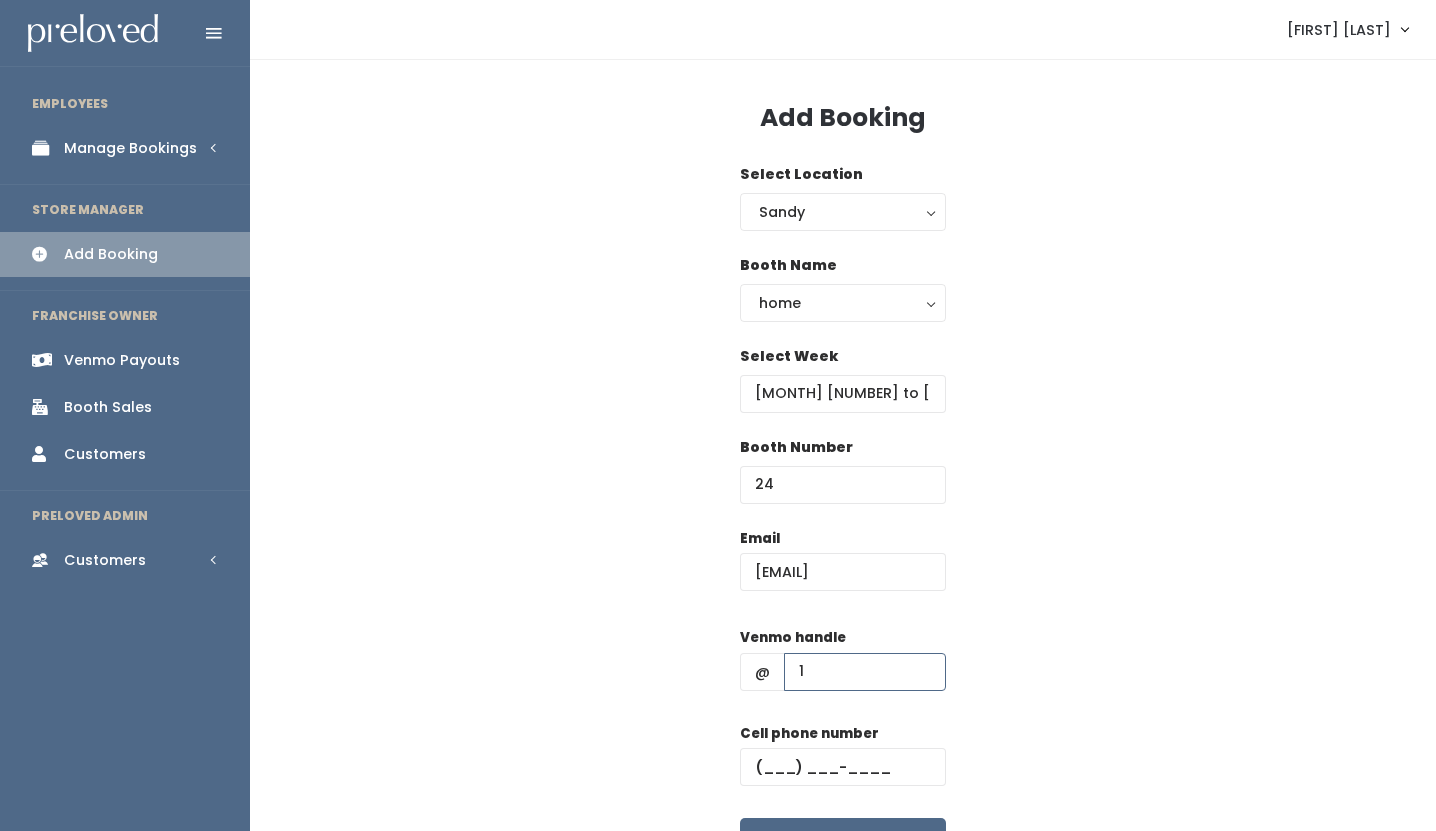 type on "1" 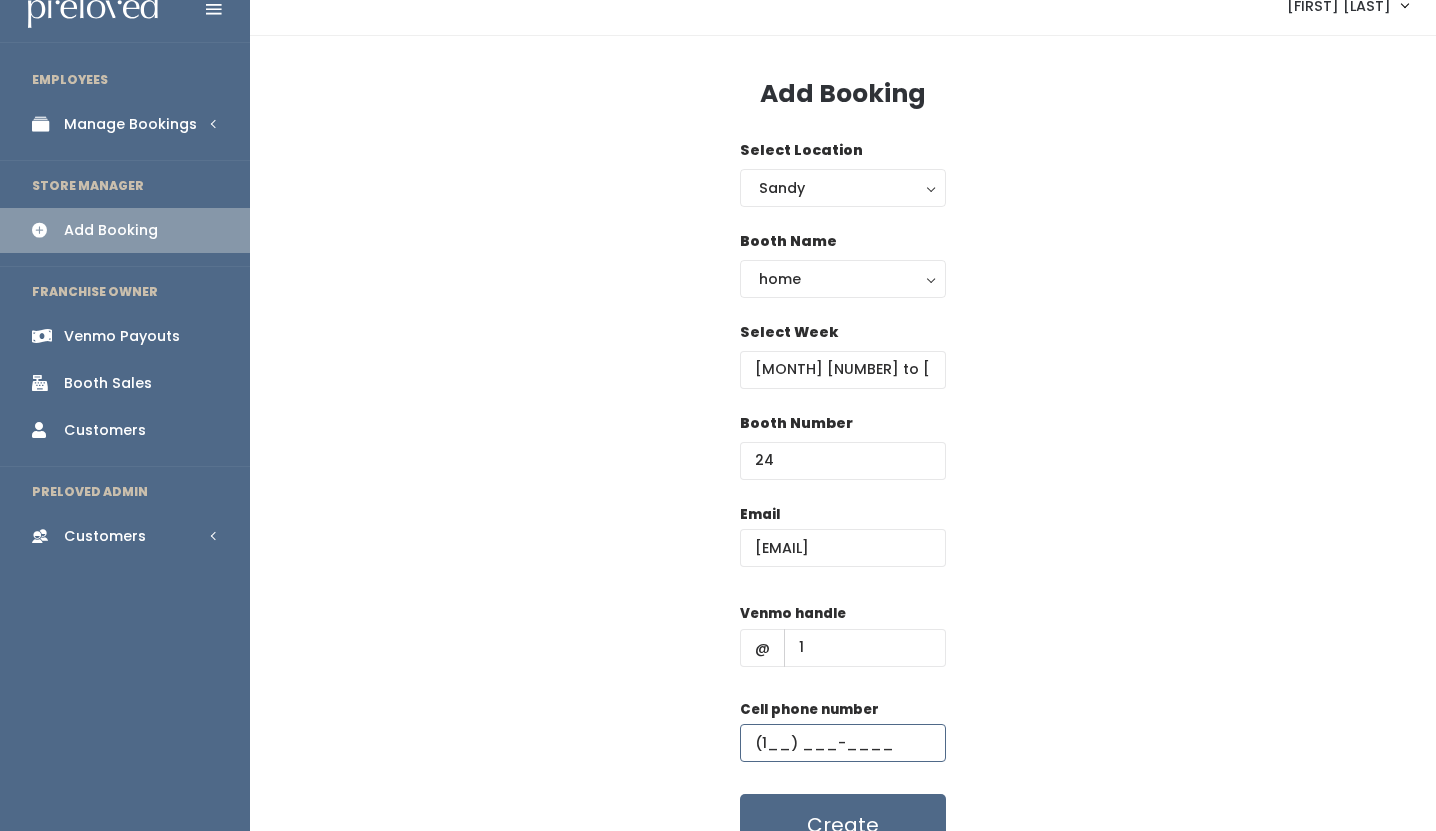 scroll, scrollTop: 29, scrollLeft: 0, axis: vertical 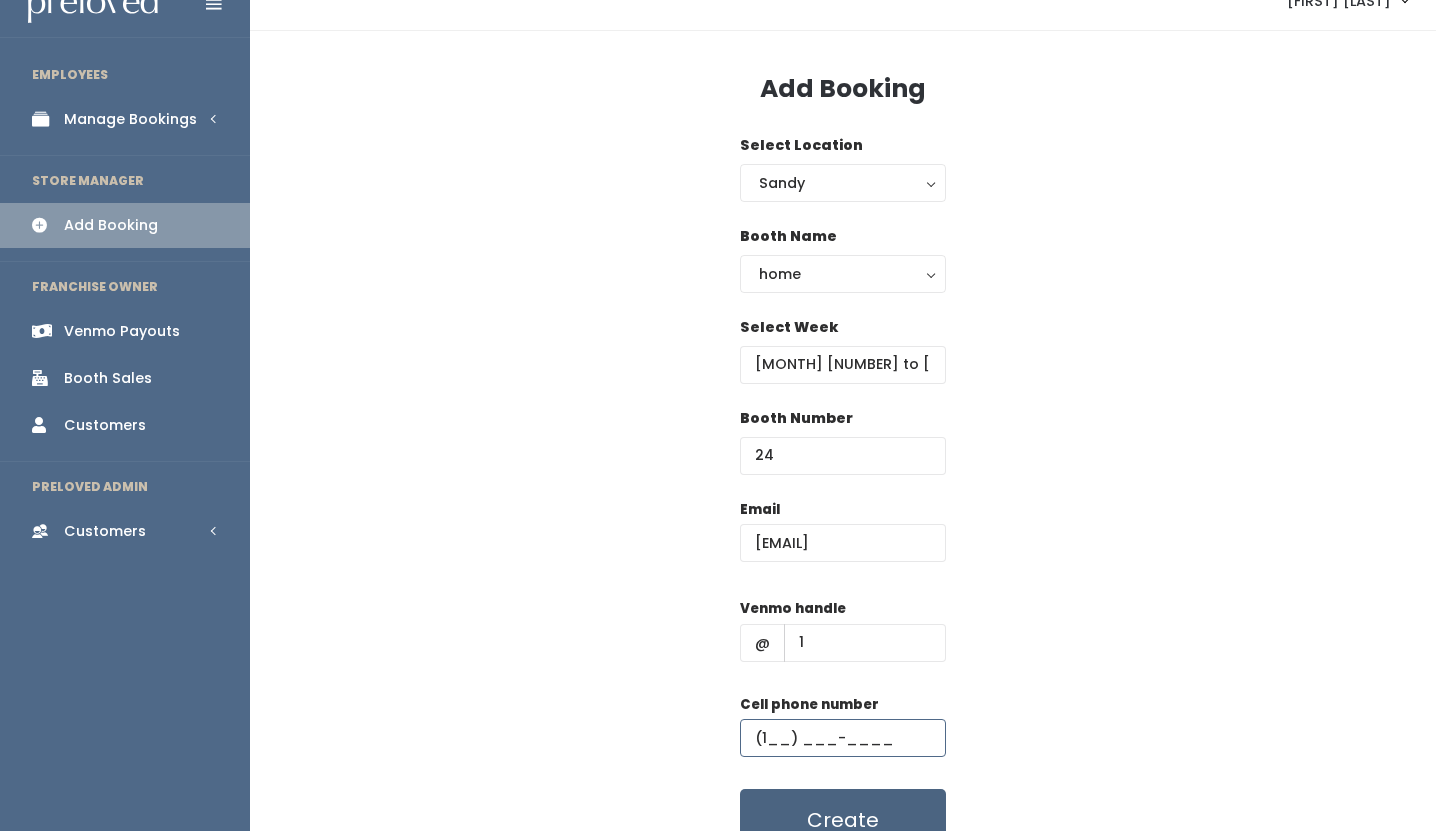 type on "(1__) ___-____" 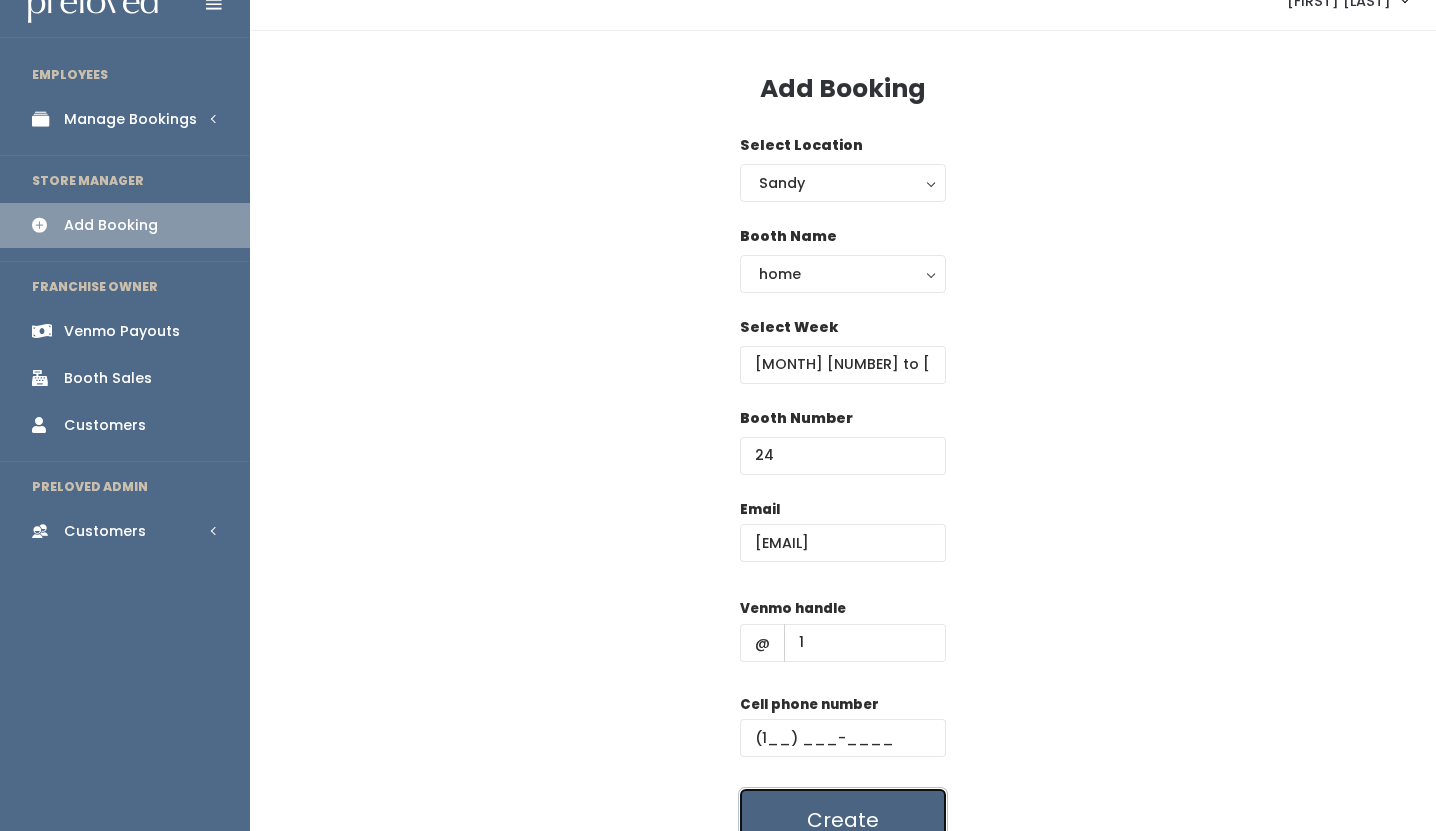 click on "Create" at bounding box center (843, 820) 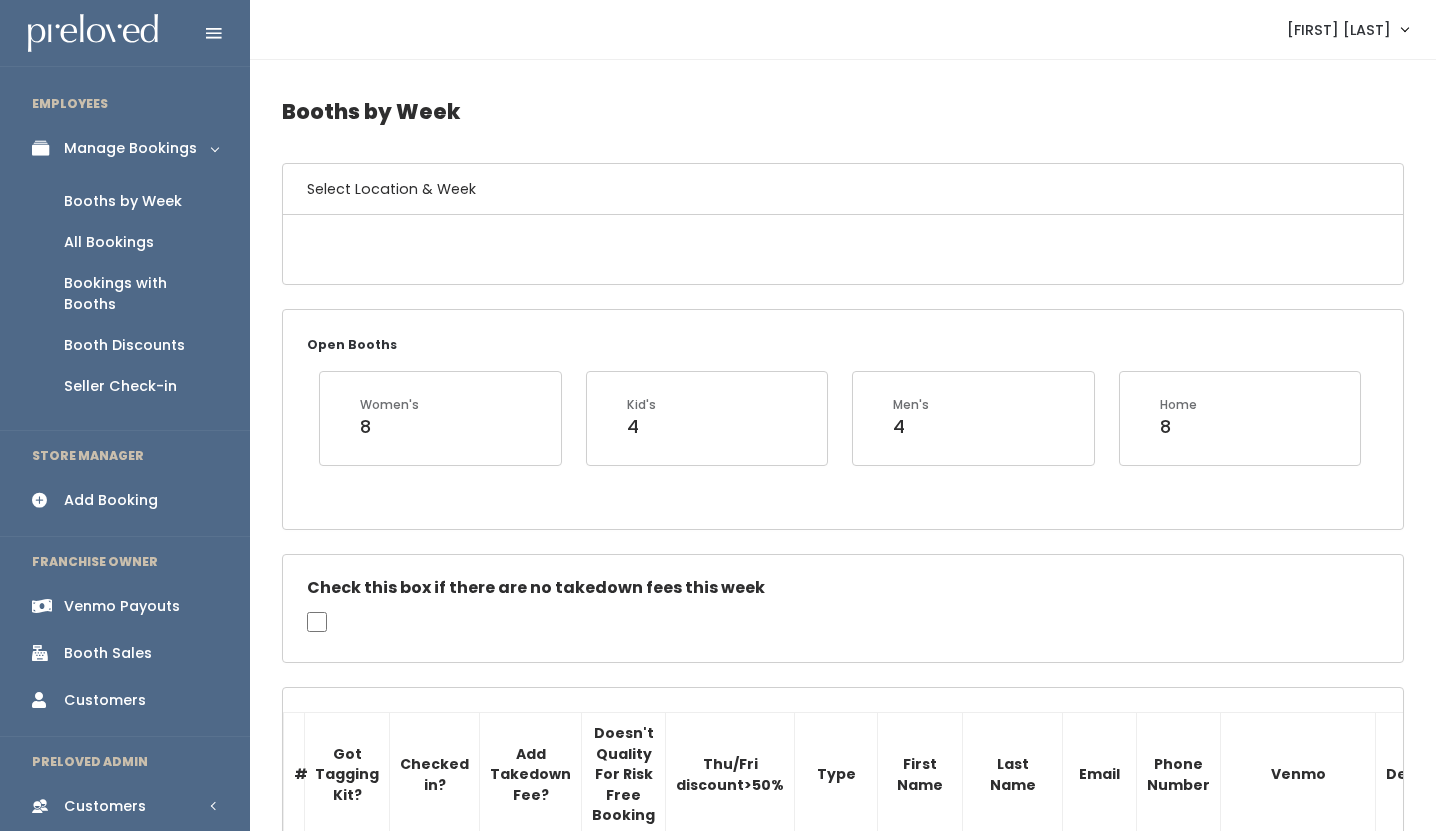 scroll, scrollTop: 1264, scrollLeft: 0, axis: vertical 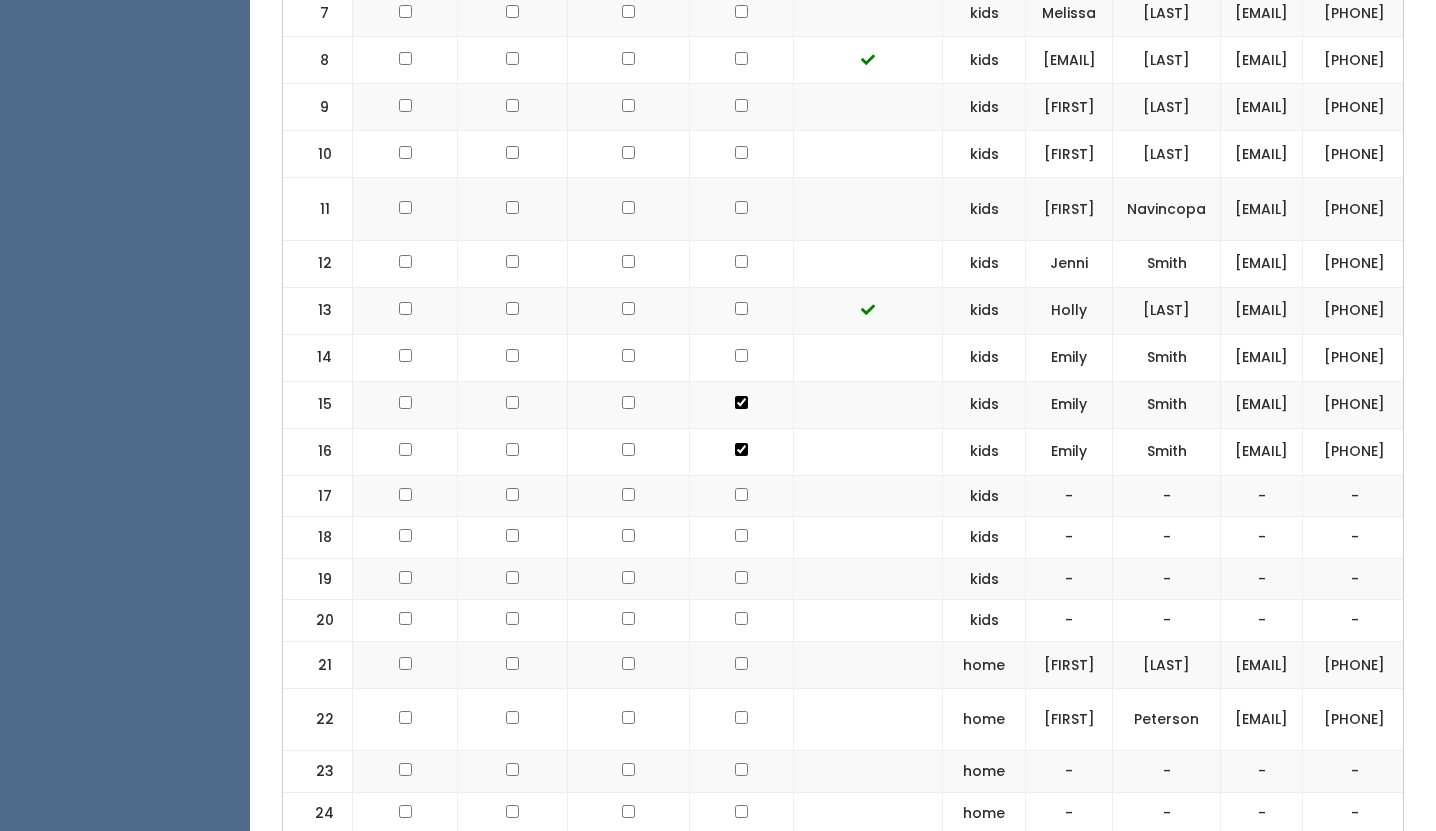 click at bounding box center (741, -224) 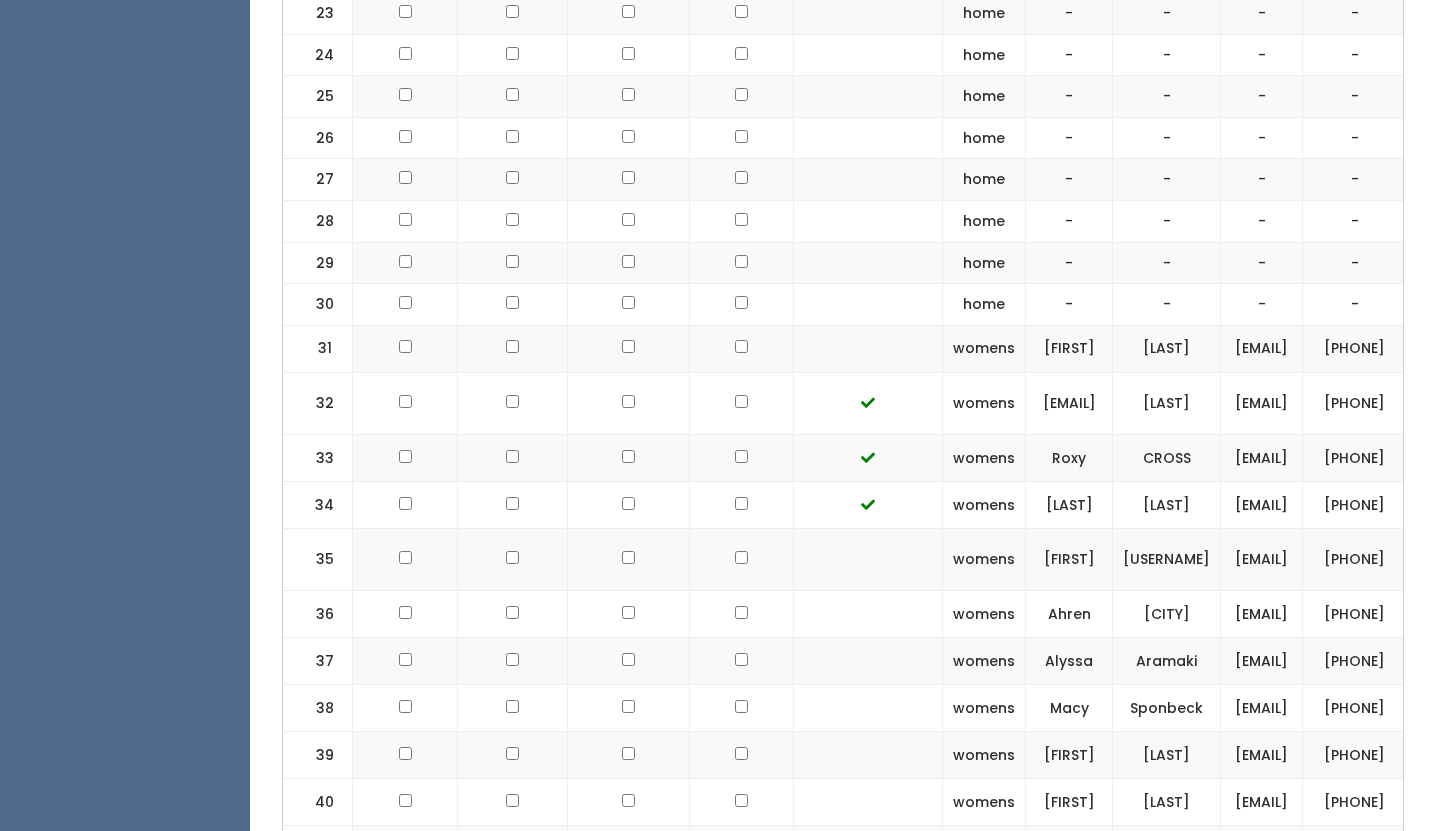 scroll, scrollTop: 1994, scrollLeft: 0, axis: vertical 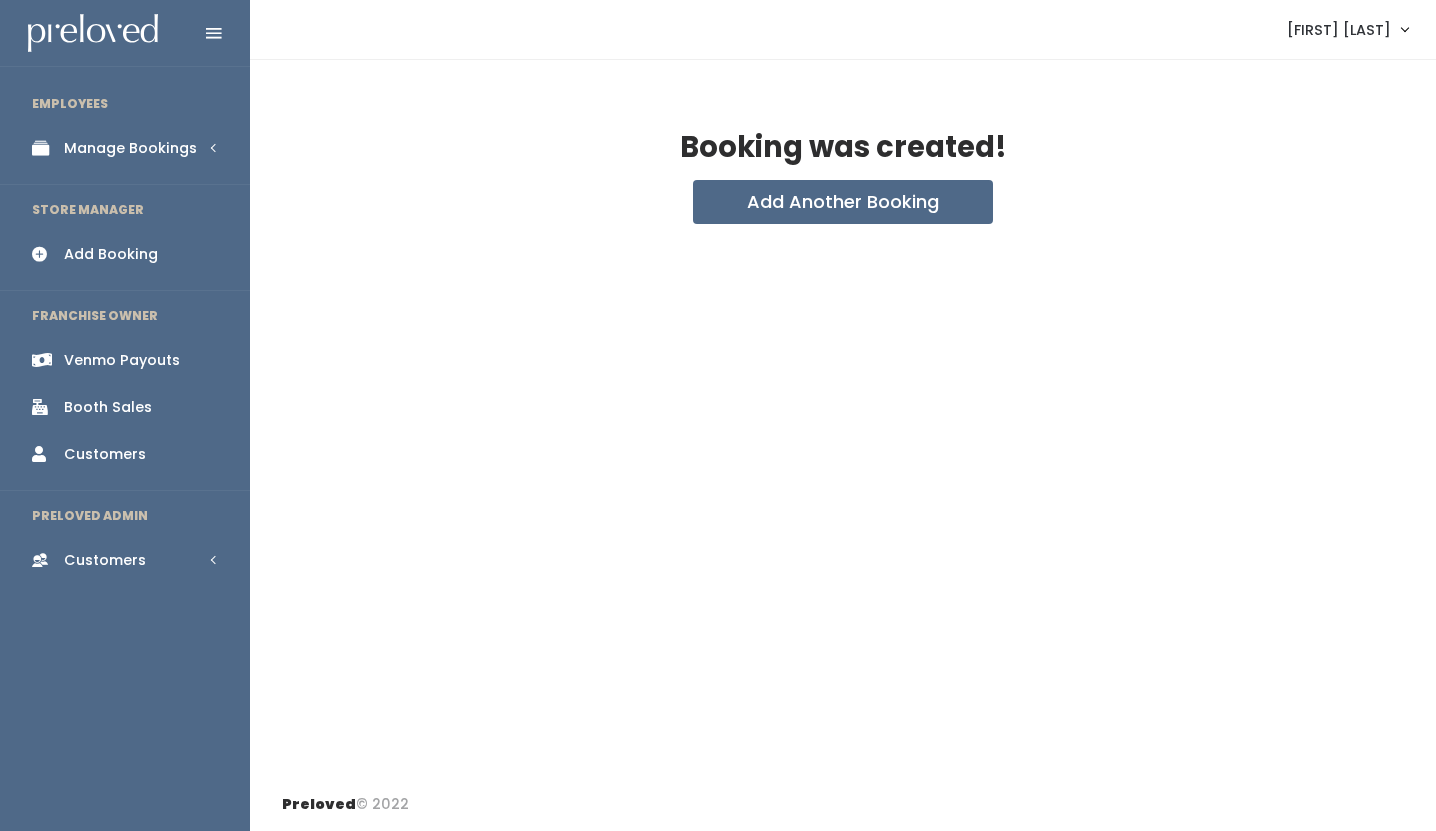 click on "Booking was created!" at bounding box center [843, 156] 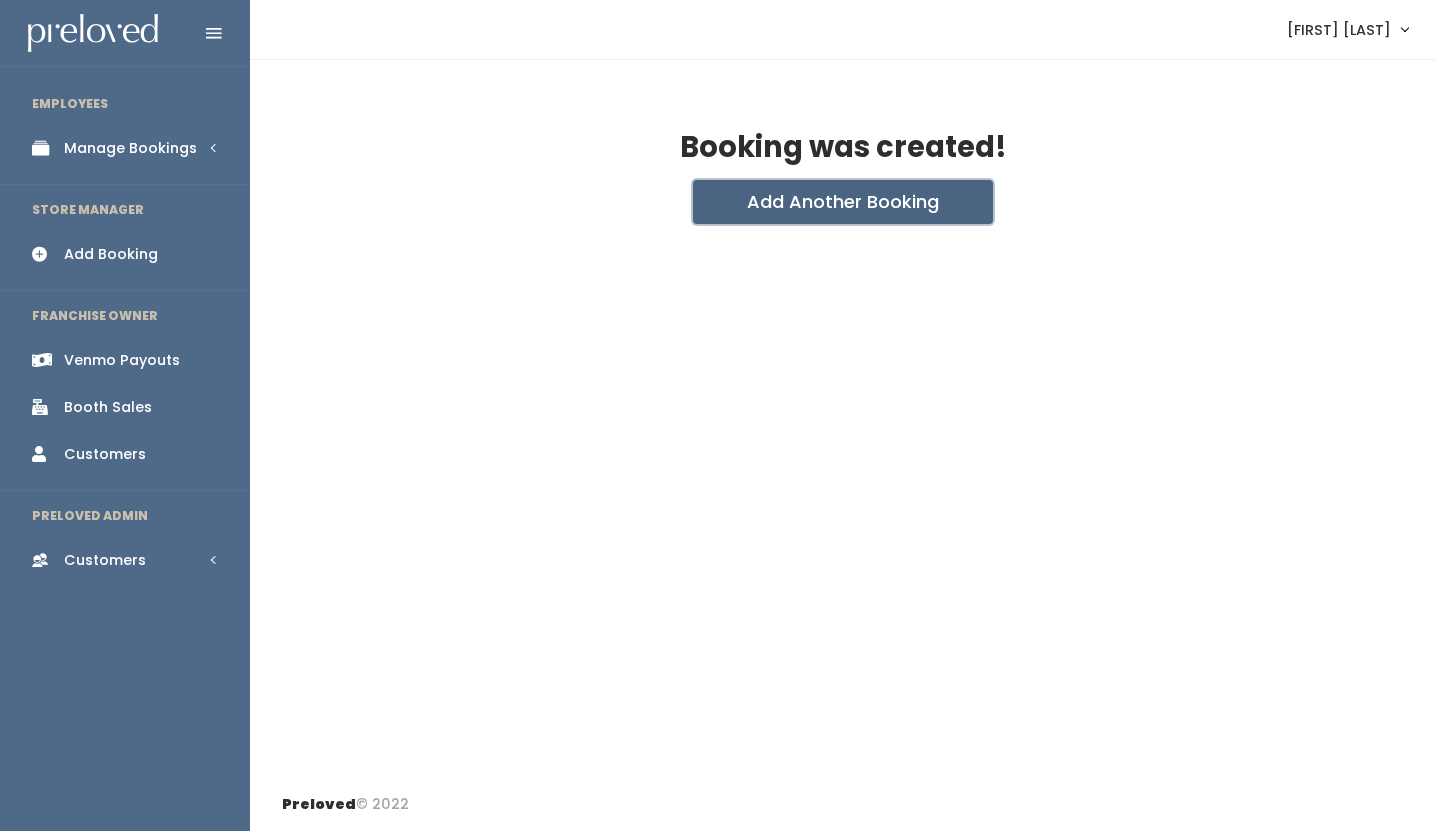click on "Add Another Booking" at bounding box center (843, 202) 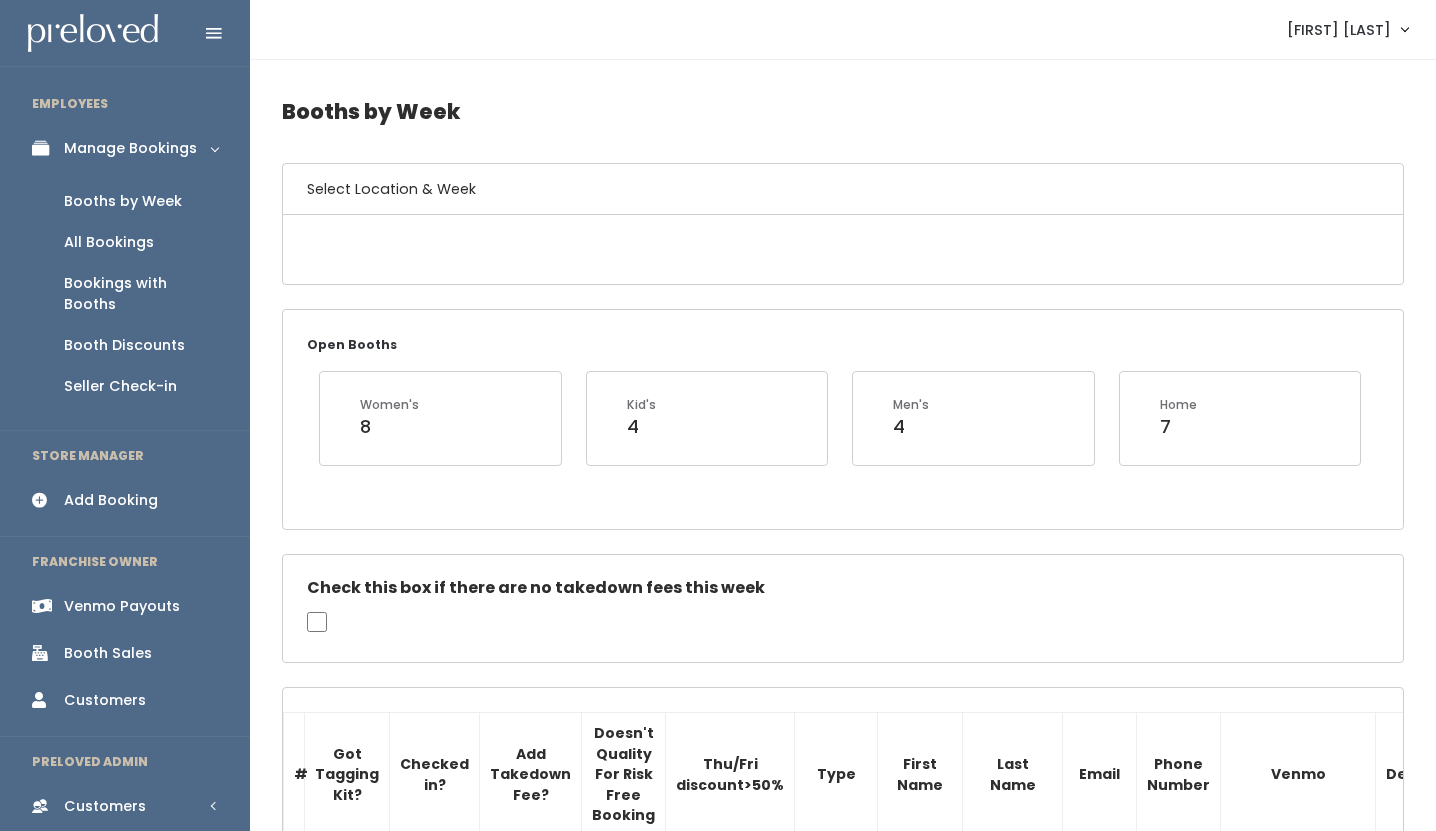 scroll, scrollTop: 0, scrollLeft: 0, axis: both 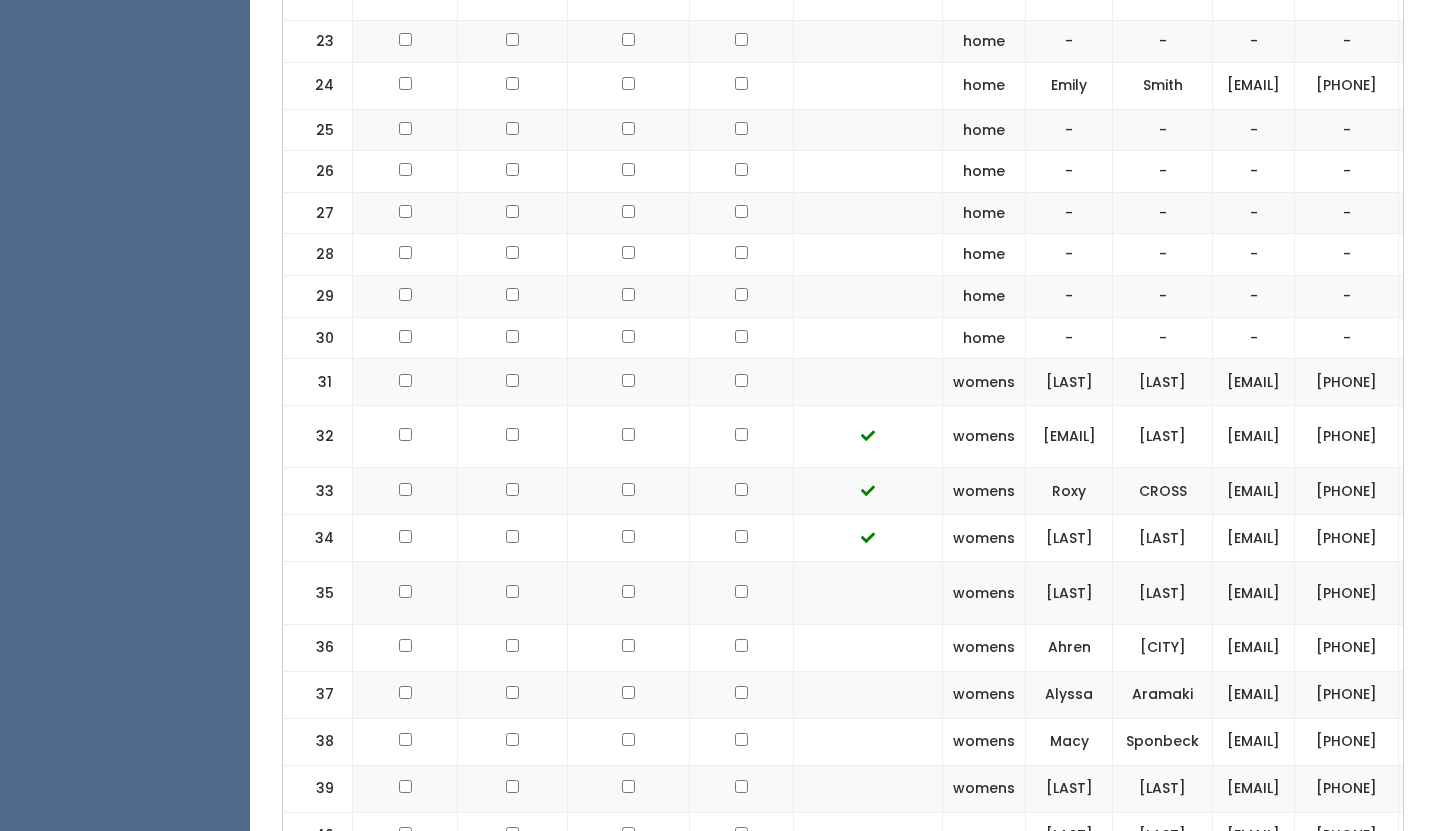 click at bounding box center [741, -954] 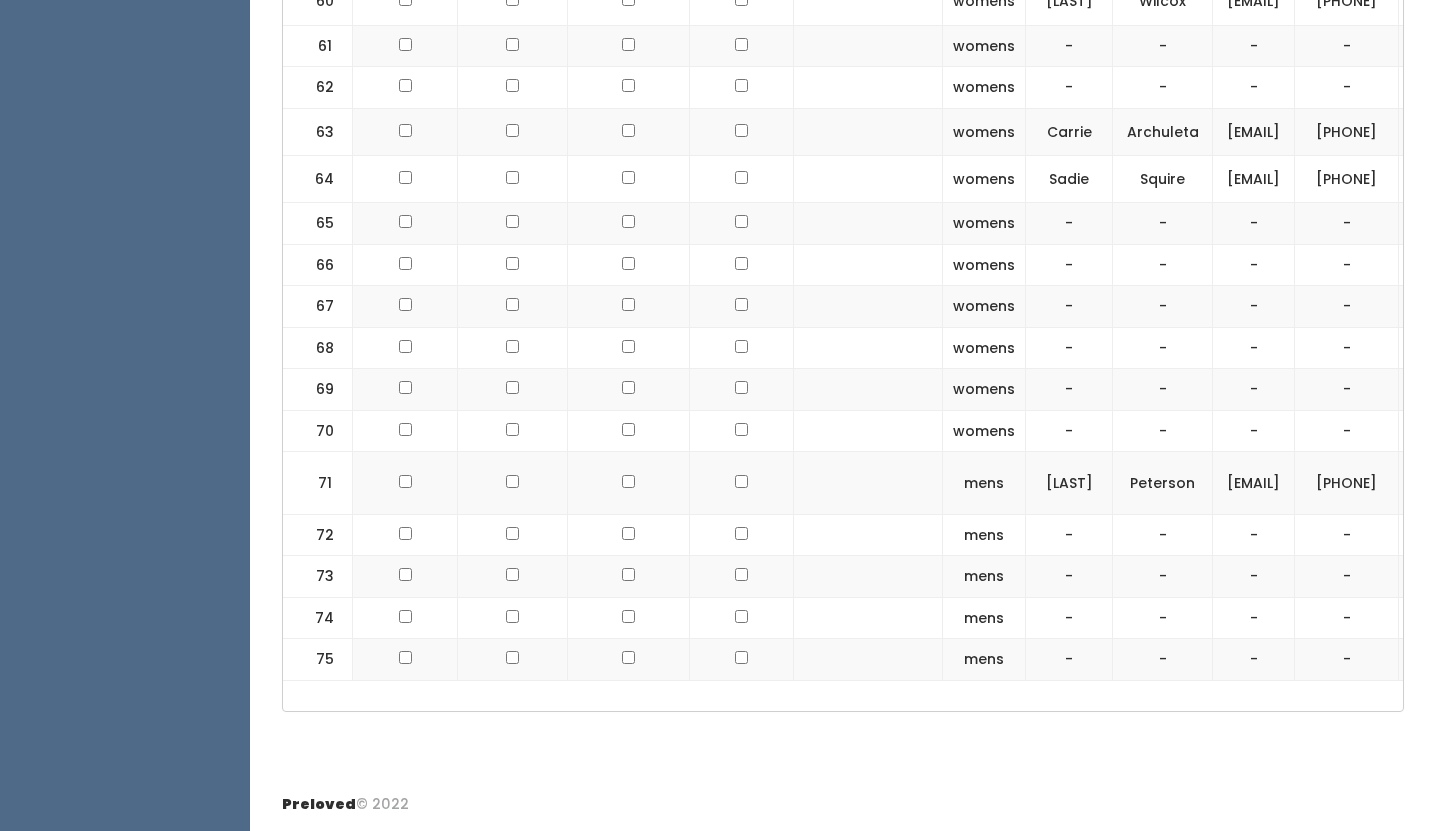 scroll, scrollTop: 4464, scrollLeft: 0, axis: vertical 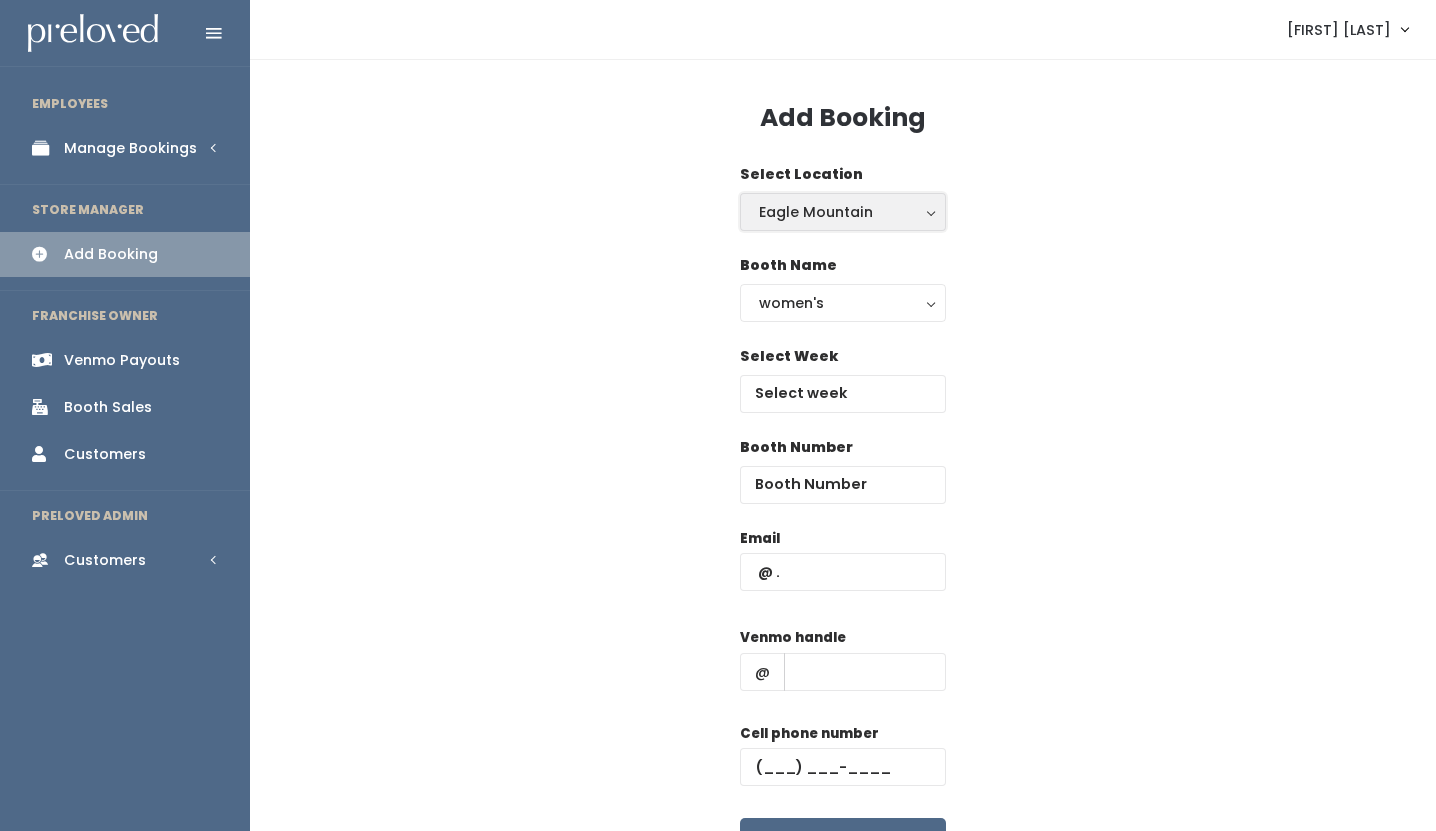 click on "Eagle Mountain" at bounding box center [843, 212] 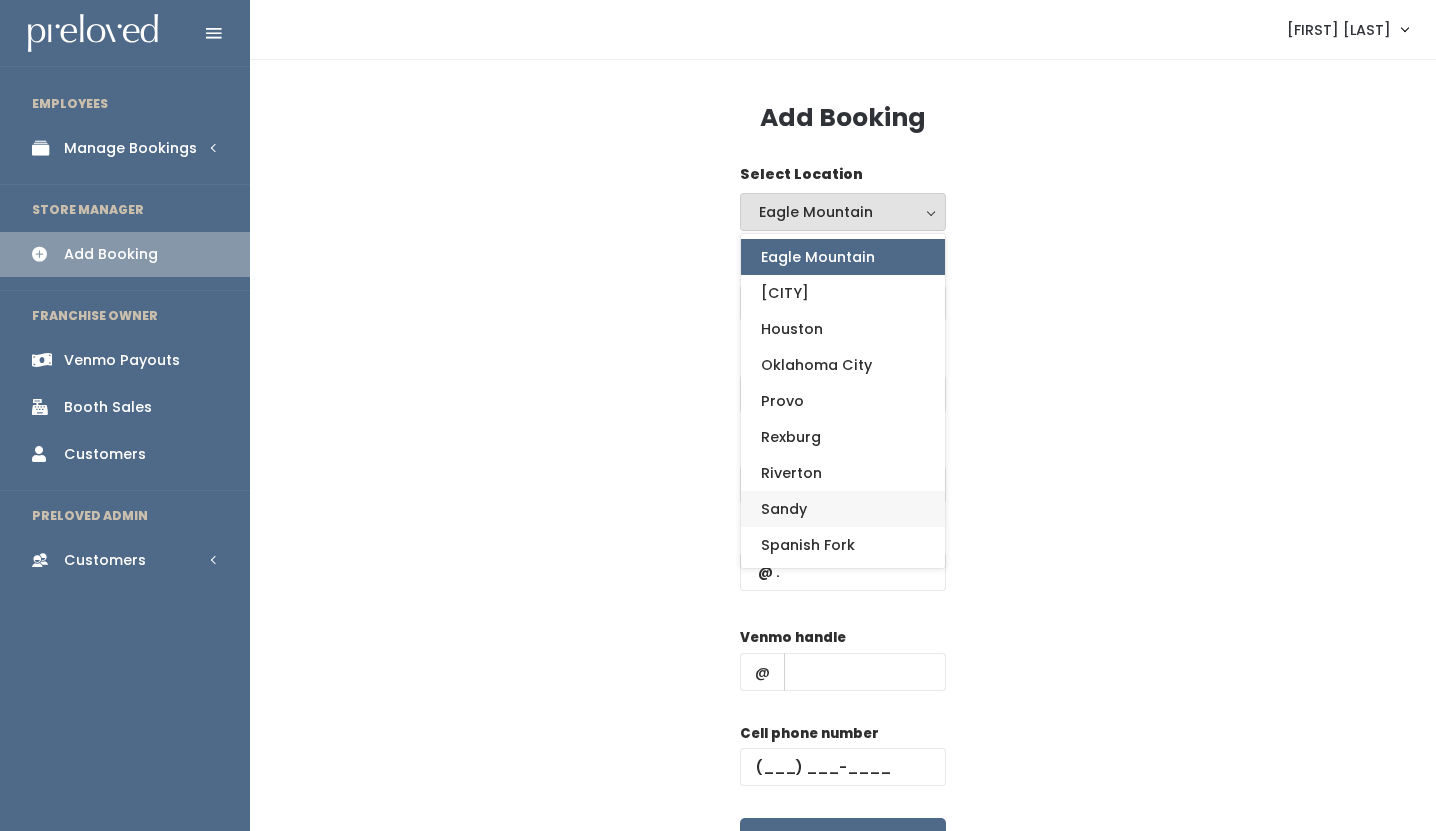 click on "Sandy" at bounding box center [843, 509] 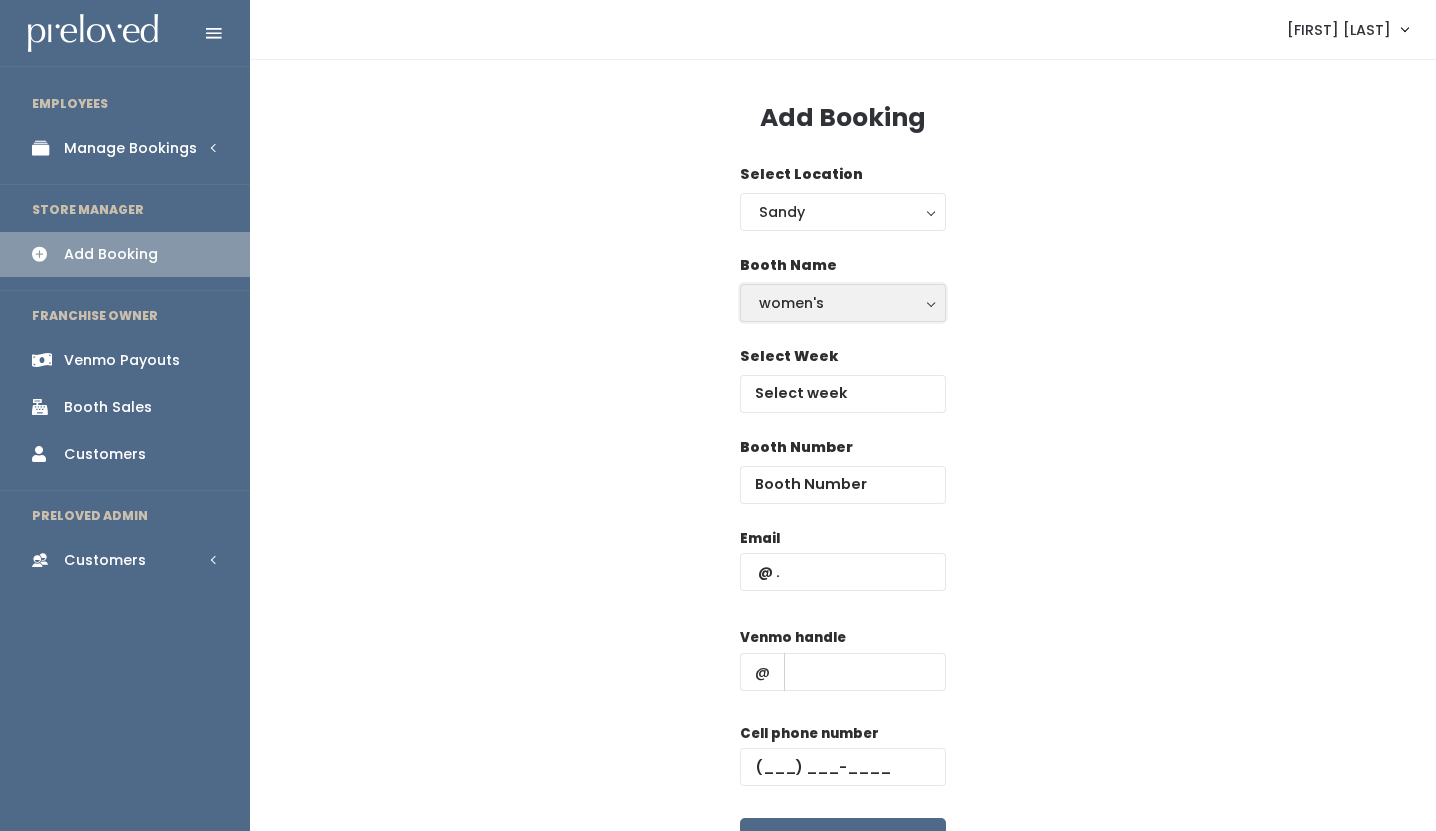 click on "women's" at bounding box center [843, 303] 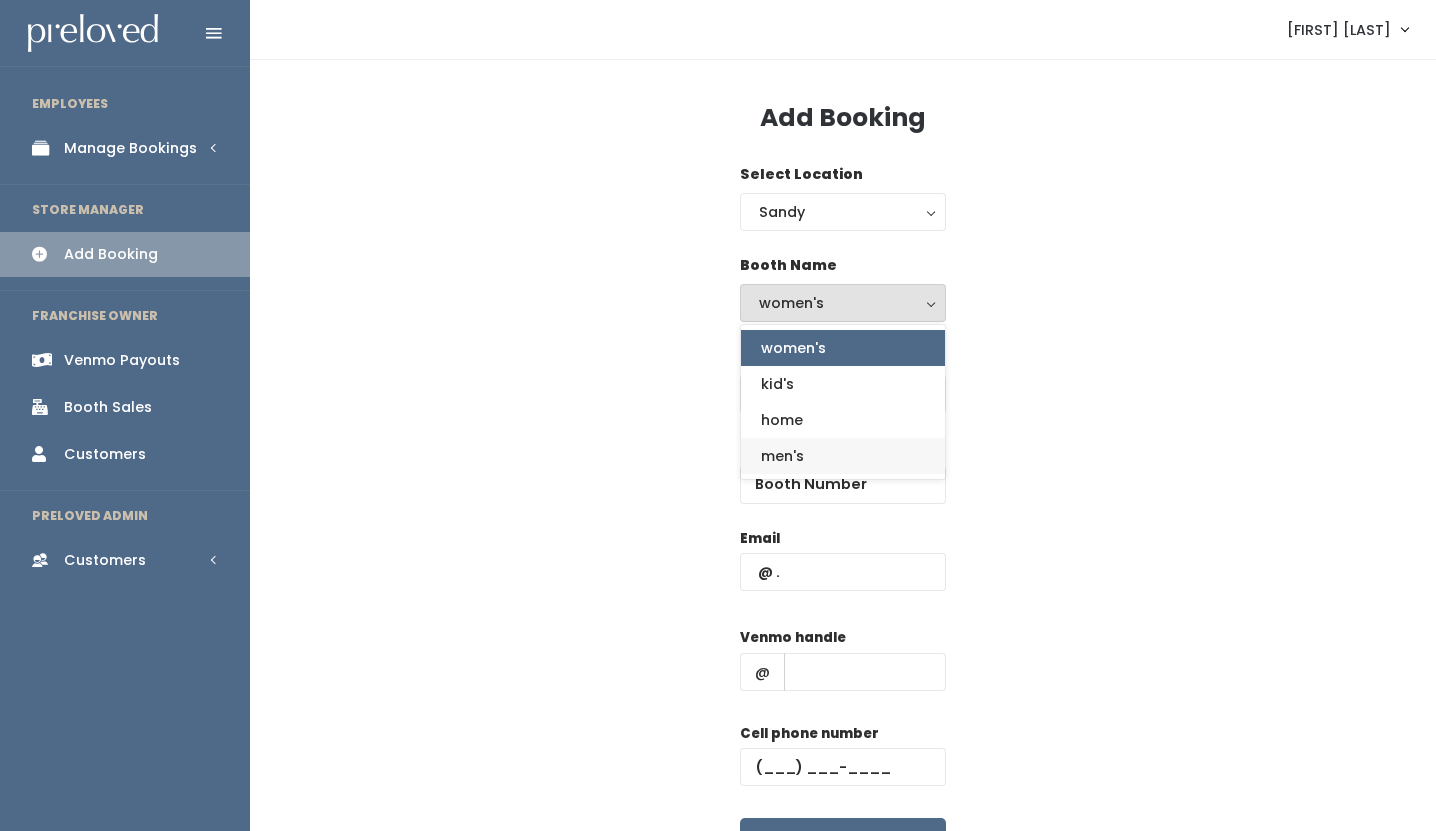 click on "men's" at bounding box center (843, 456) 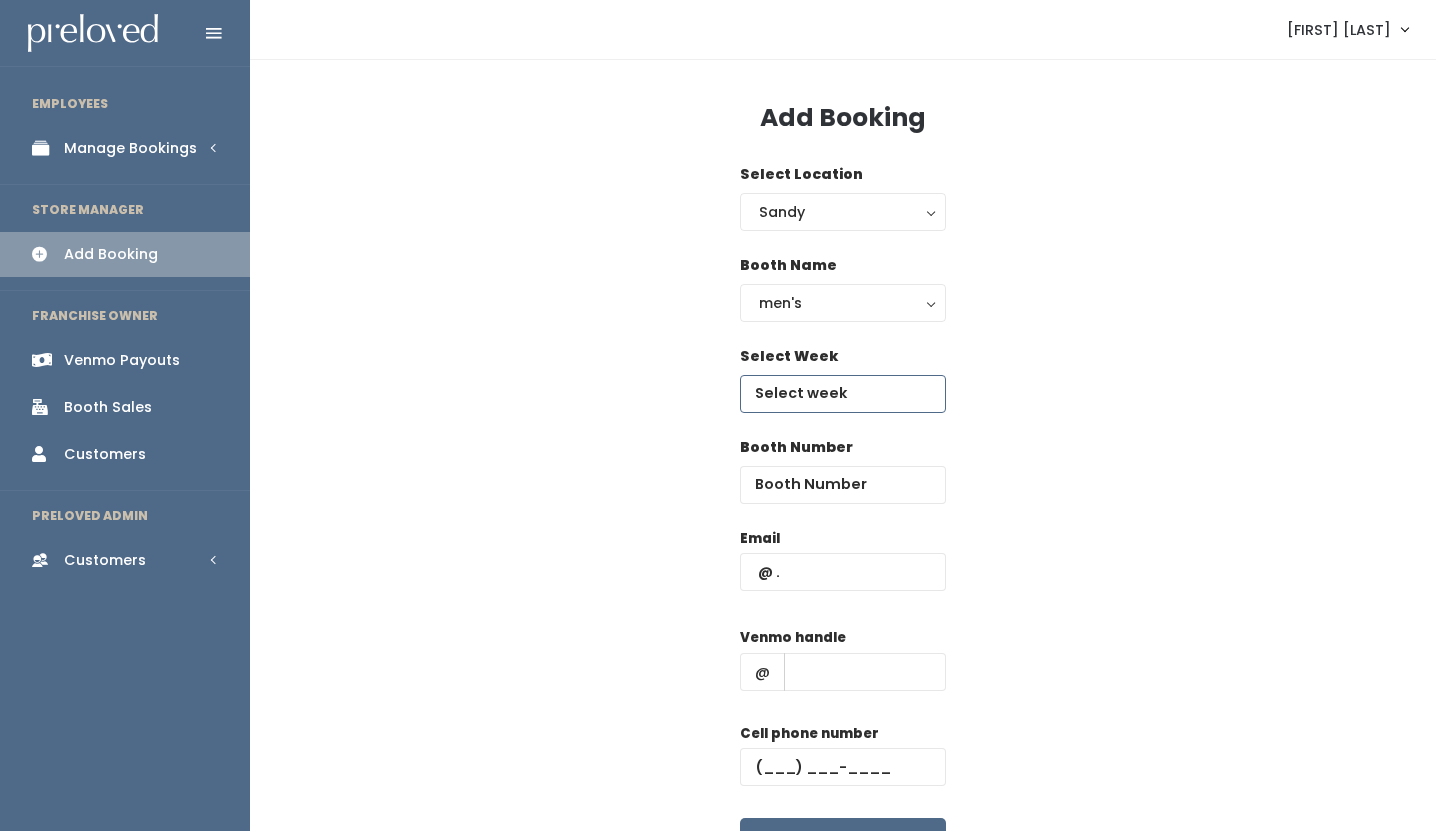 click at bounding box center [843, 394] 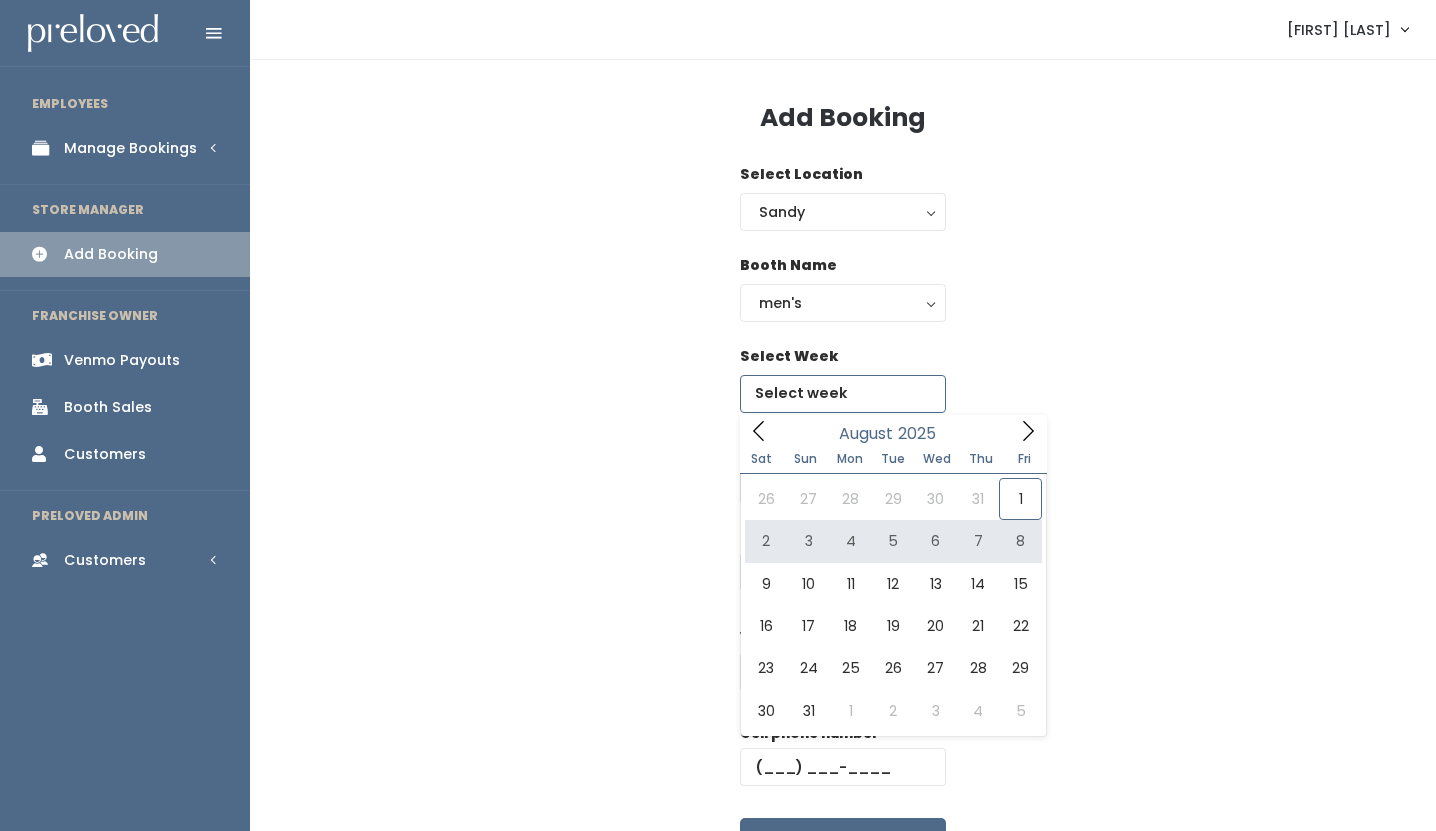 type on "August 2 to August 8" 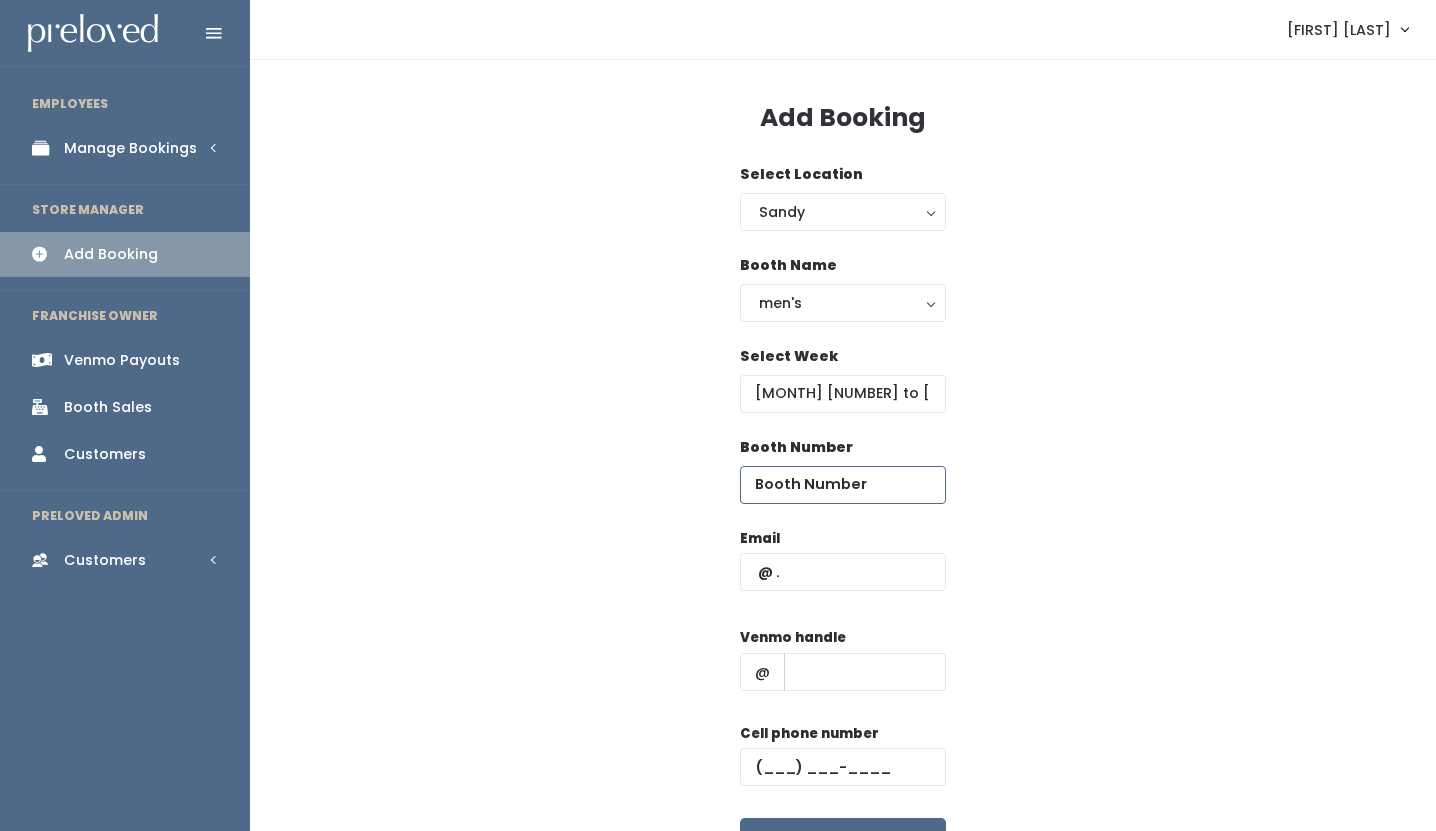 click at bounding box center (843, 485) 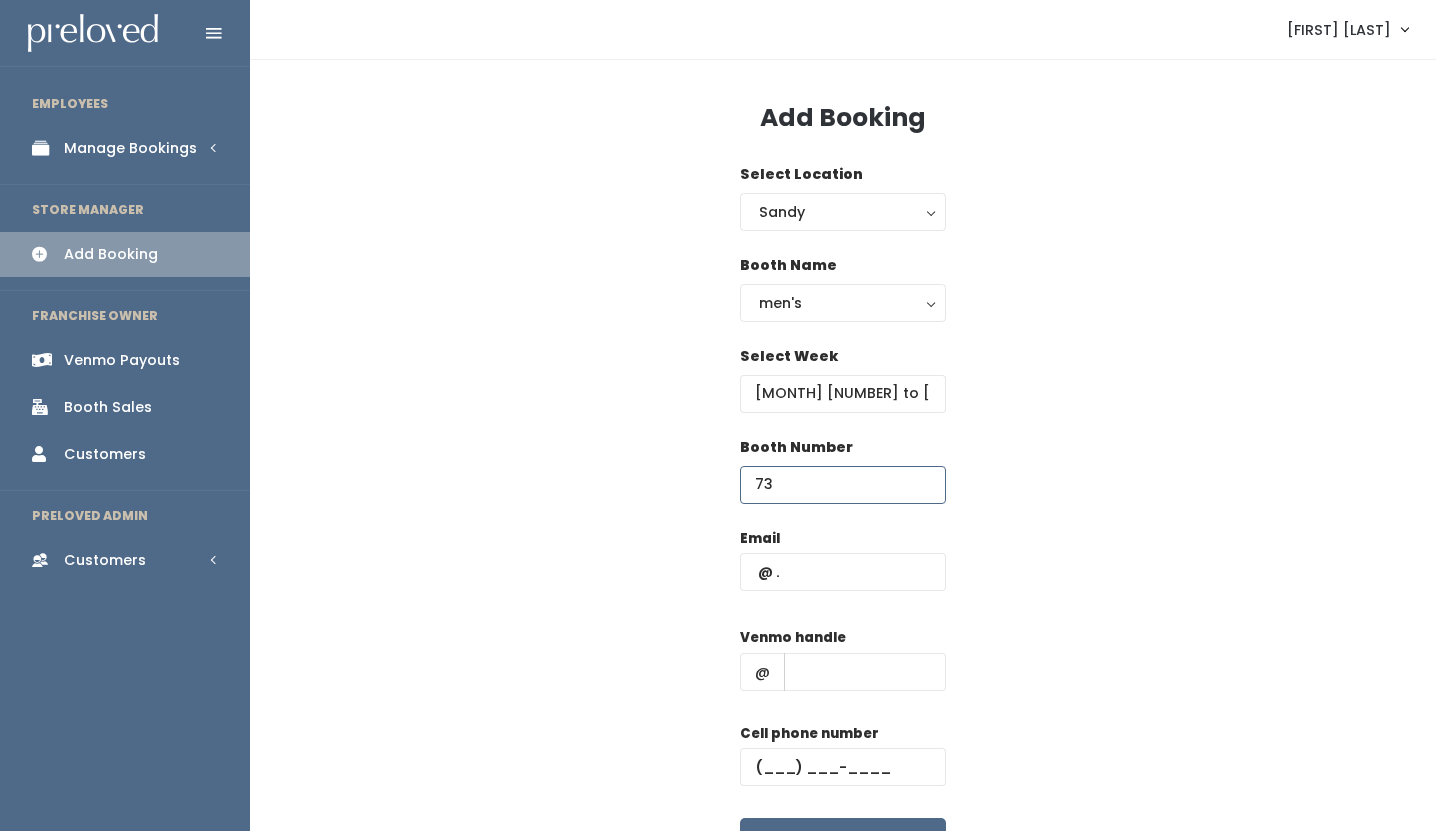 type on "73" 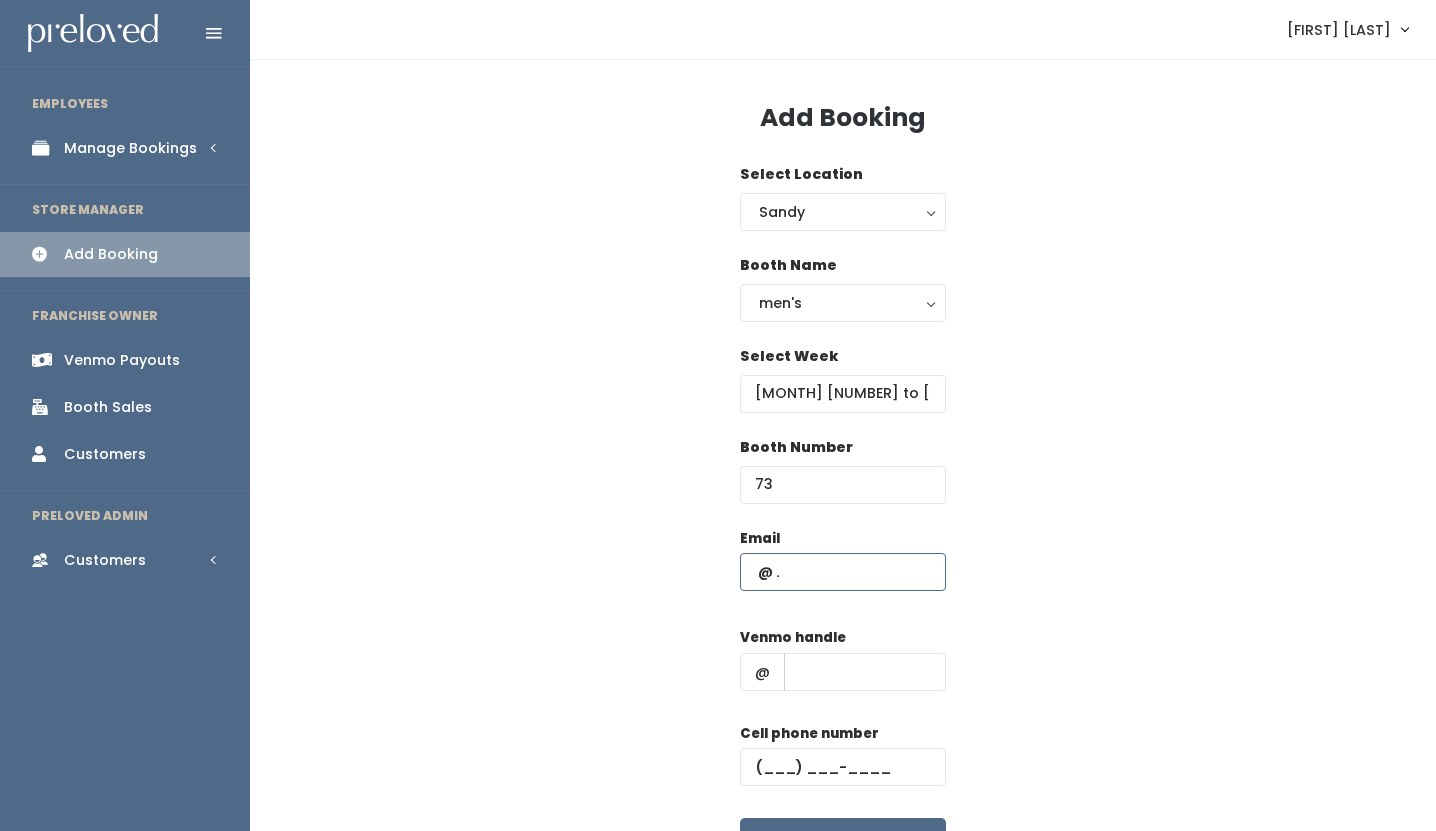 click at bounding box center [843, 572] 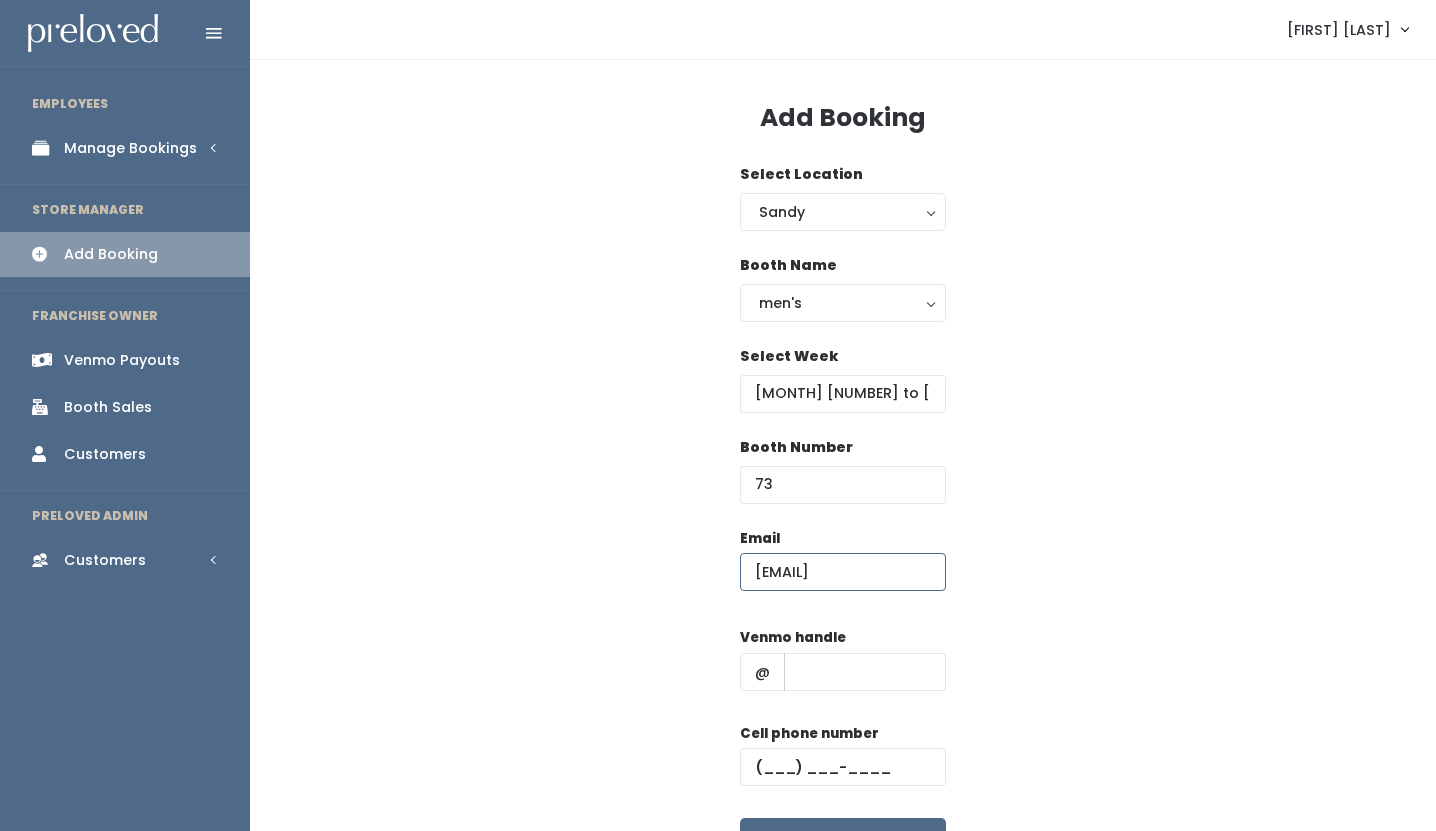 scroll, scrollTop: 0, scrollLeft: 9, axis: horizontal 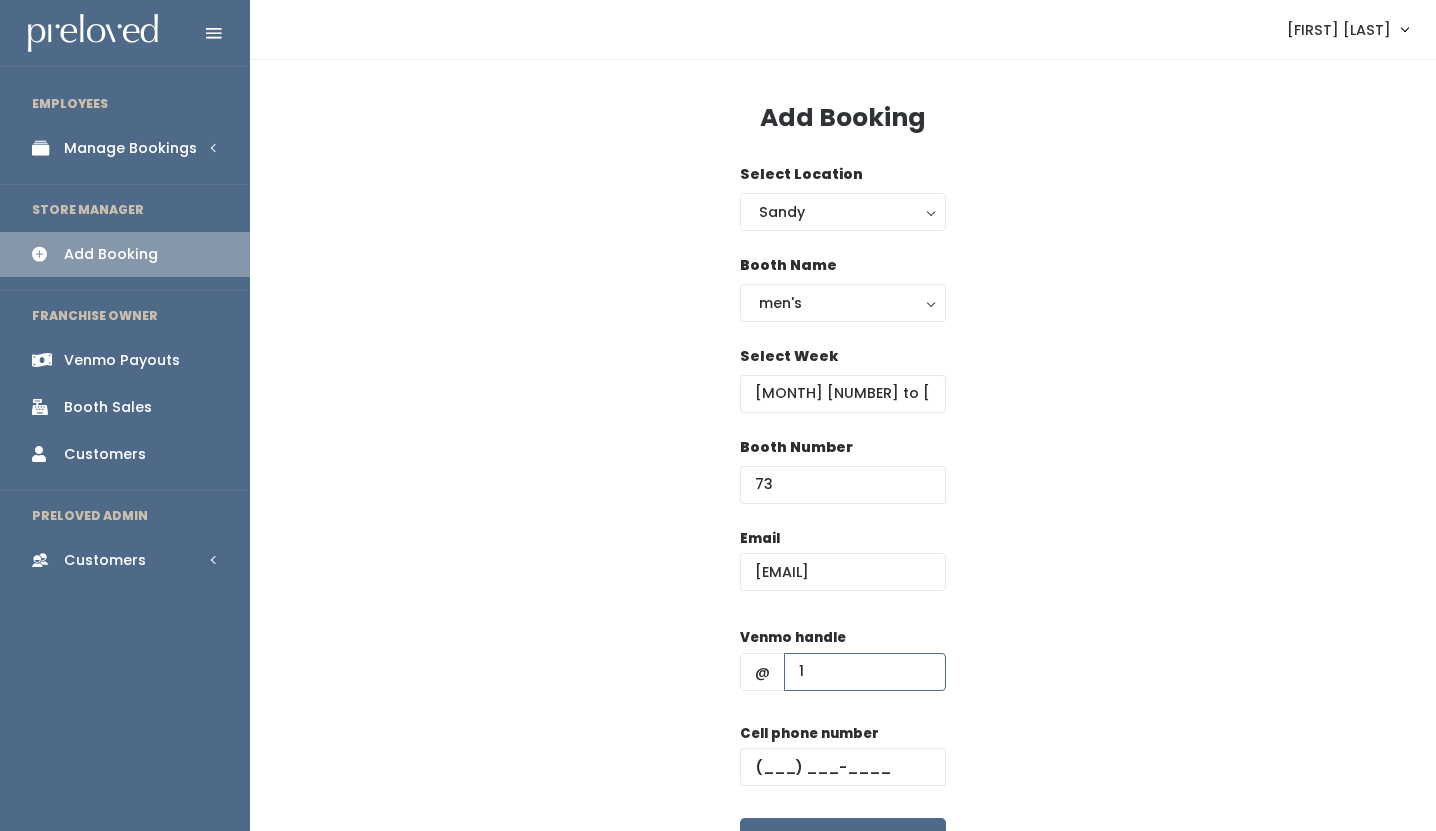 type on "1" 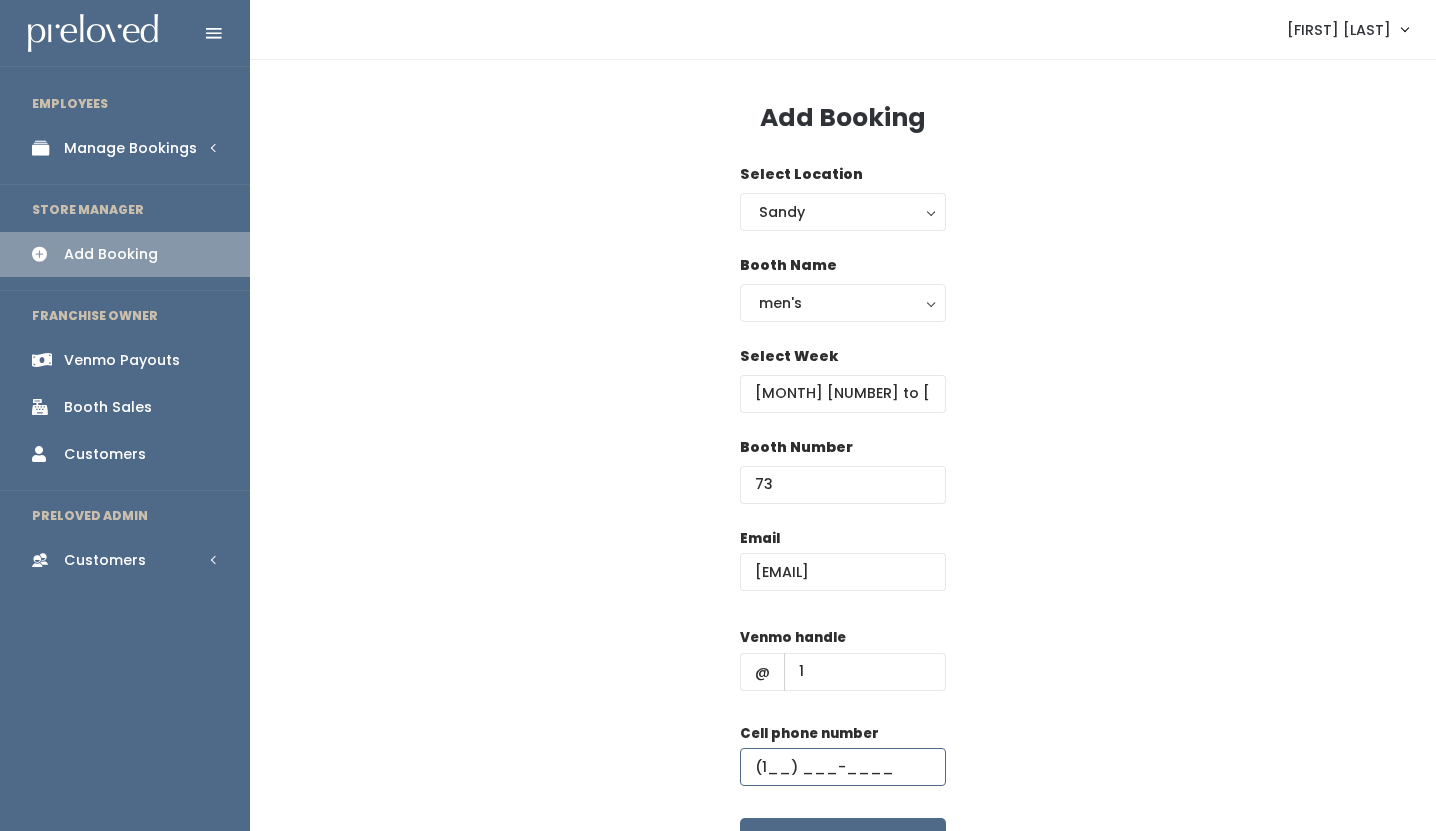 type on "(1__) ___-____" 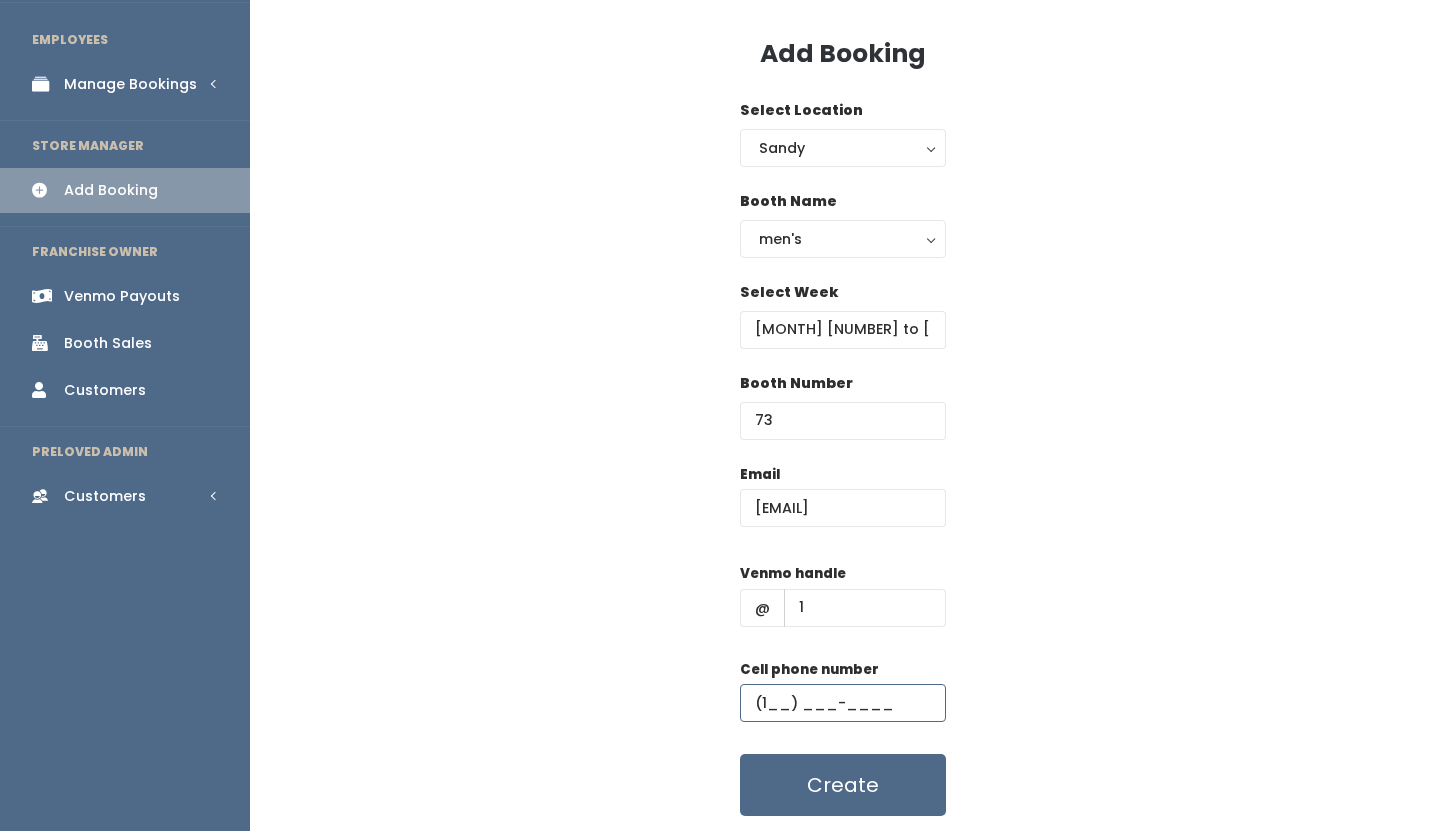 scroll, scrollTop: 126, scrollLeft: 0, axis: vertical 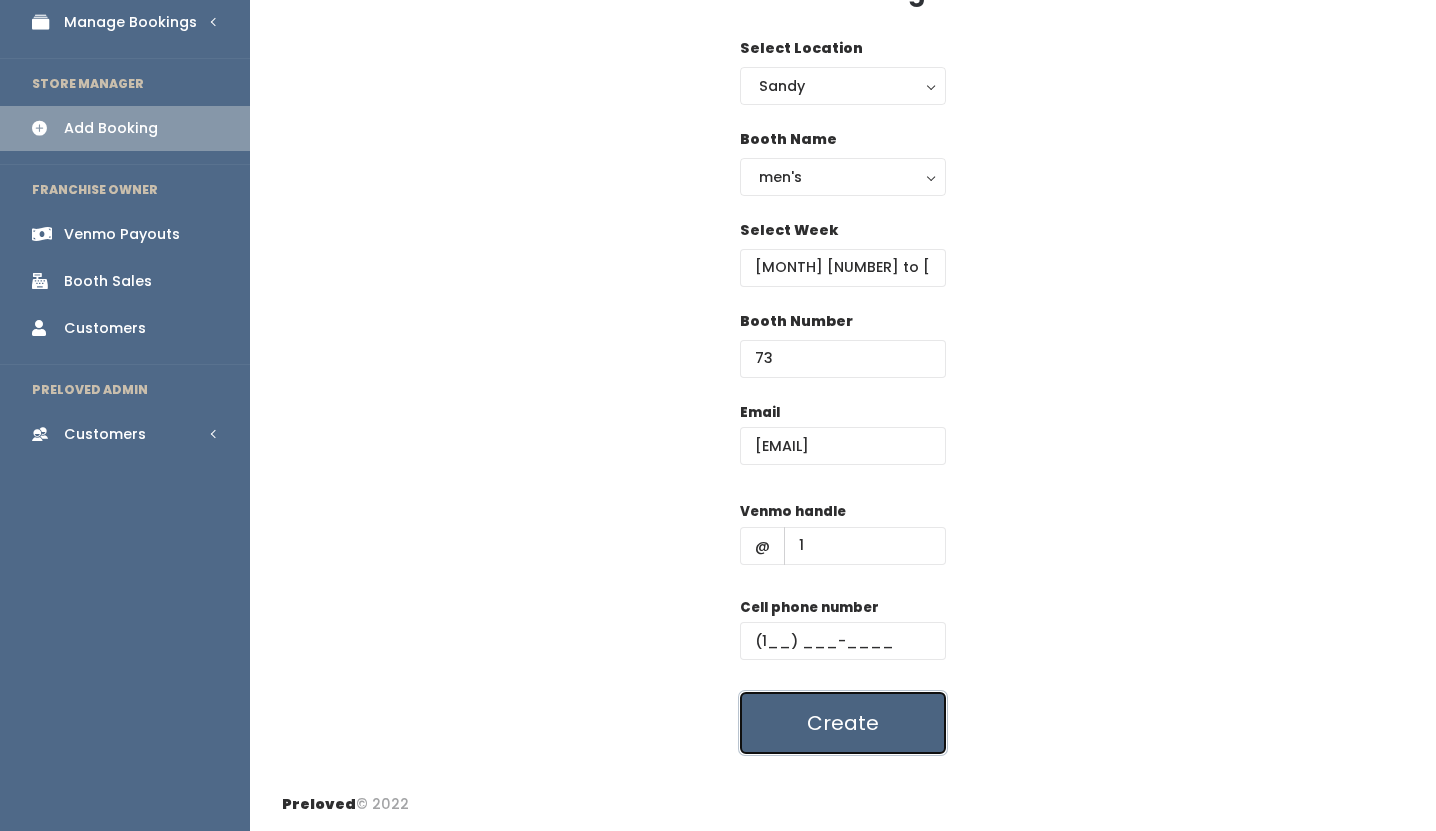 click on "Create" at bounding box center (843, 723) 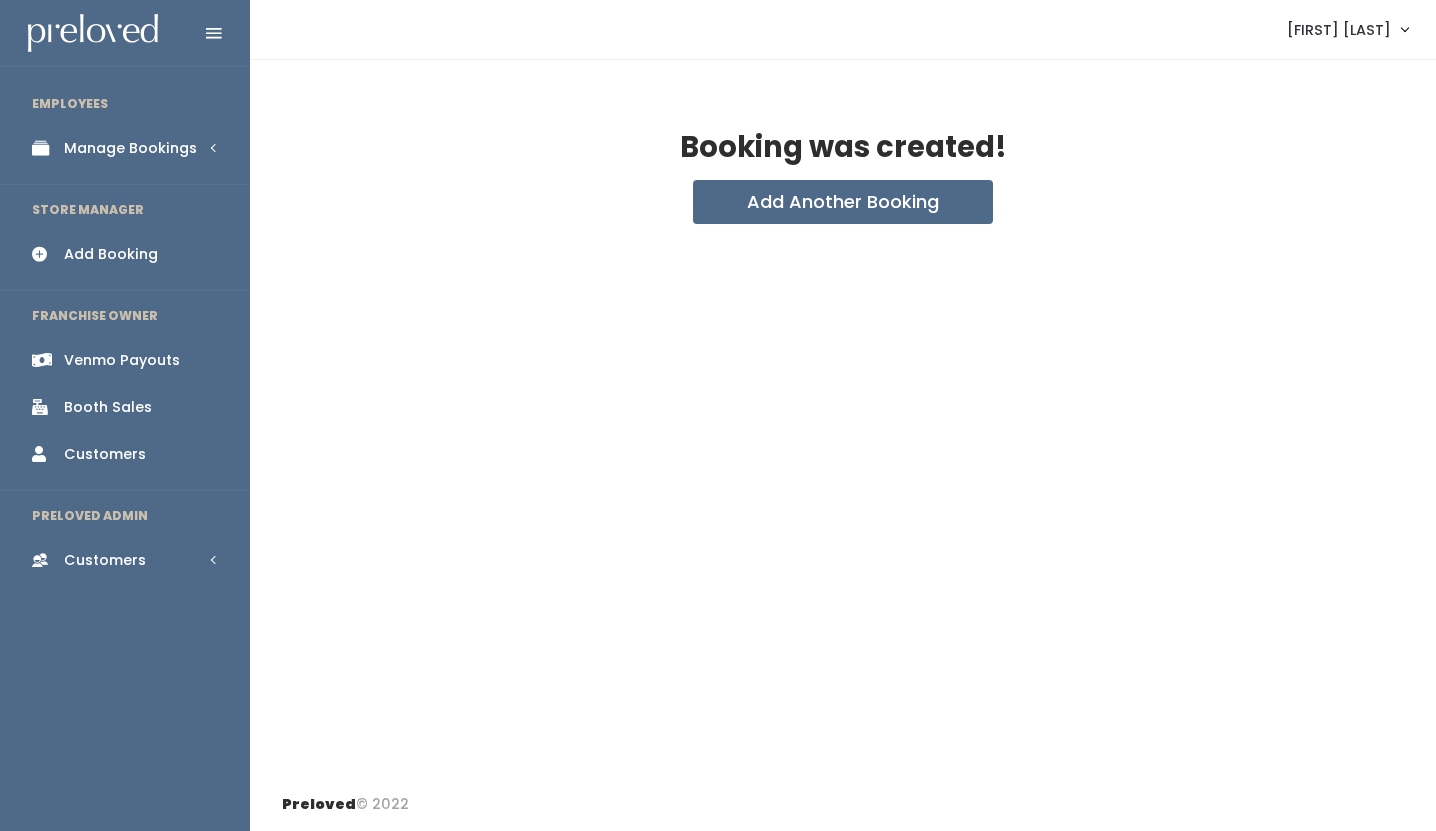 scroll, scrollTop: 0, scrollLeft: 0, axis: both 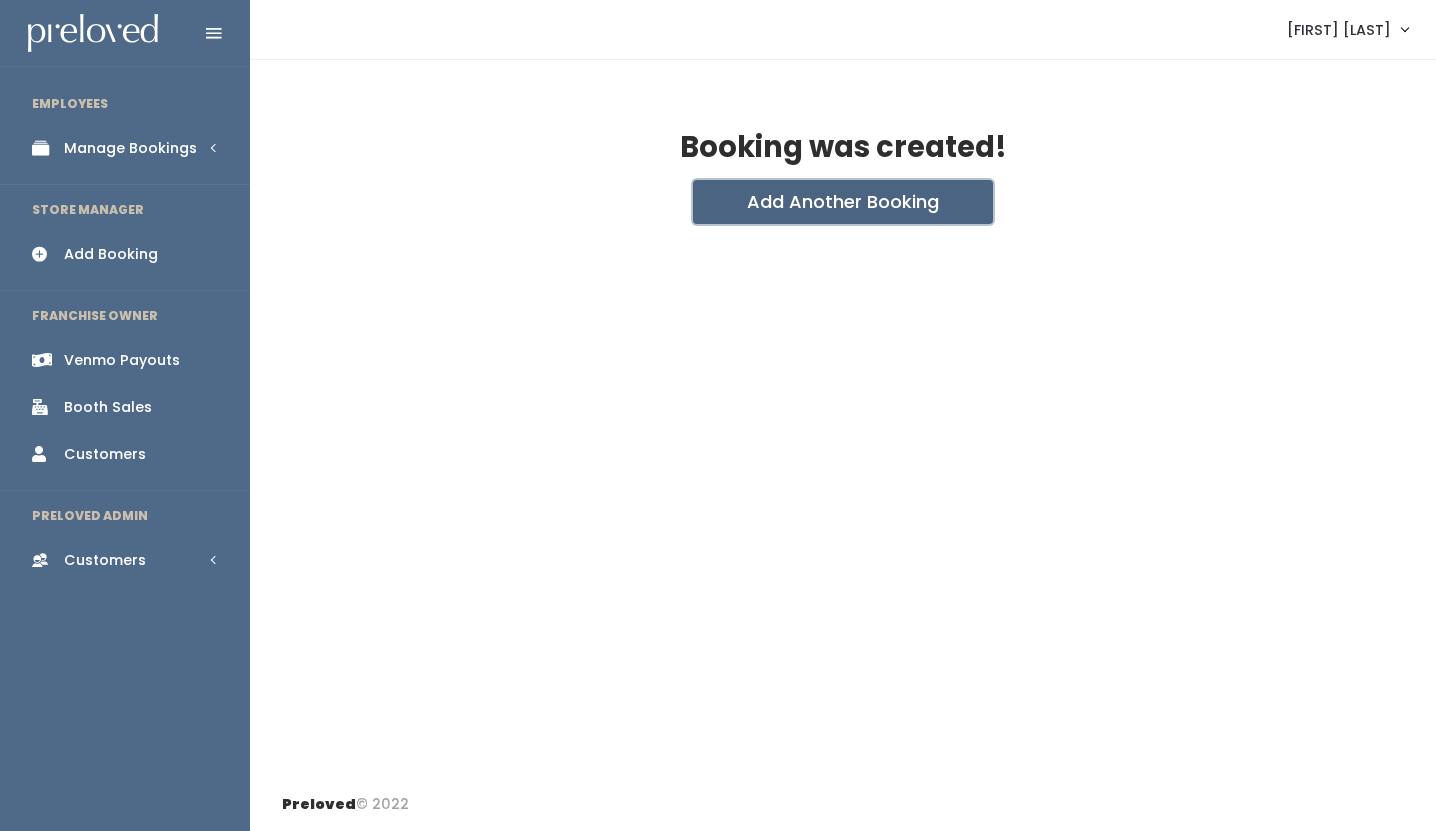 click on "Add Another Booking" at bounding box center [843, 202] 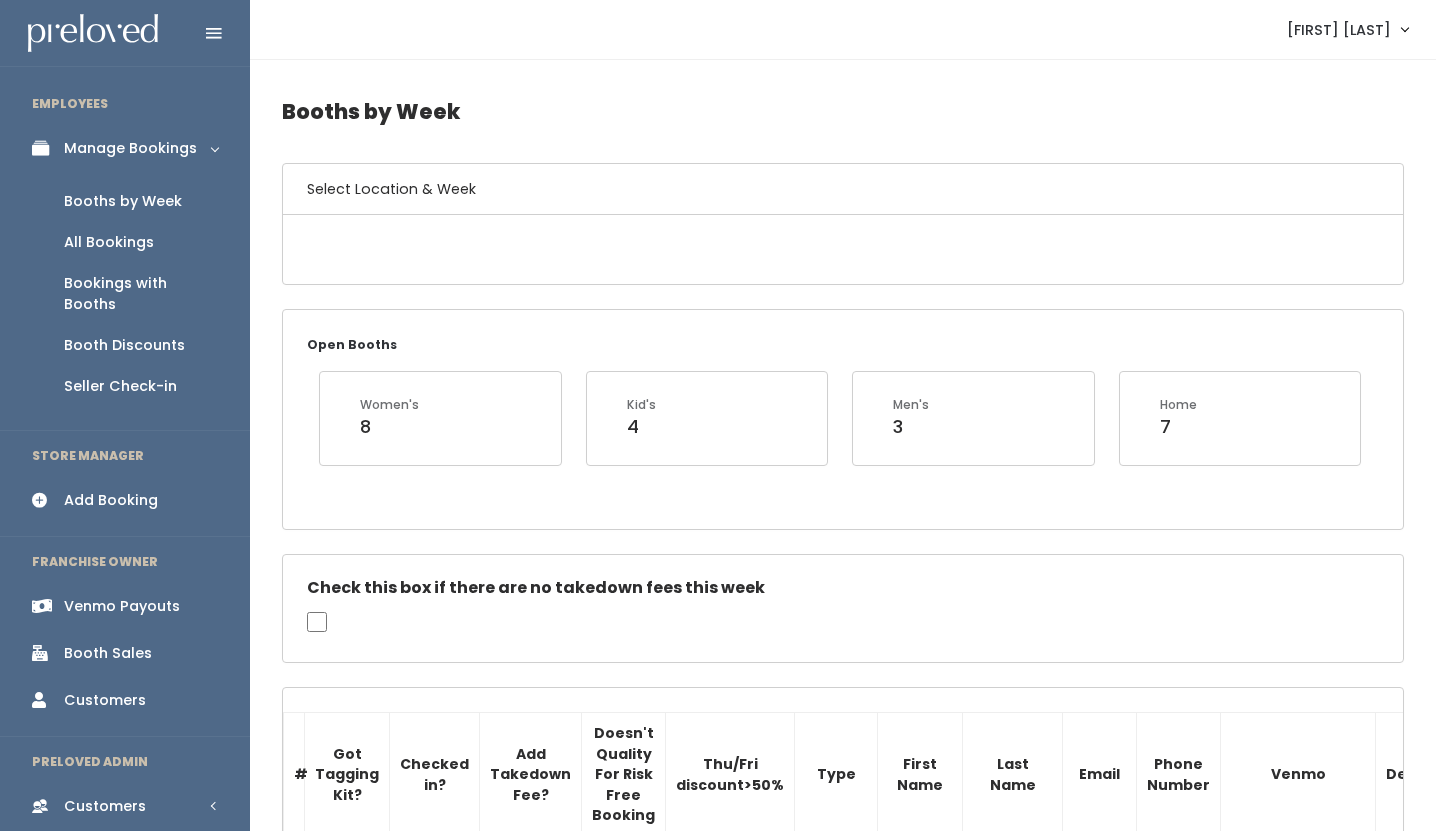 scroll, scrollTop: 0, scrollLeft: 0, axis: both 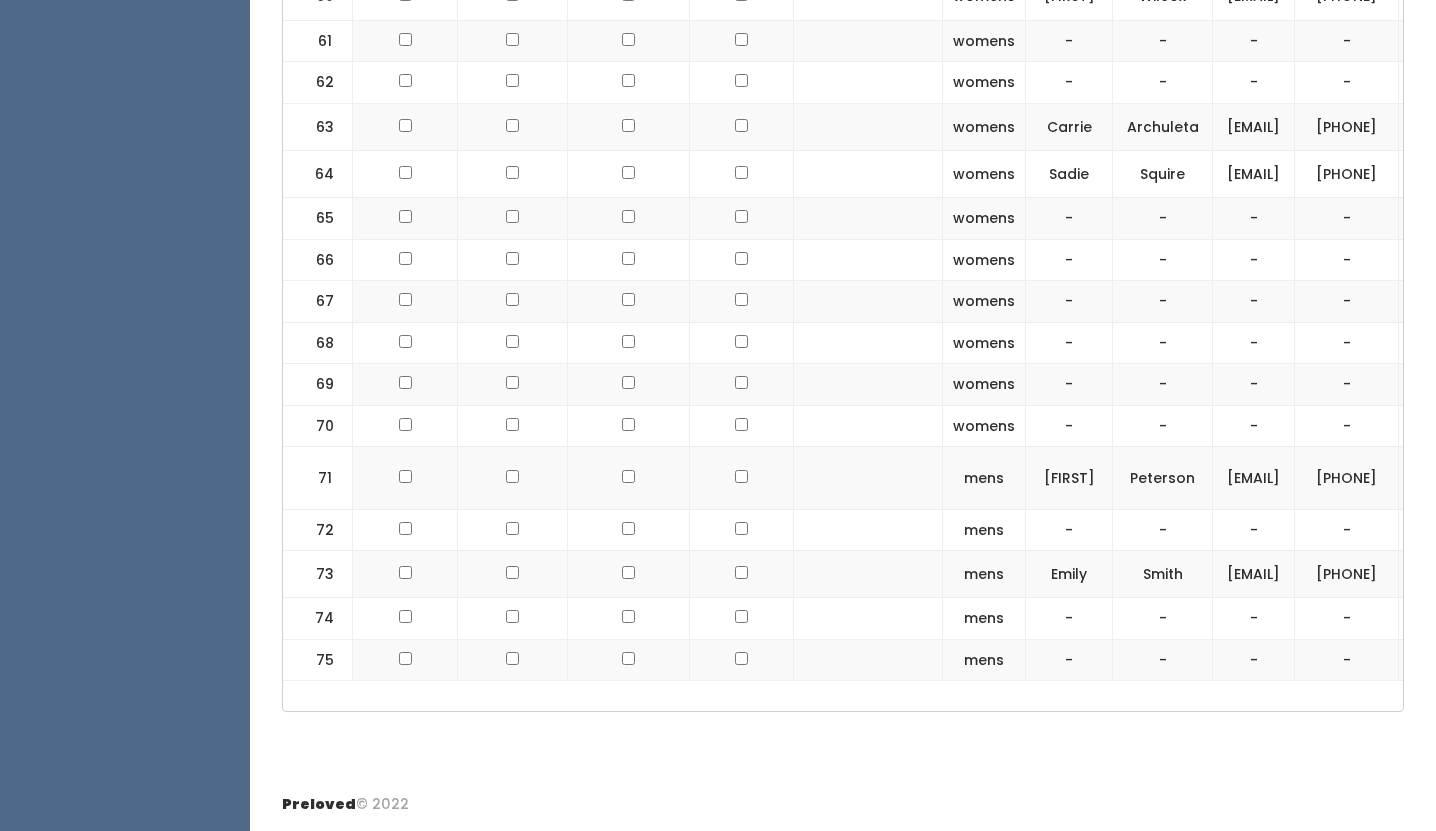 click at bounding box center [741, -2879] 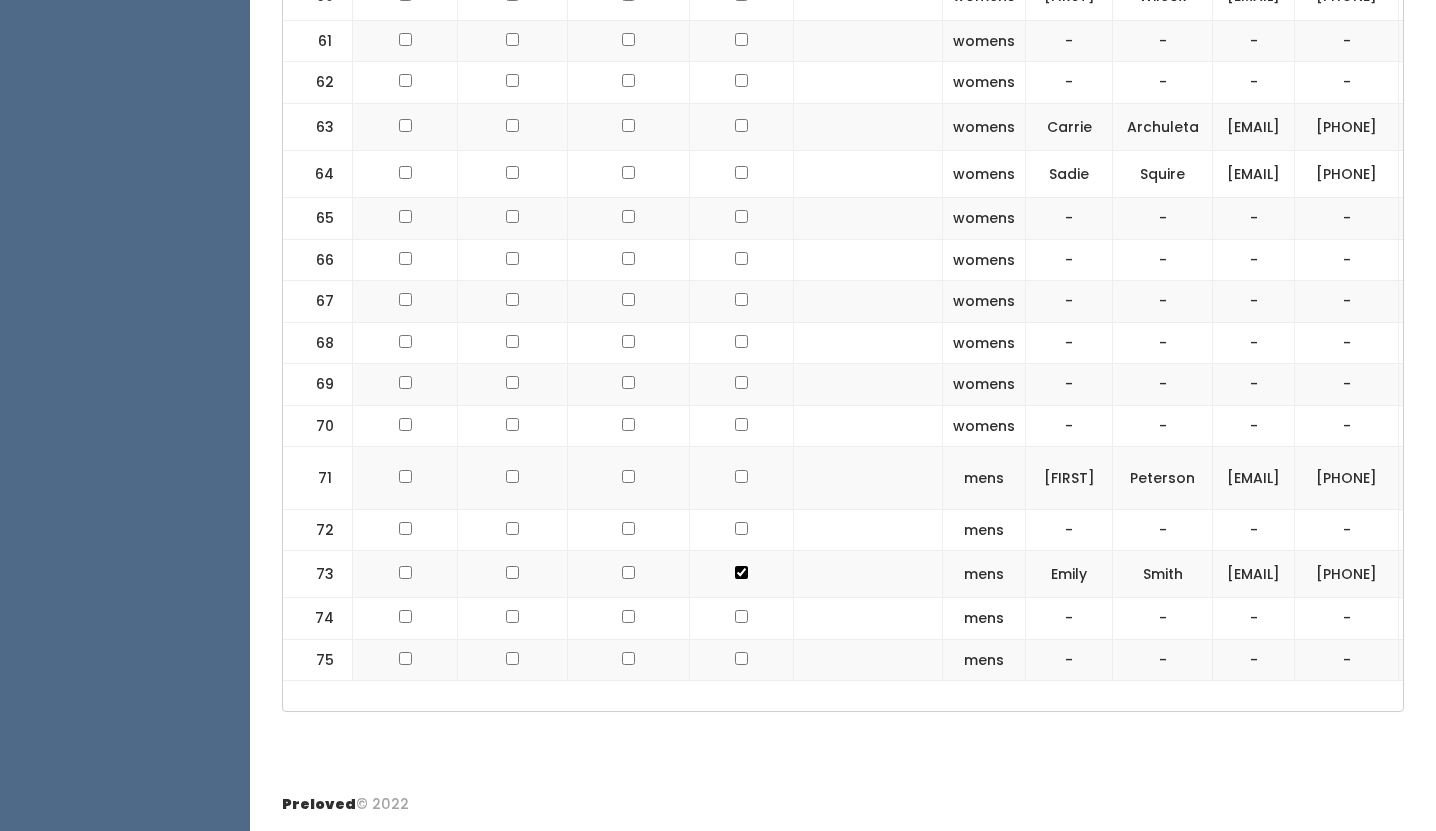 scroll, scrollTop: 4158, scrollLeft: 0, axis: vertical 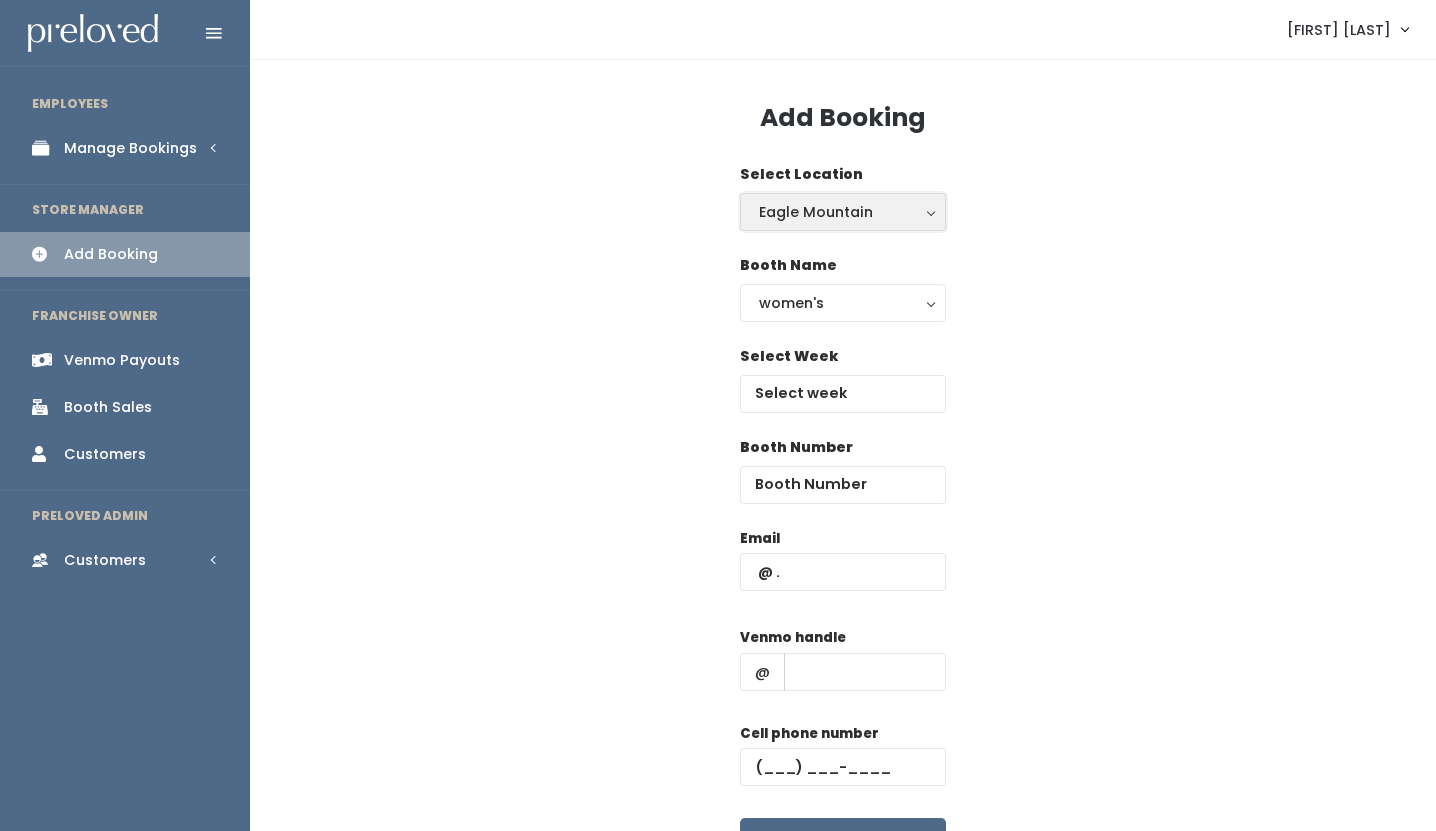 click on "Eagle Mountain" at bounding box center (843, 212) 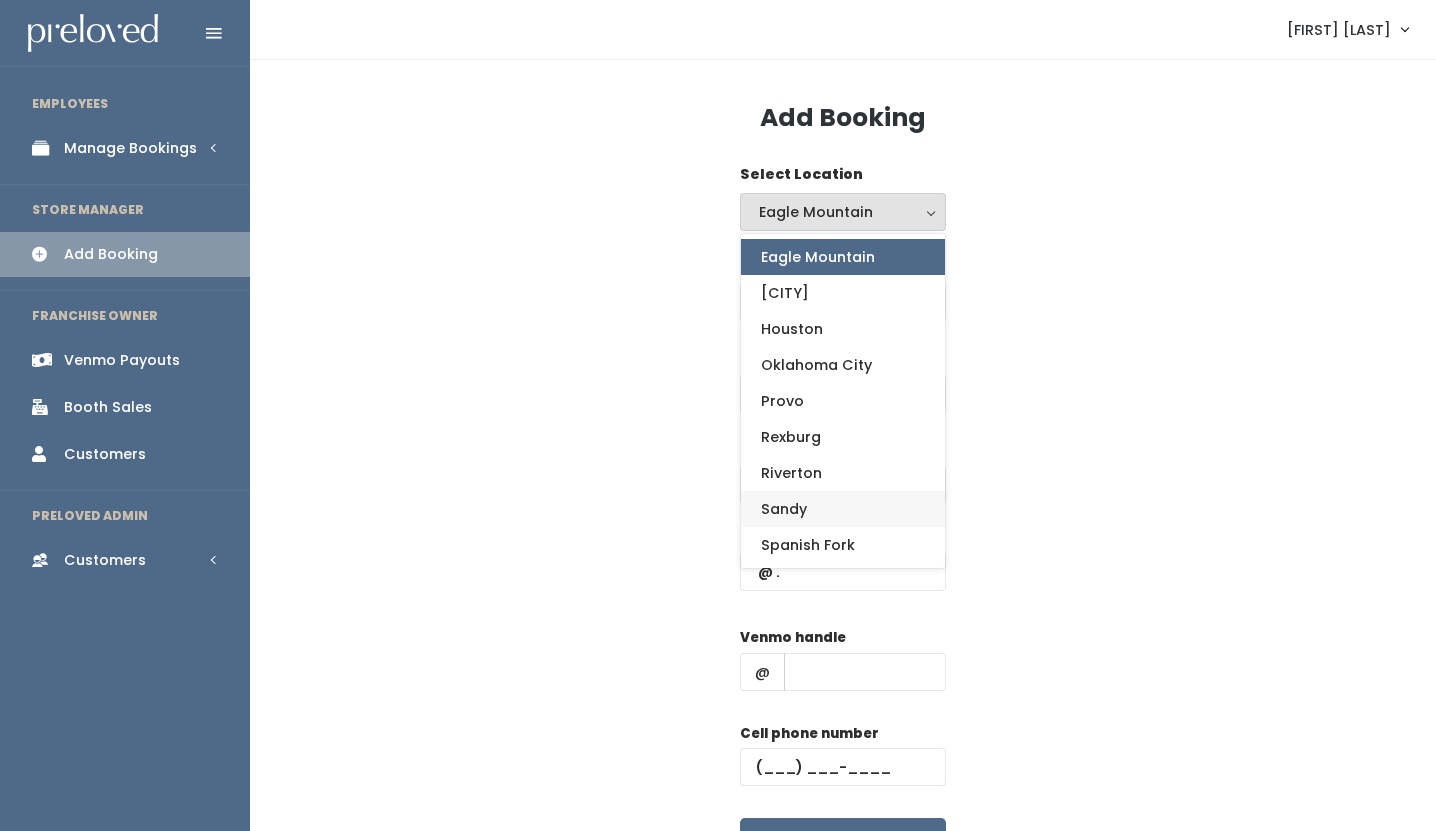 click on "Sandy" at bounding box center (784, 509) 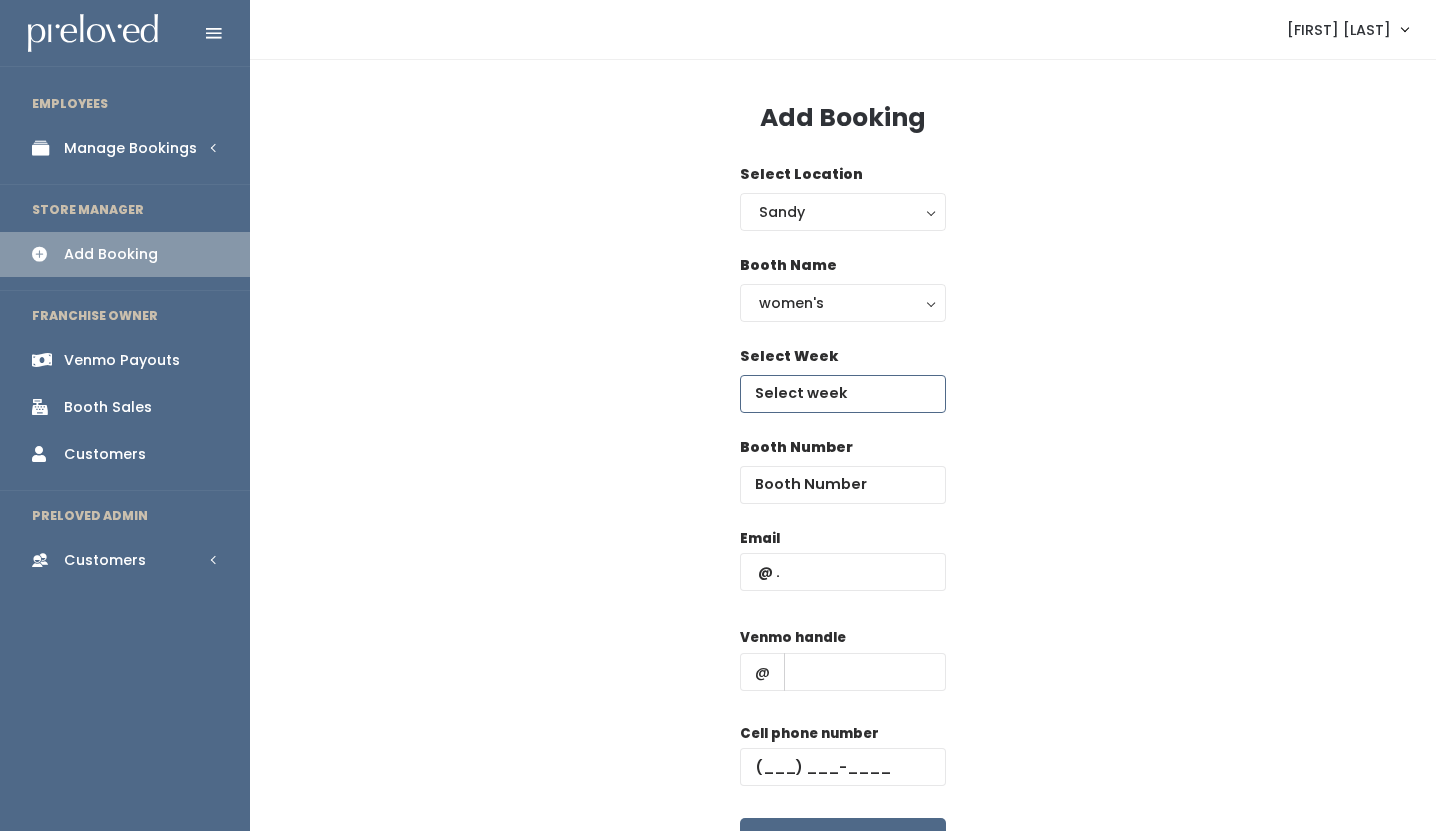 click at bounding box center (843, 394) 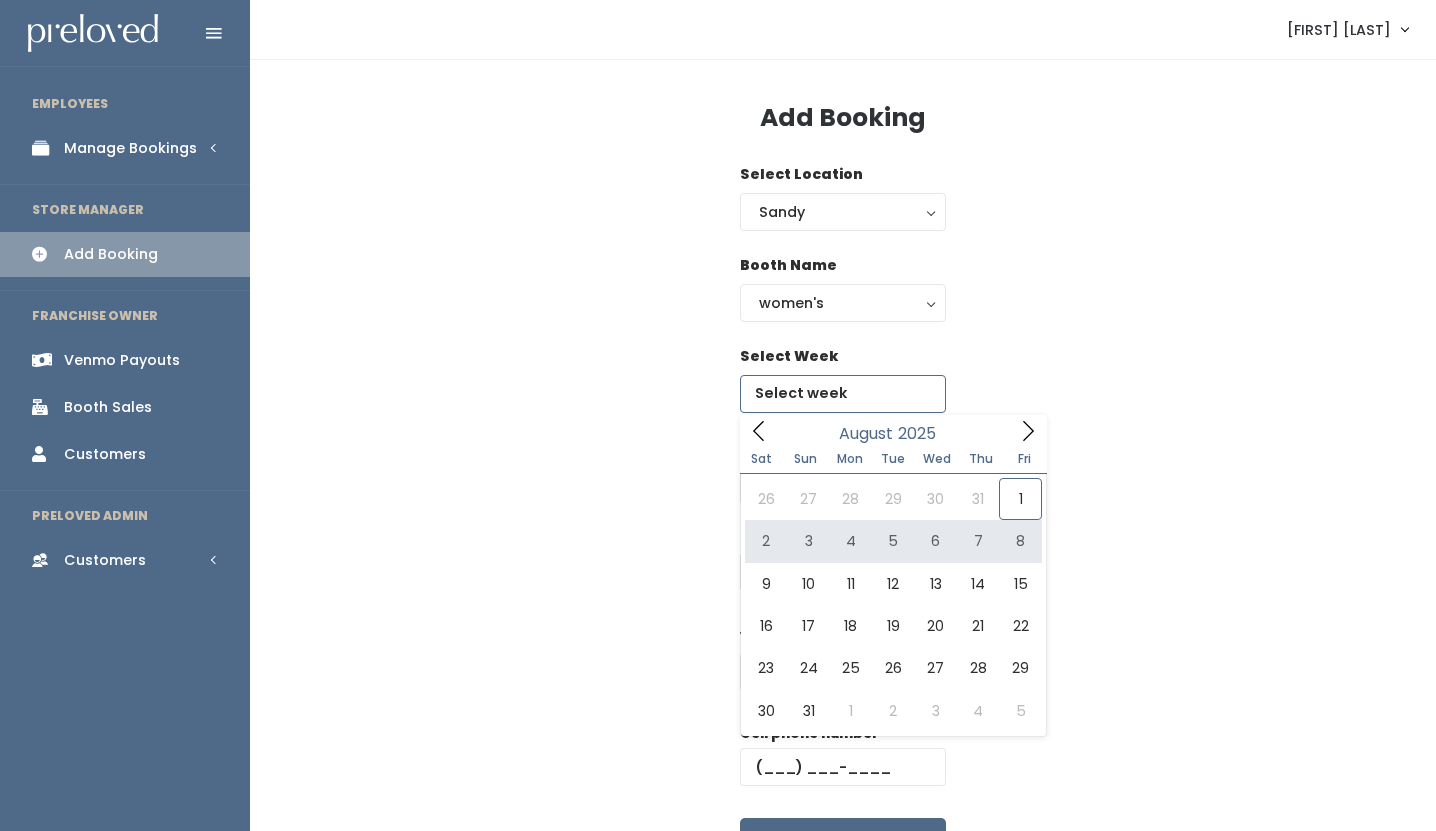 type on "August 2 to August 8" 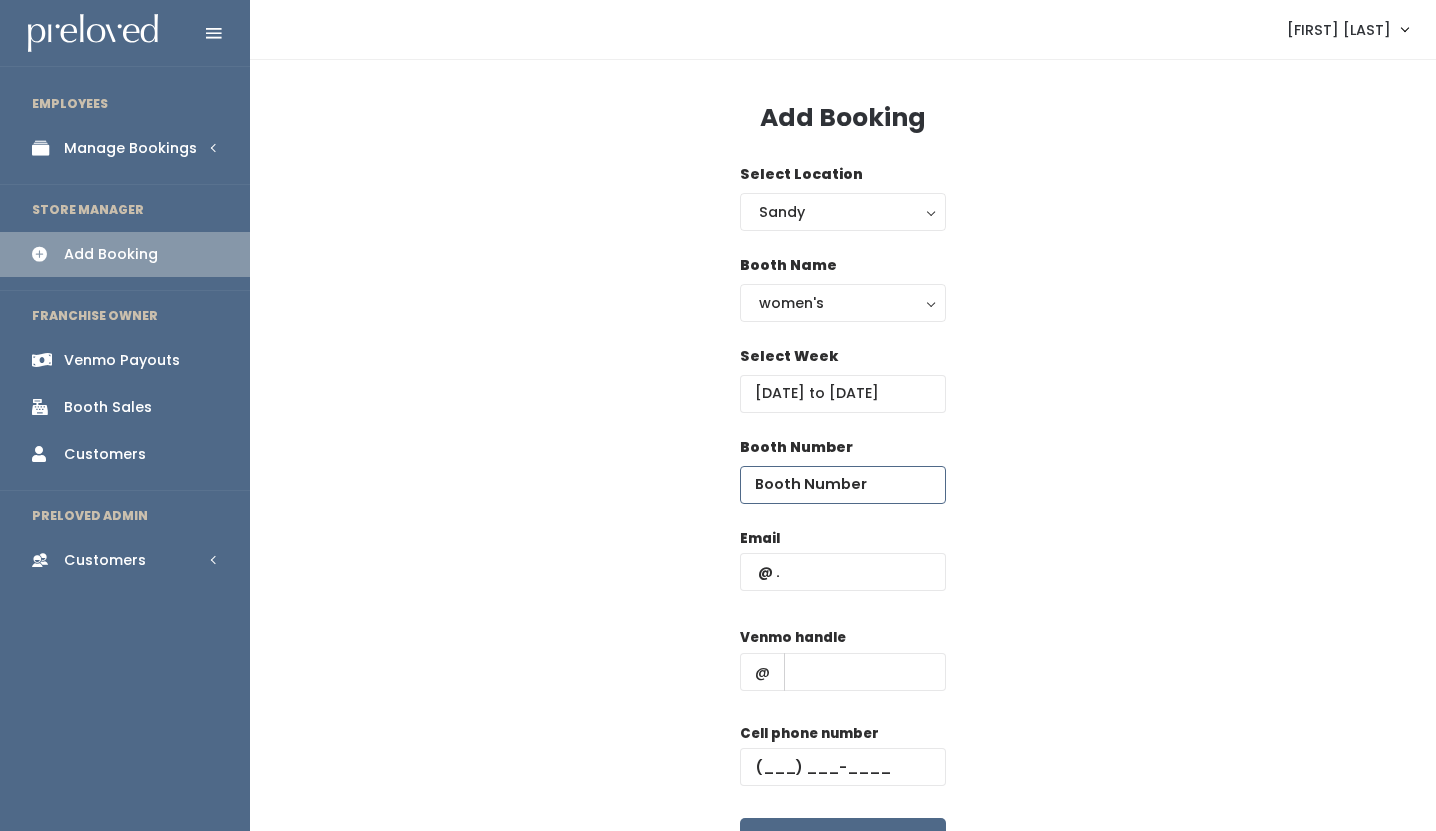 click at bounding box center [843, 485] 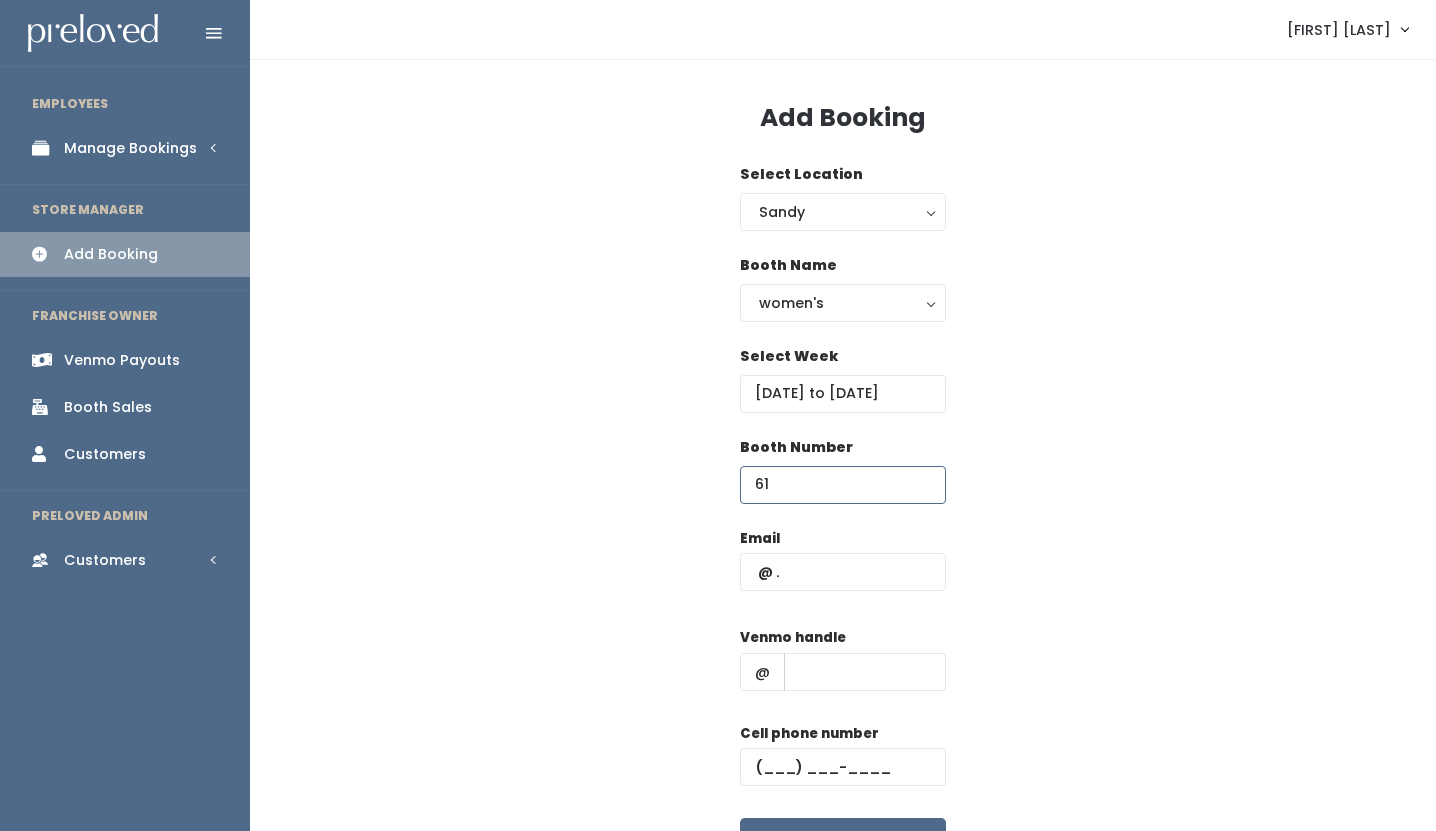 type on "61" 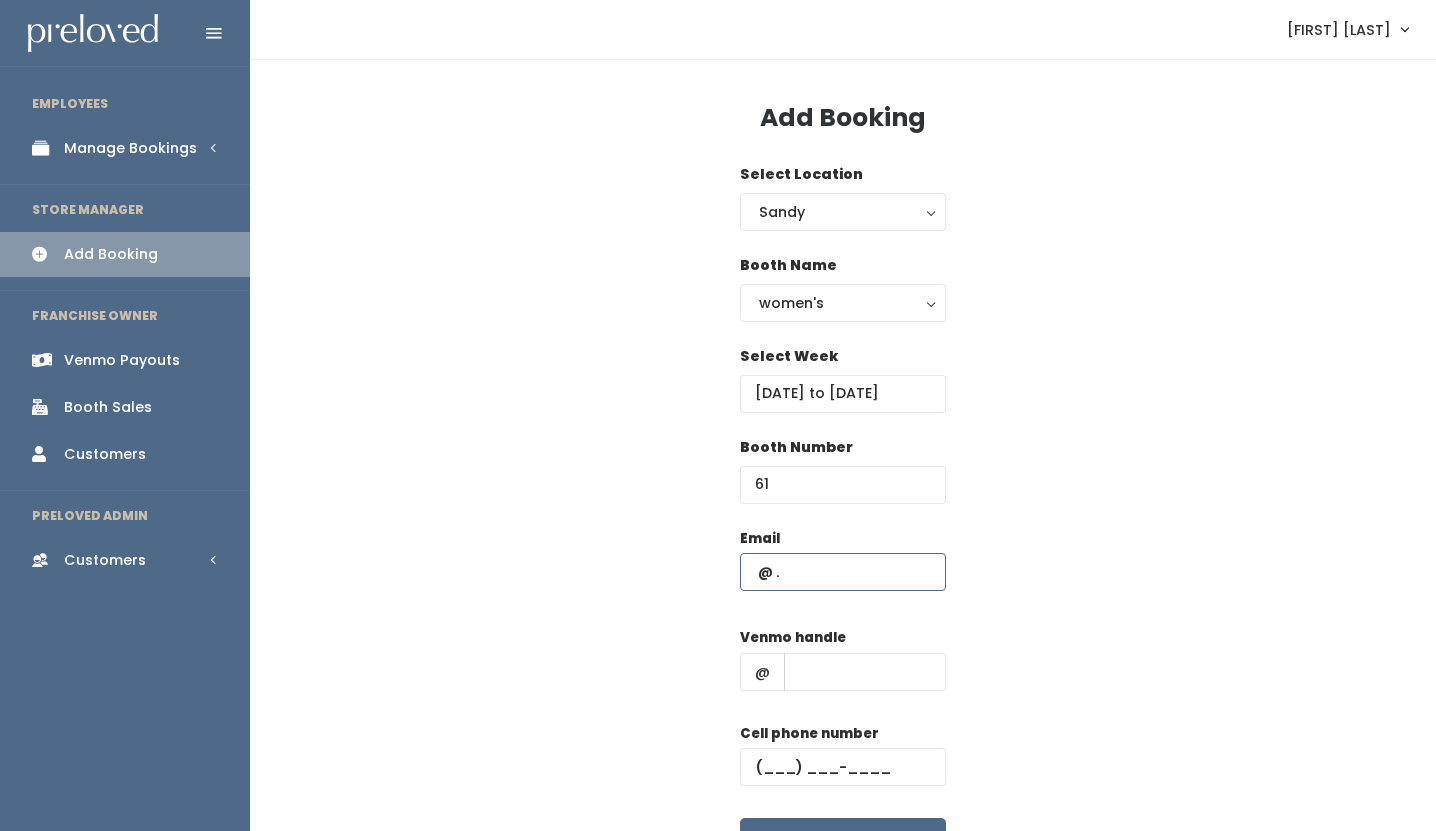 paste on "[EMAIL]" 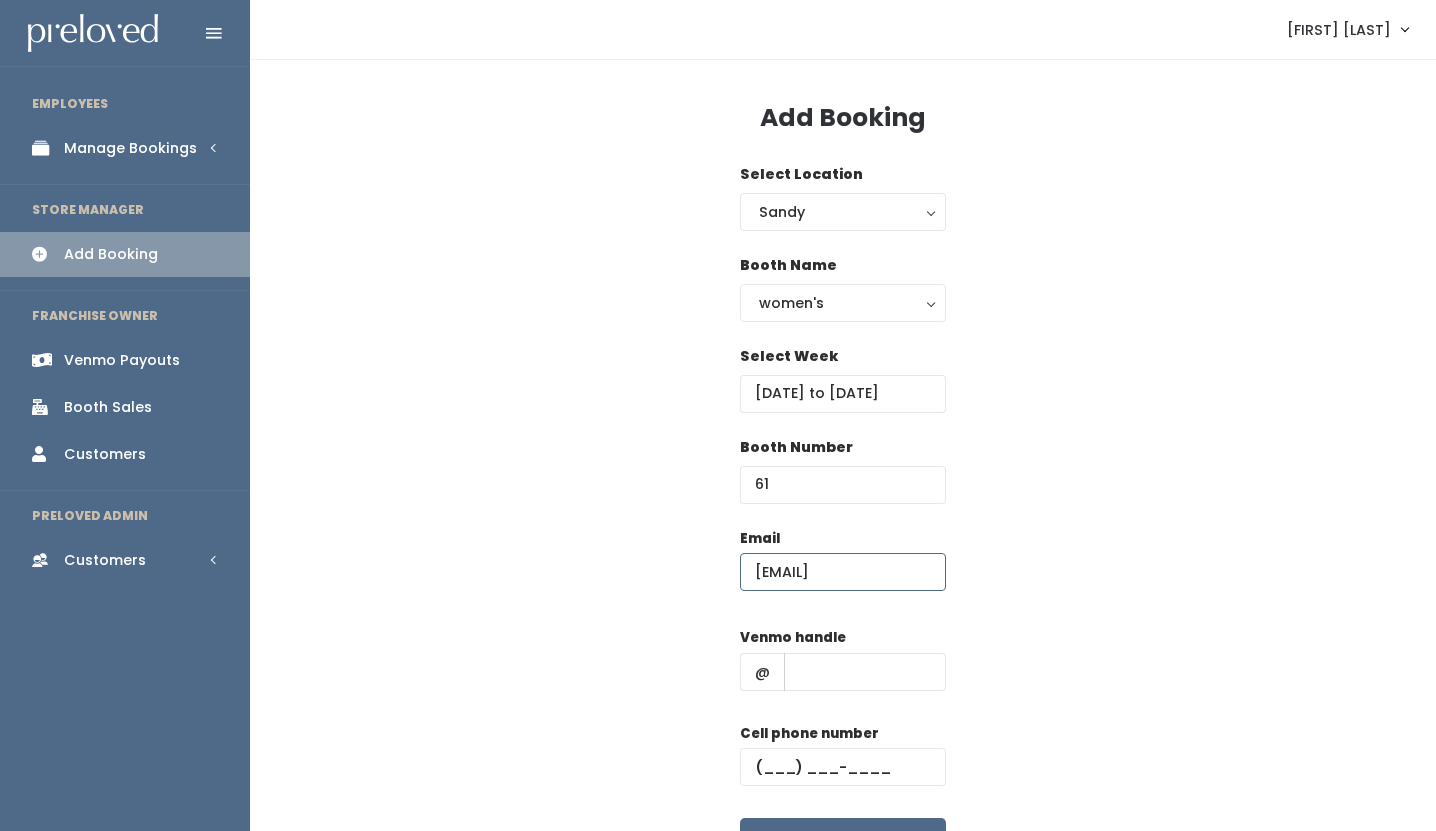 scroll, scrollTop: 0, scrollLeft: 9, axis: horizontal 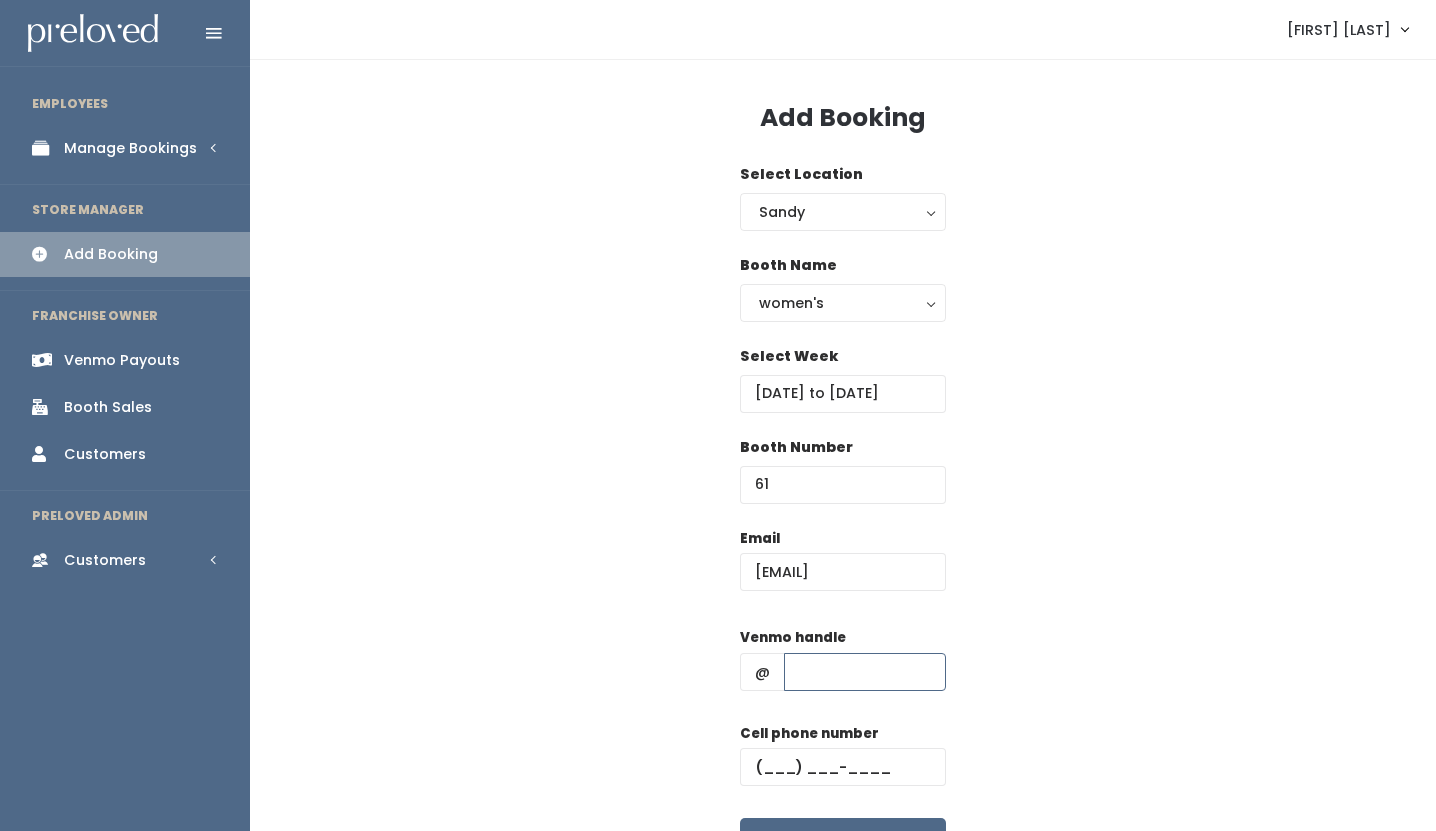 click at bounding box center (865, 672) 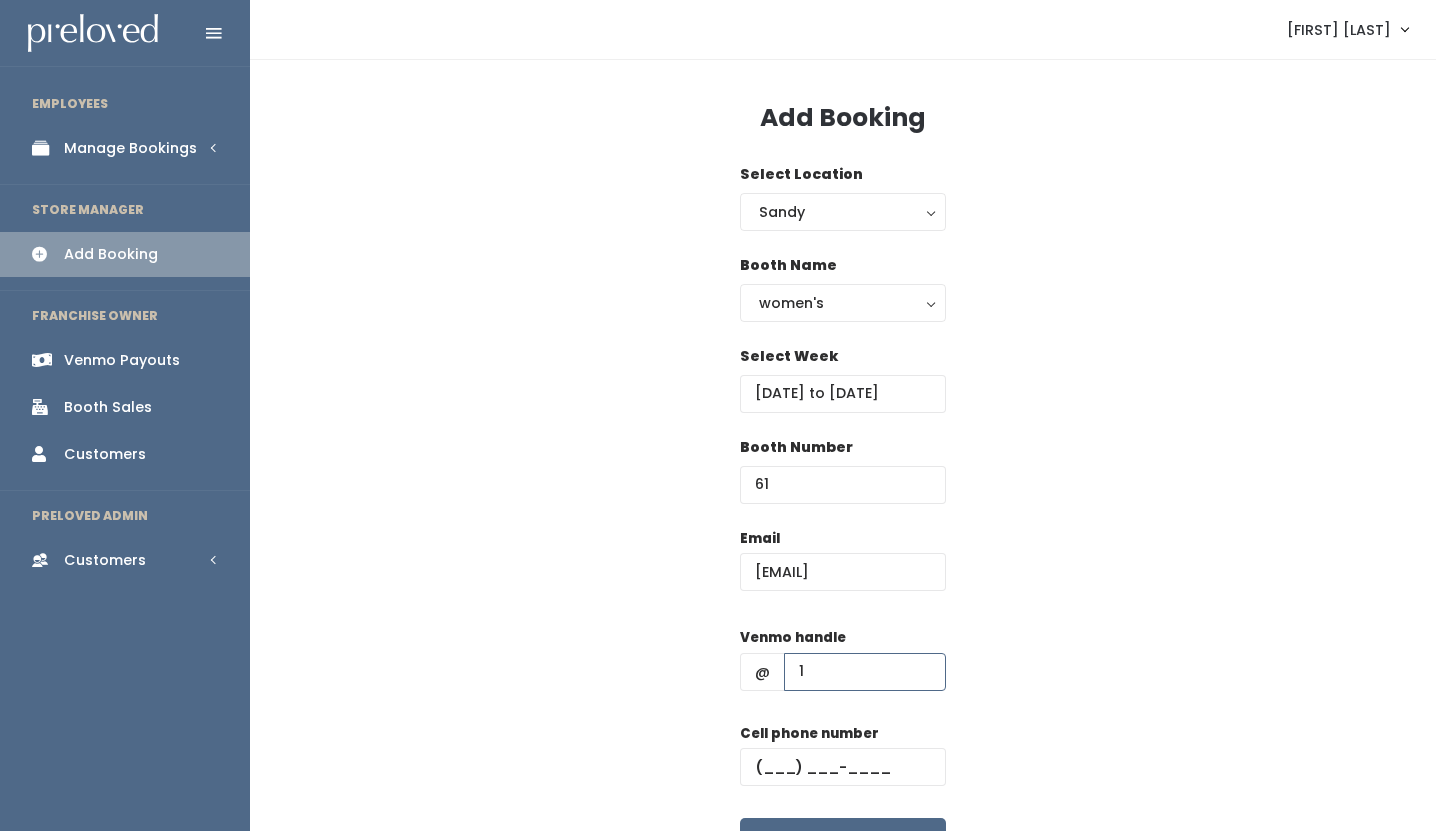 type on "1" 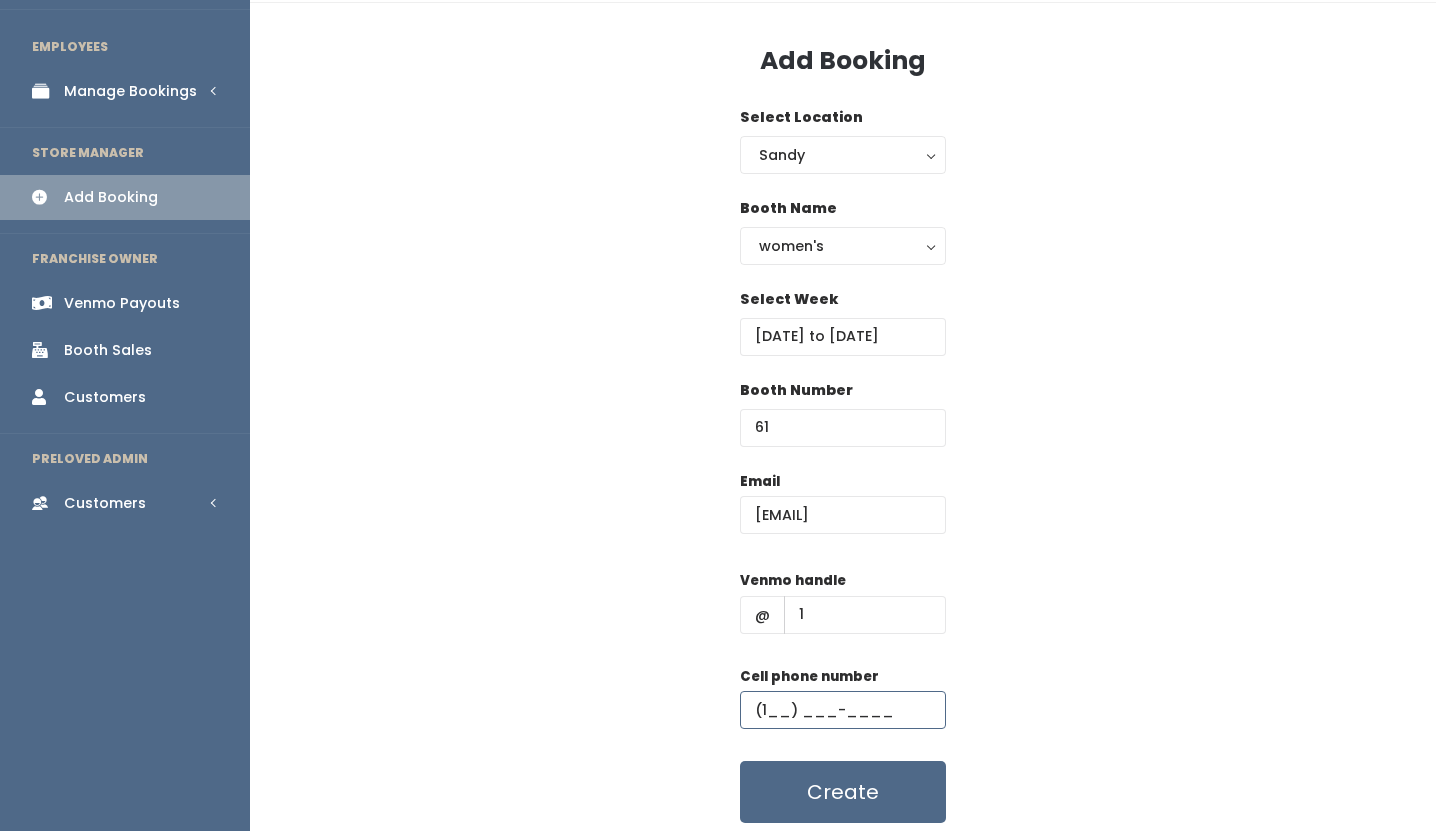 scroll, scrollTop: 90, scrollLeft: 0, axis: vertical 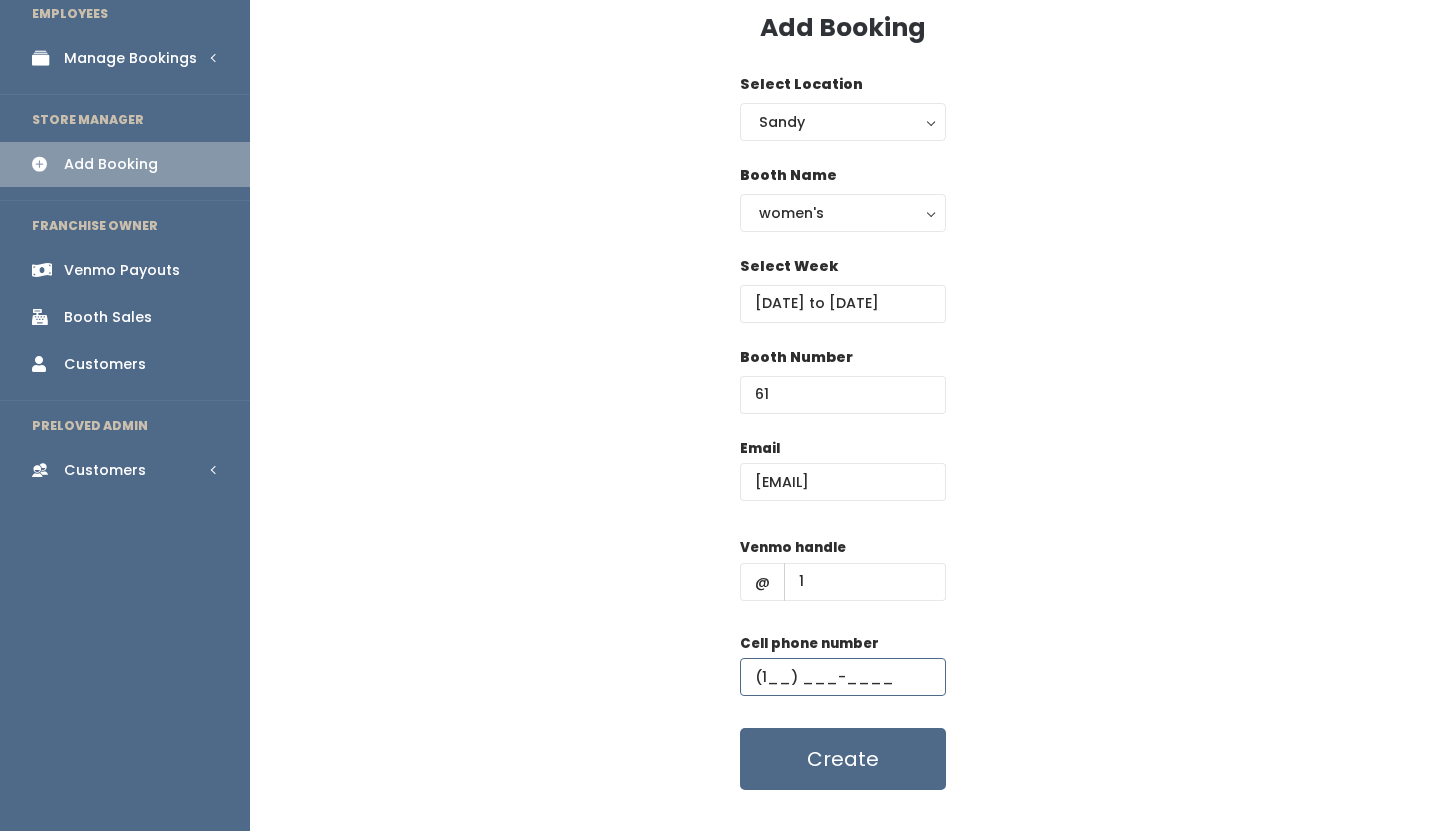 type on "(1__) ___-____" 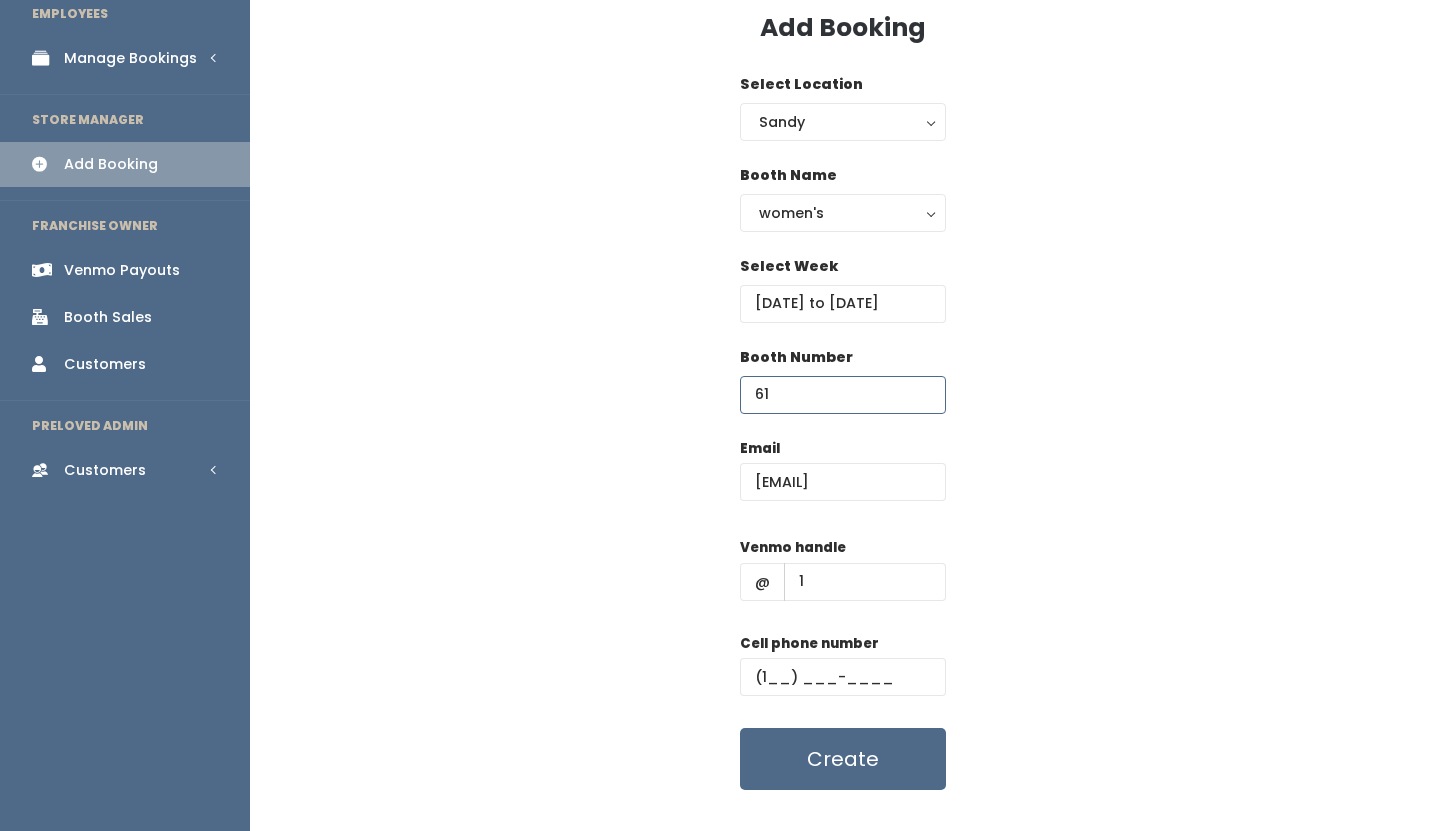 click on "61" at bounding box center [843, 395] 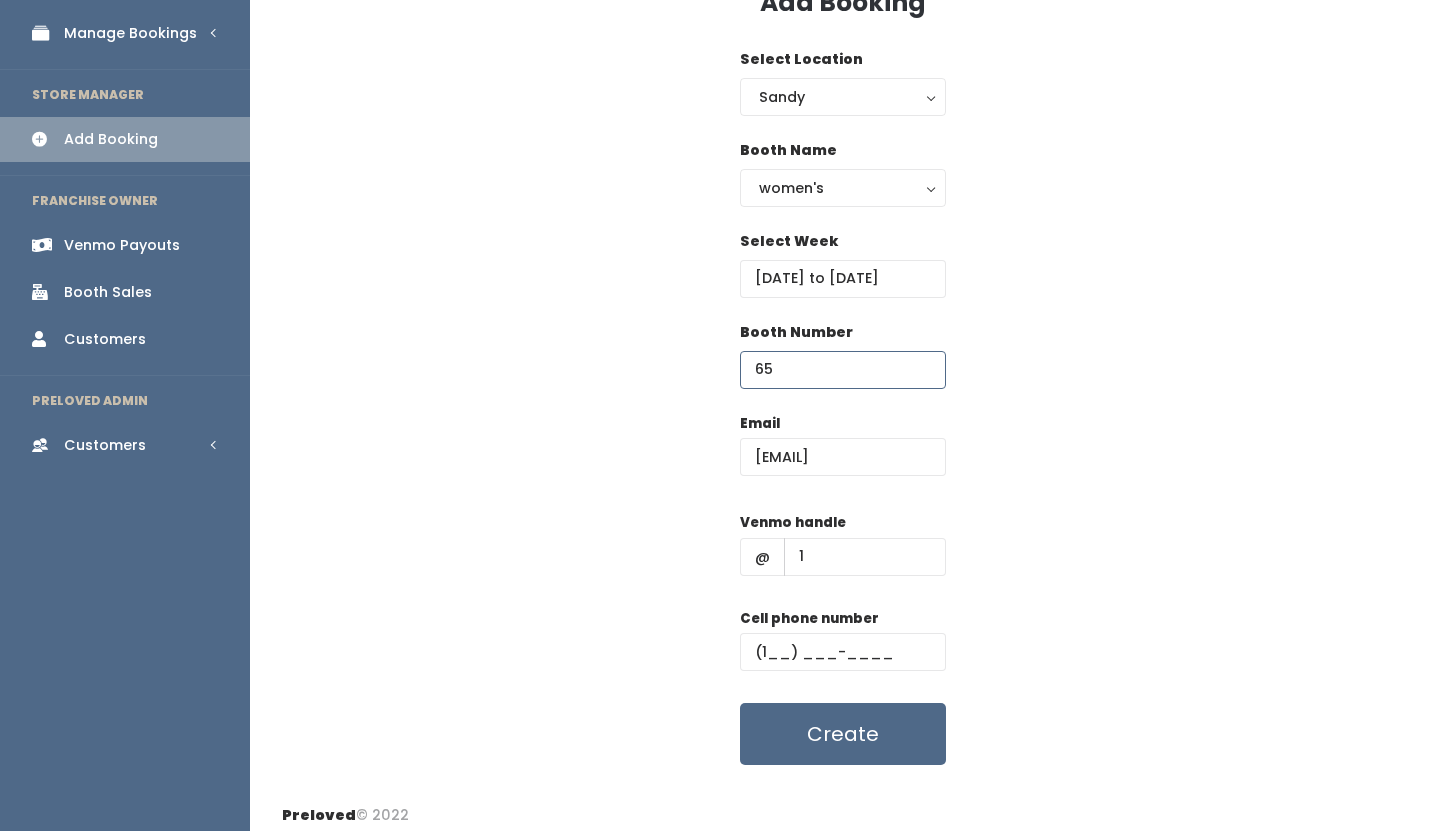 scroll, scrollTop: 126, scrollLeft: 0, axis: vertical 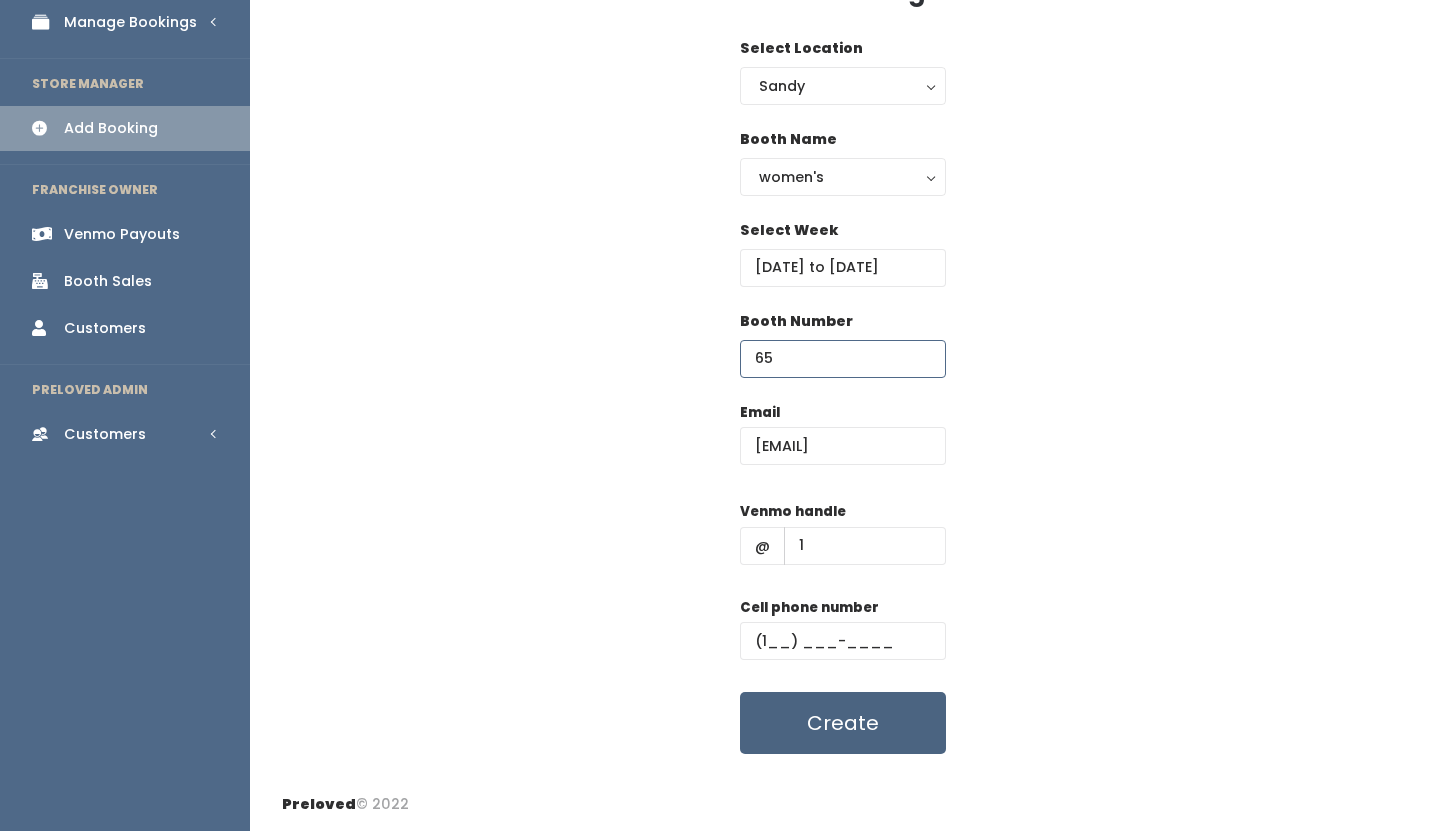 type on "65" 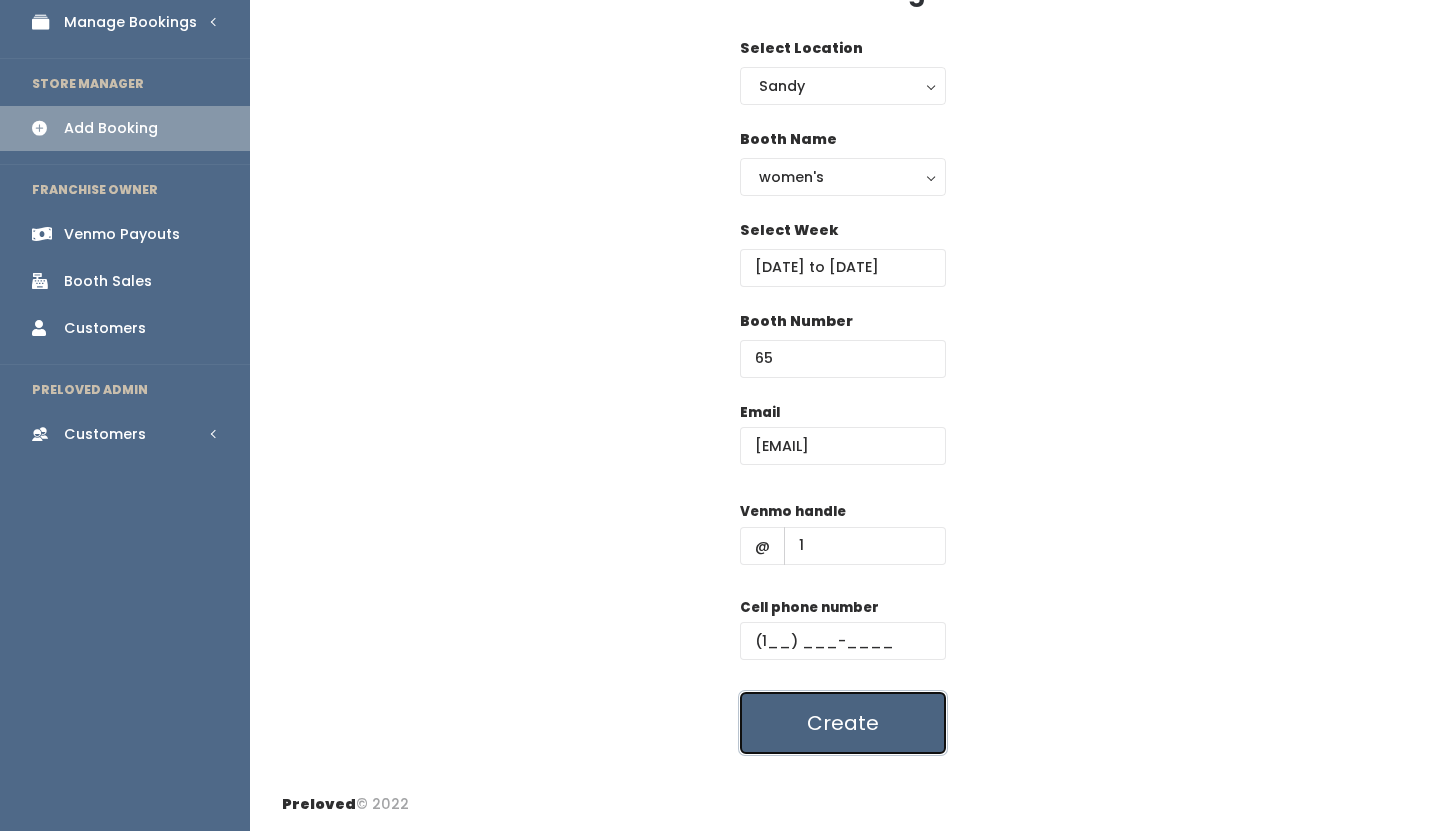 click on "Create" at bounding box center [843, 723] 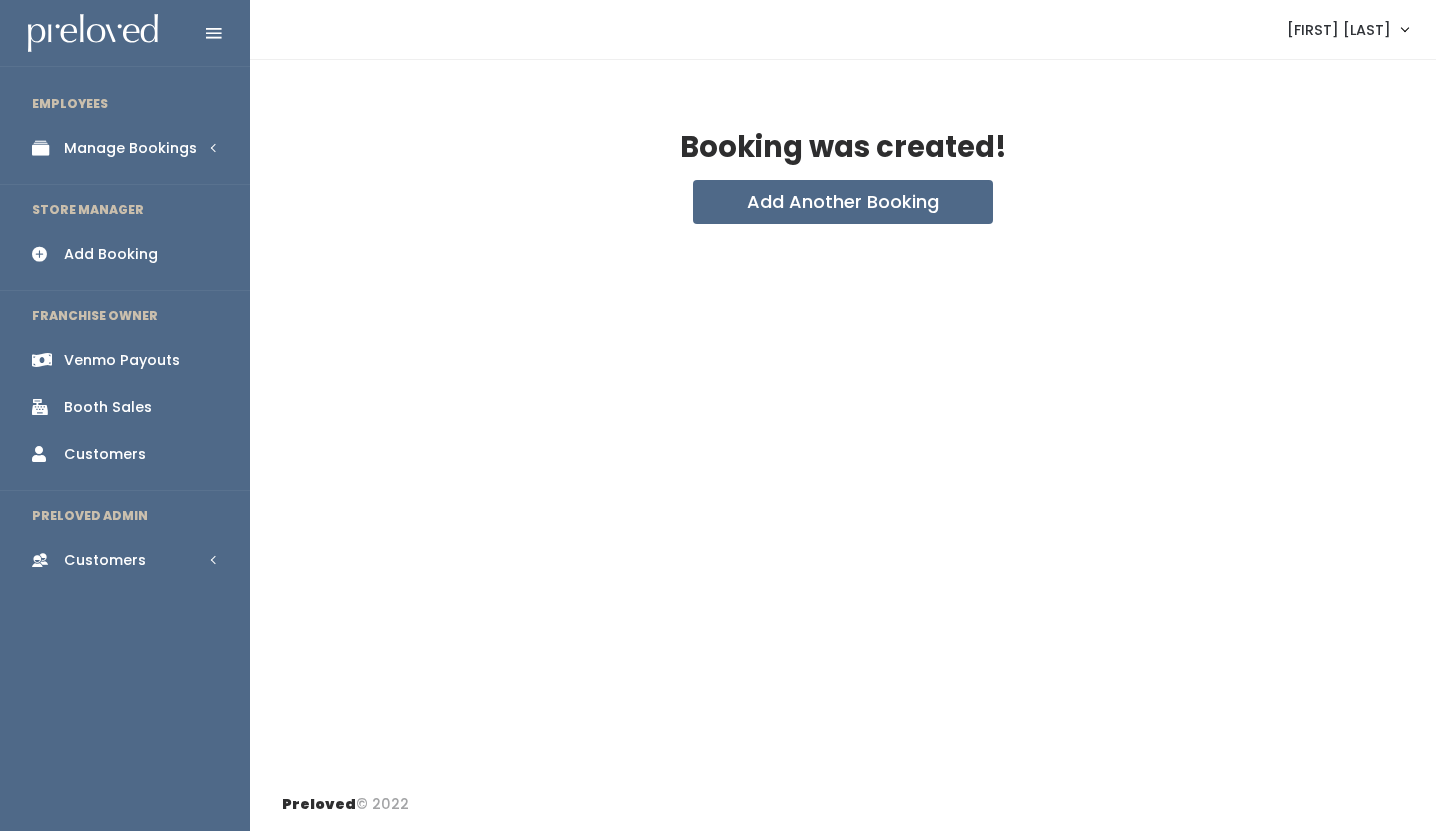 scroll, scrollTop: 0, scrollLeft: 0, axis: both 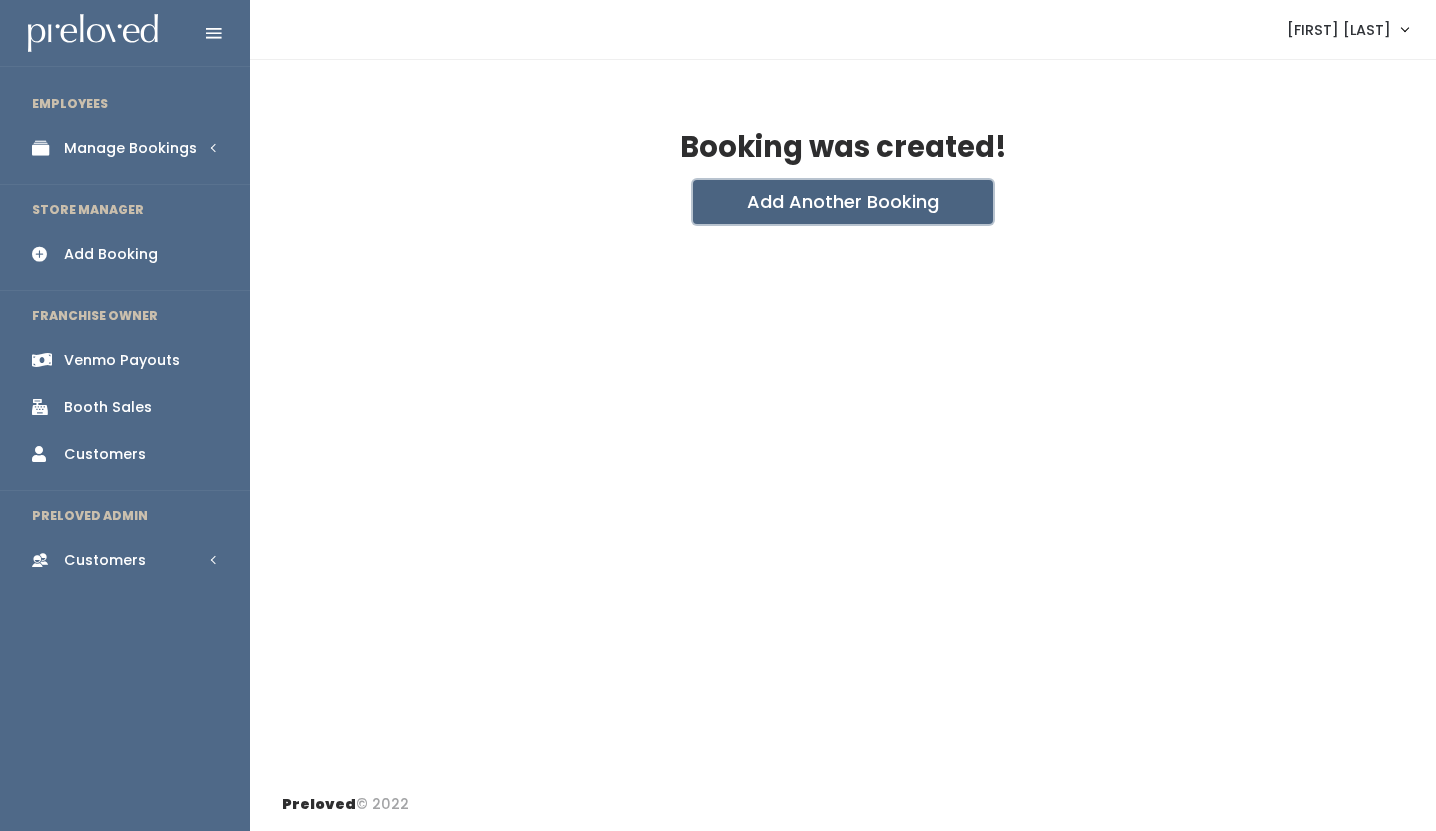 click on "Add Another Booking" at bounding box center (843, 202) 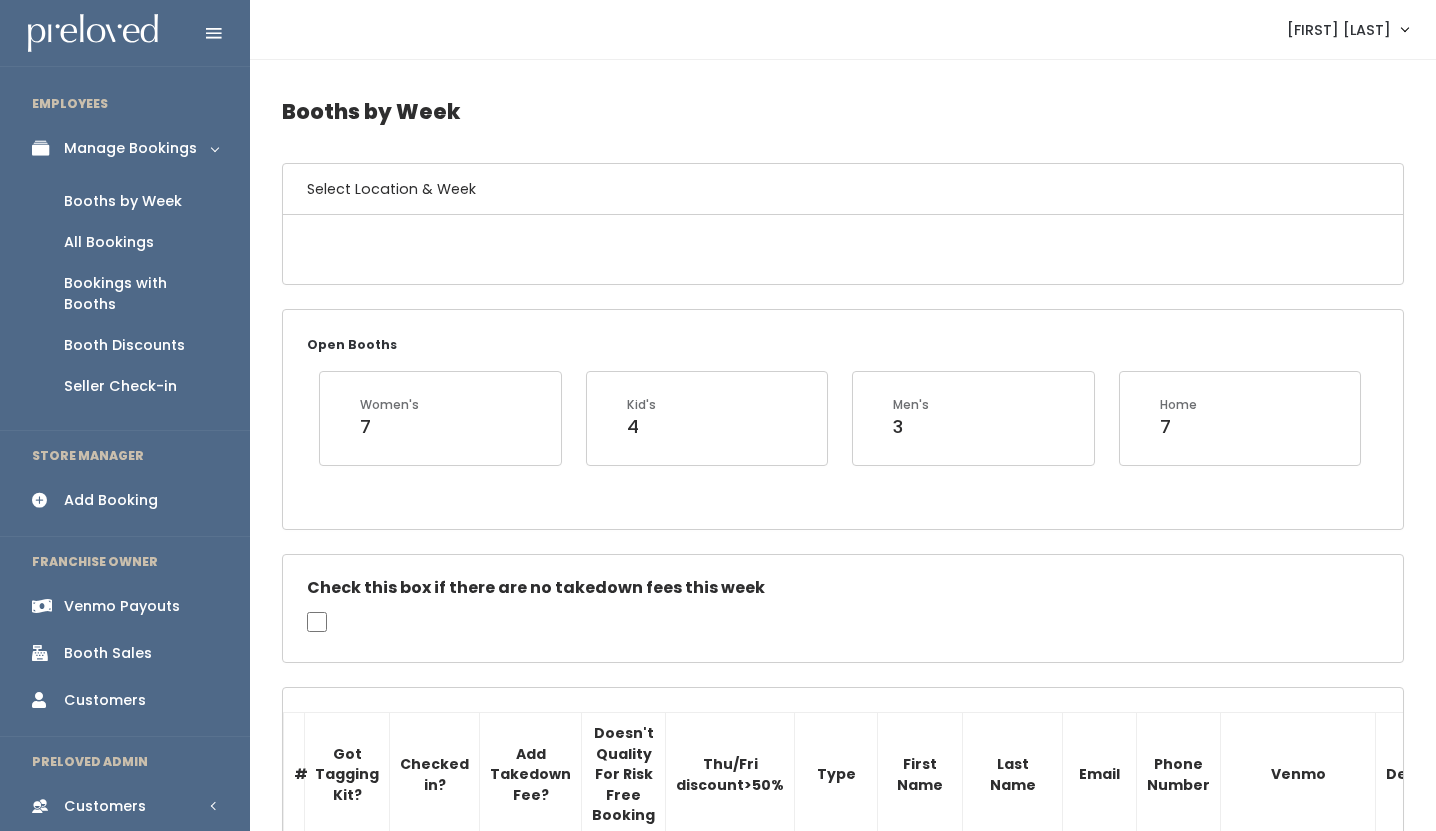 scroll, scrollTop: 0, scrollLeft: 0, axis: both 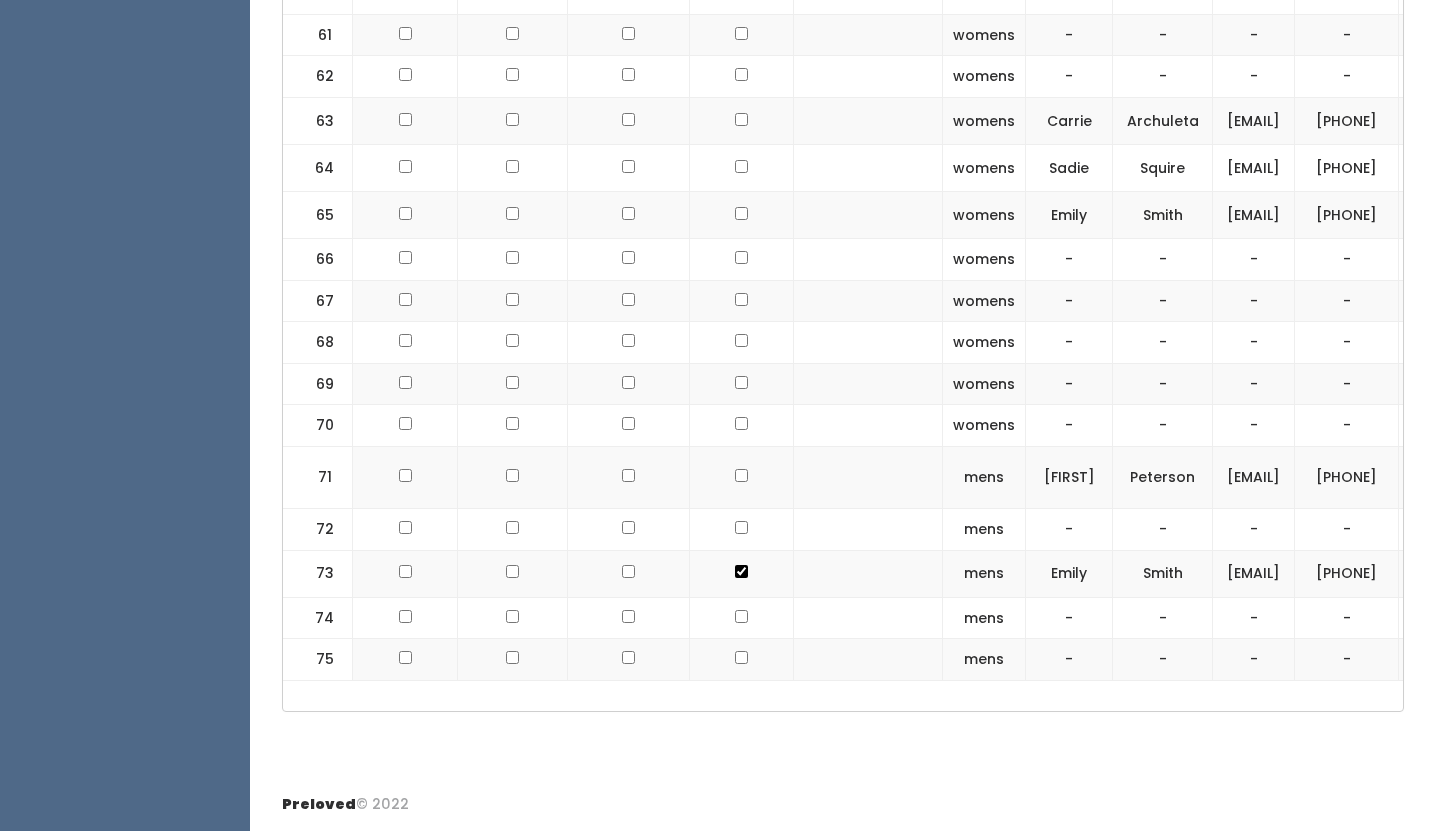 click at bounding box center (741, -2885) 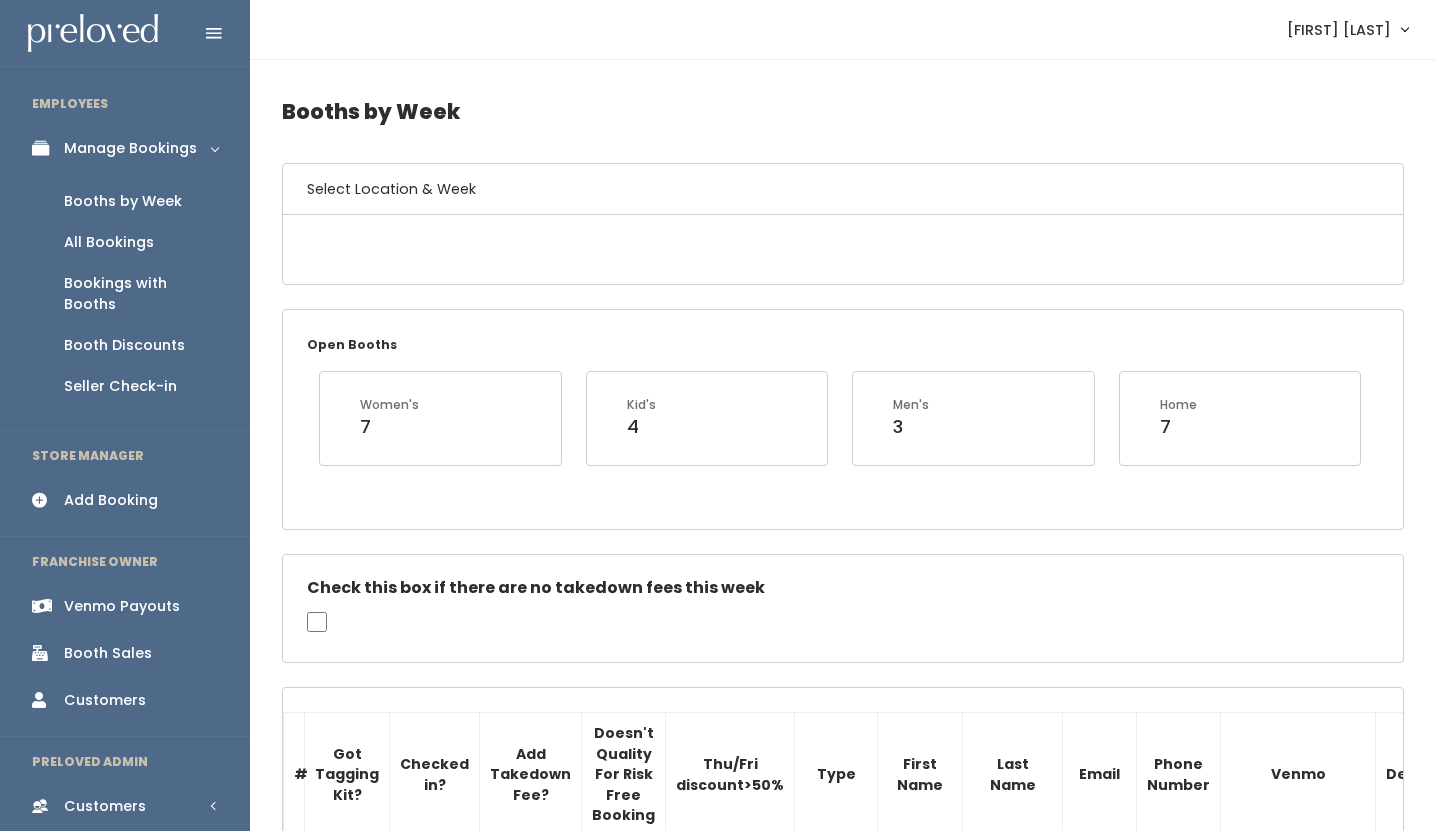 scroll, scrollTop: 0, scrollLeft: 0, axis: both 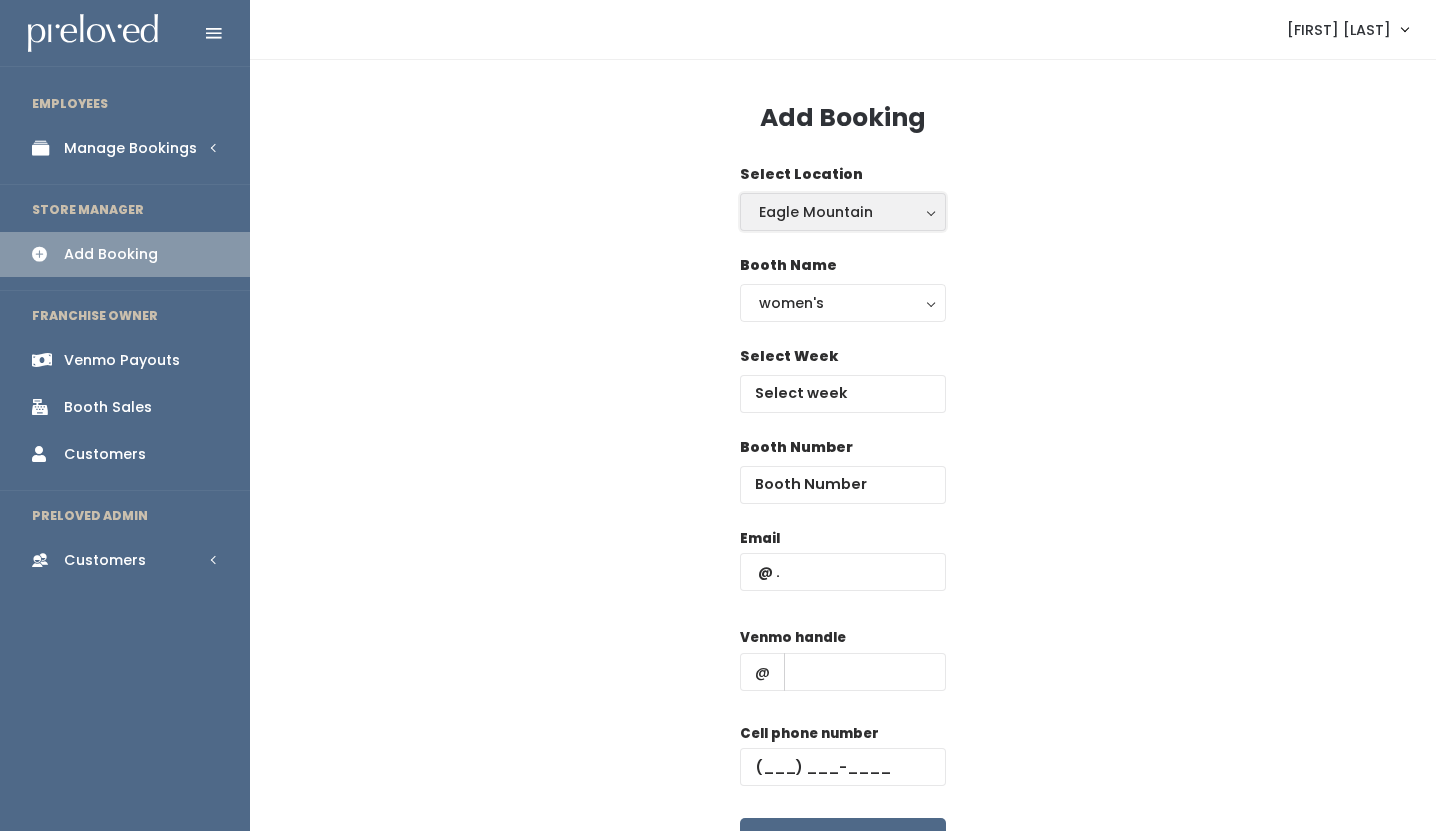 click on "Eagle Mountain" at bounding box center [843, 212] 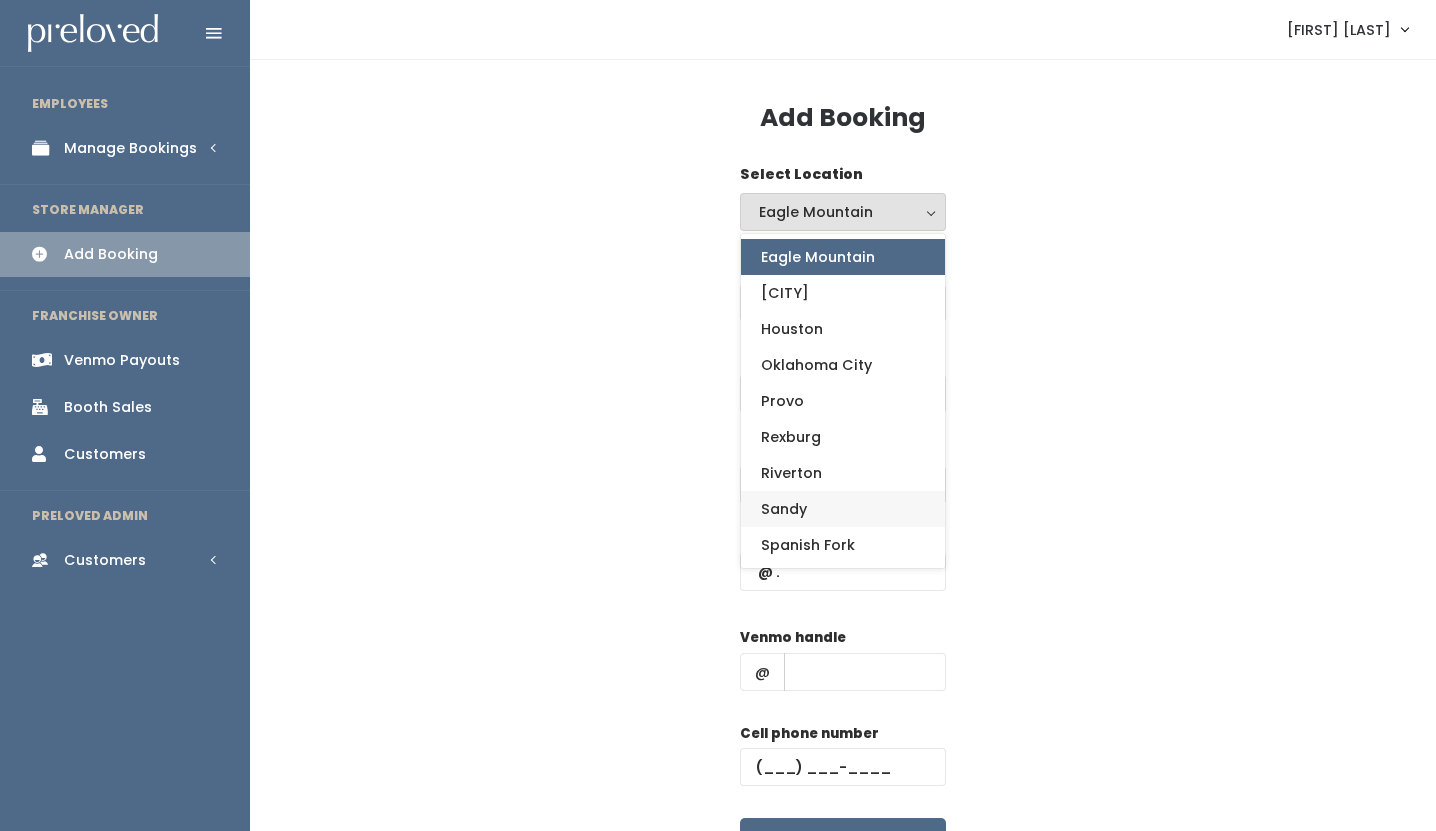 click on "Sandy" at bounding box center [843, 509] 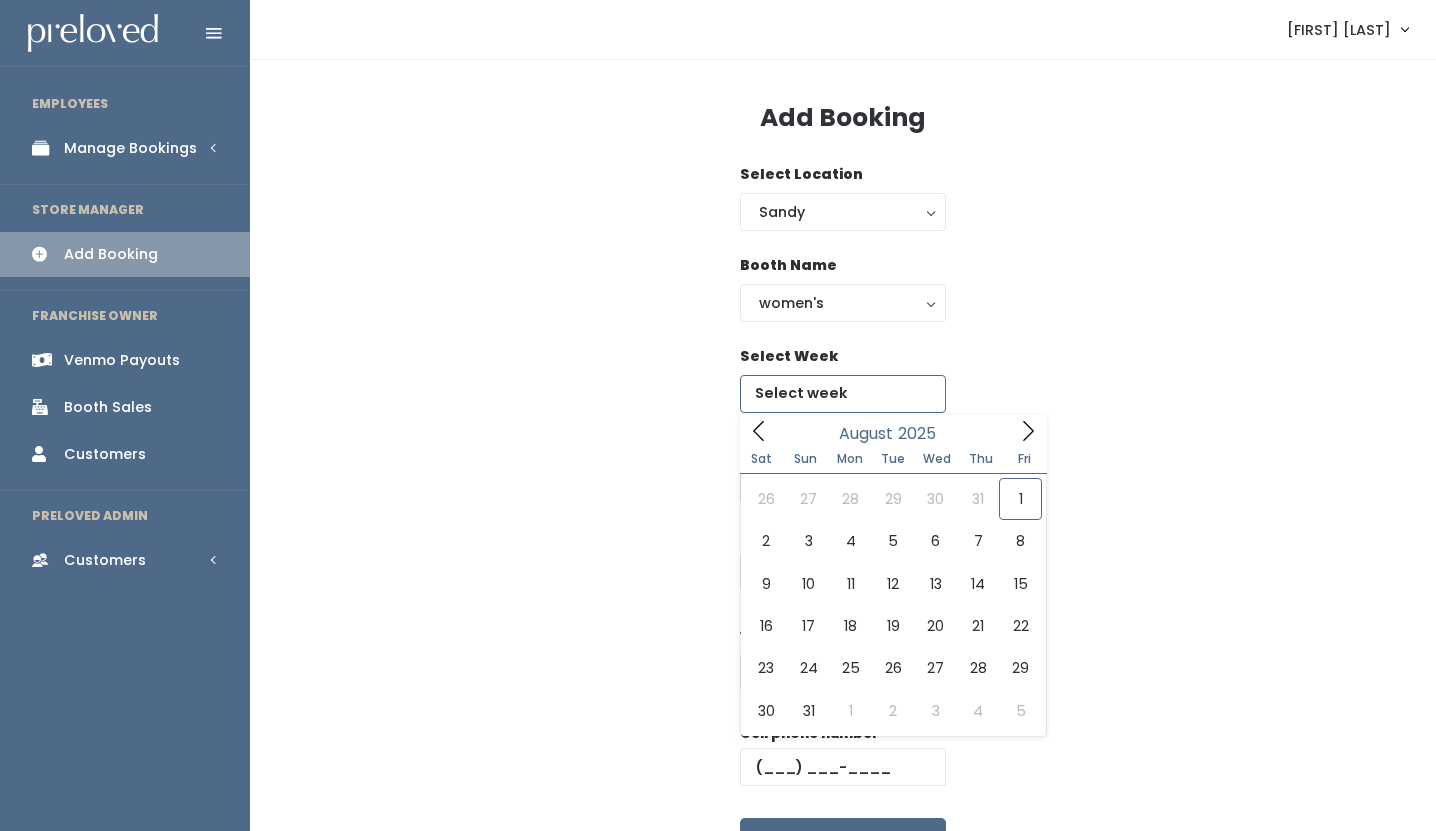click at bounding box center [843, 394] 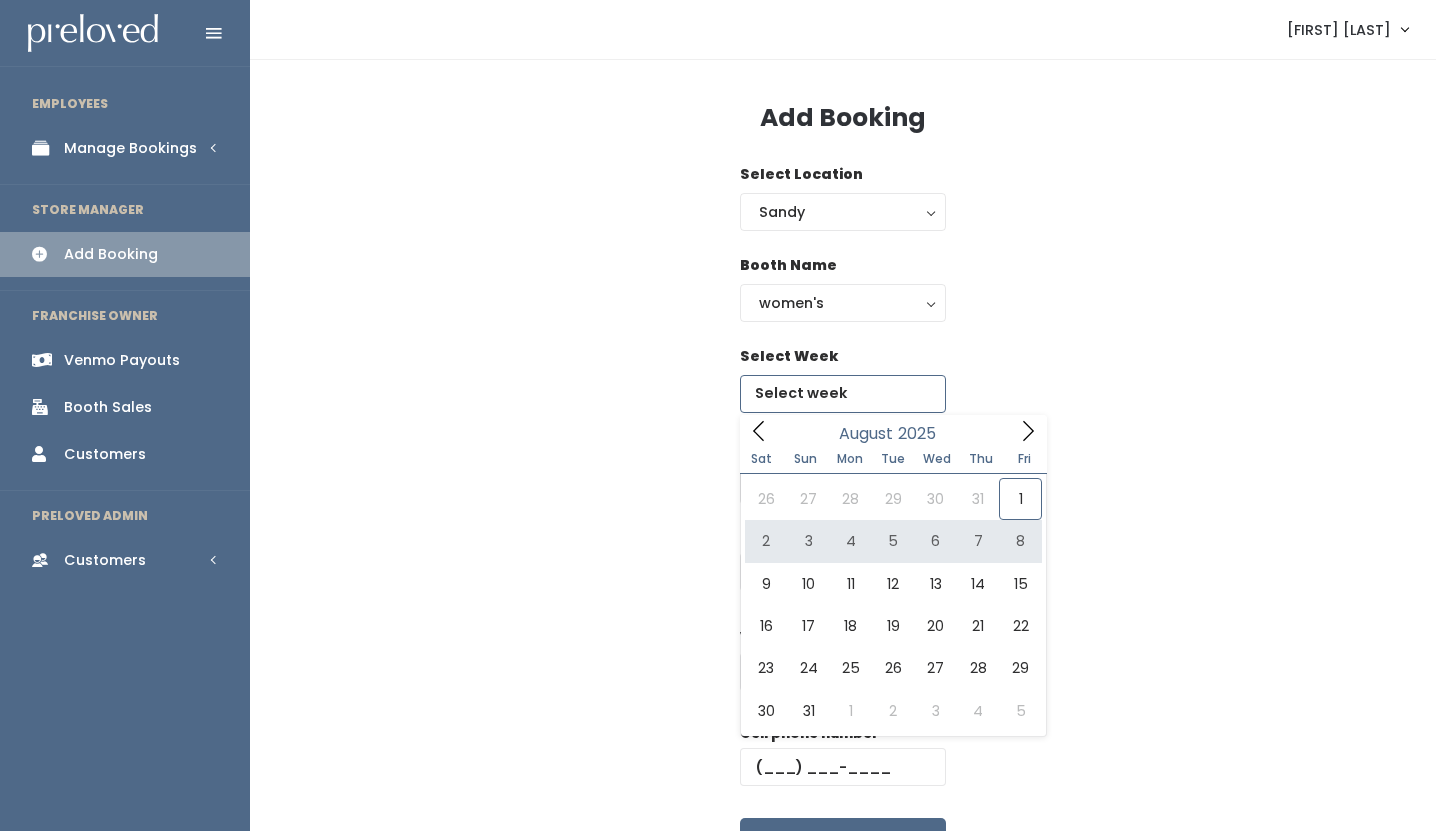 type on "August 2 to August 8" 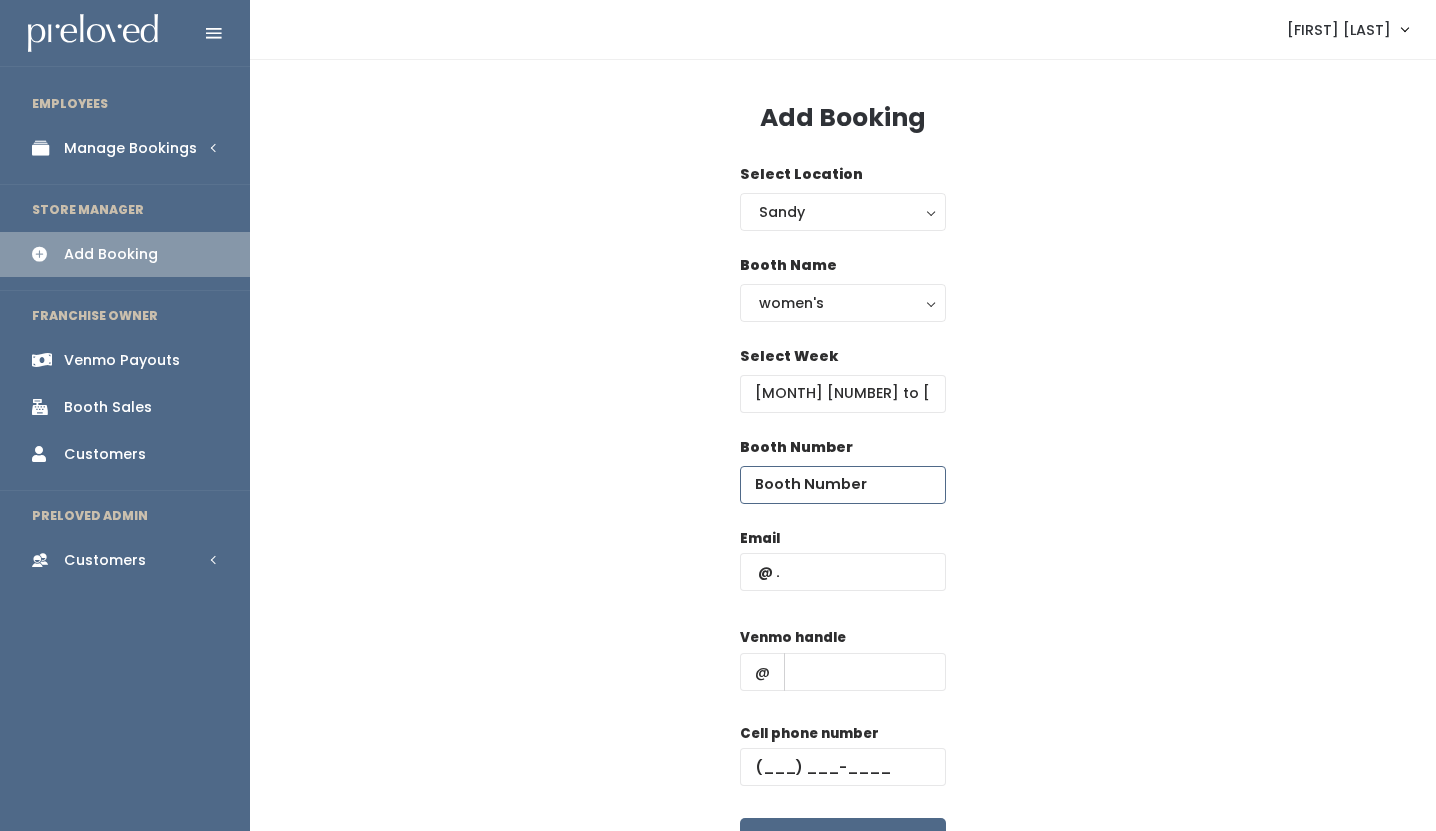 click at bounding box center [843, 485] 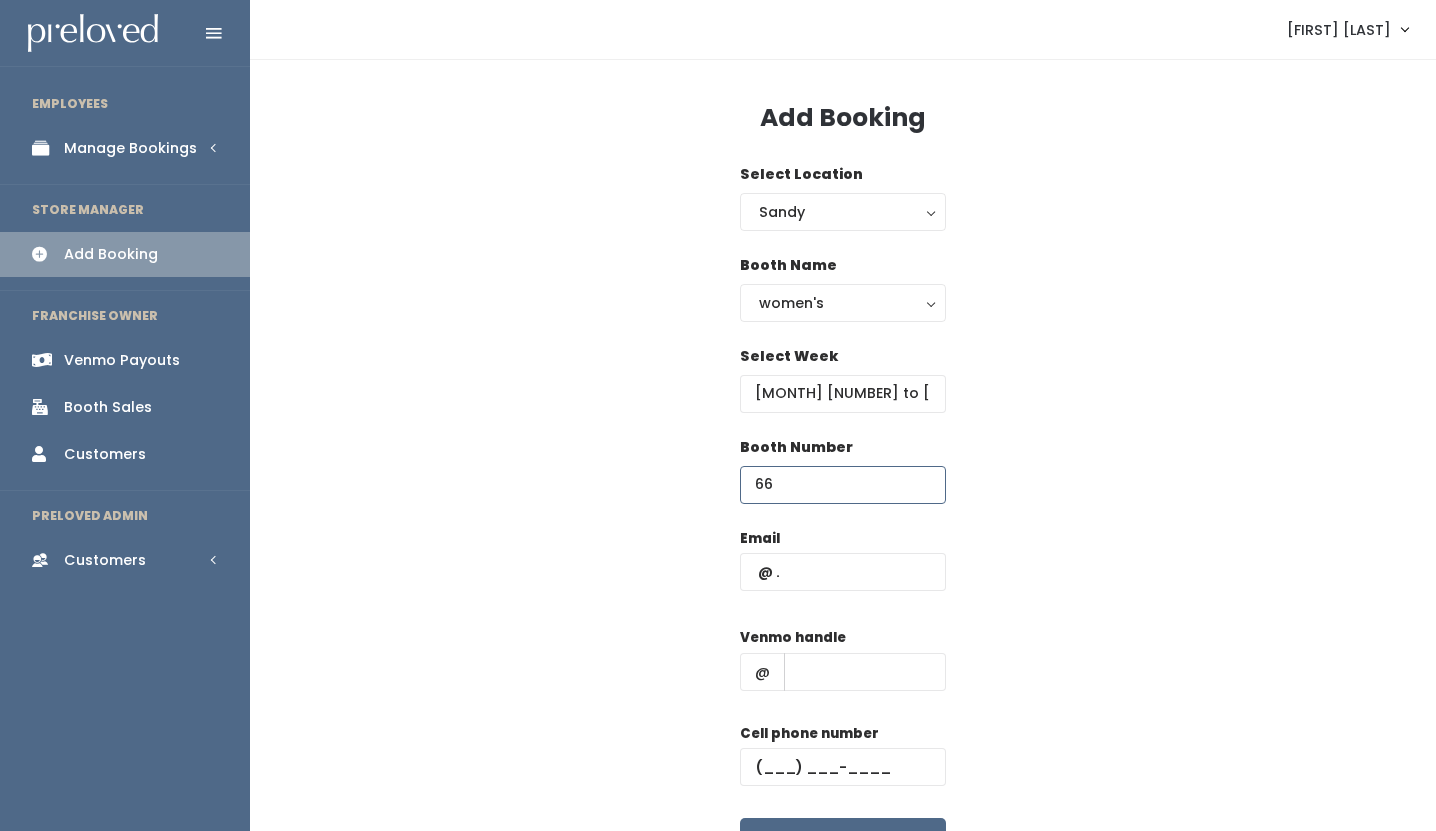 type on "66" 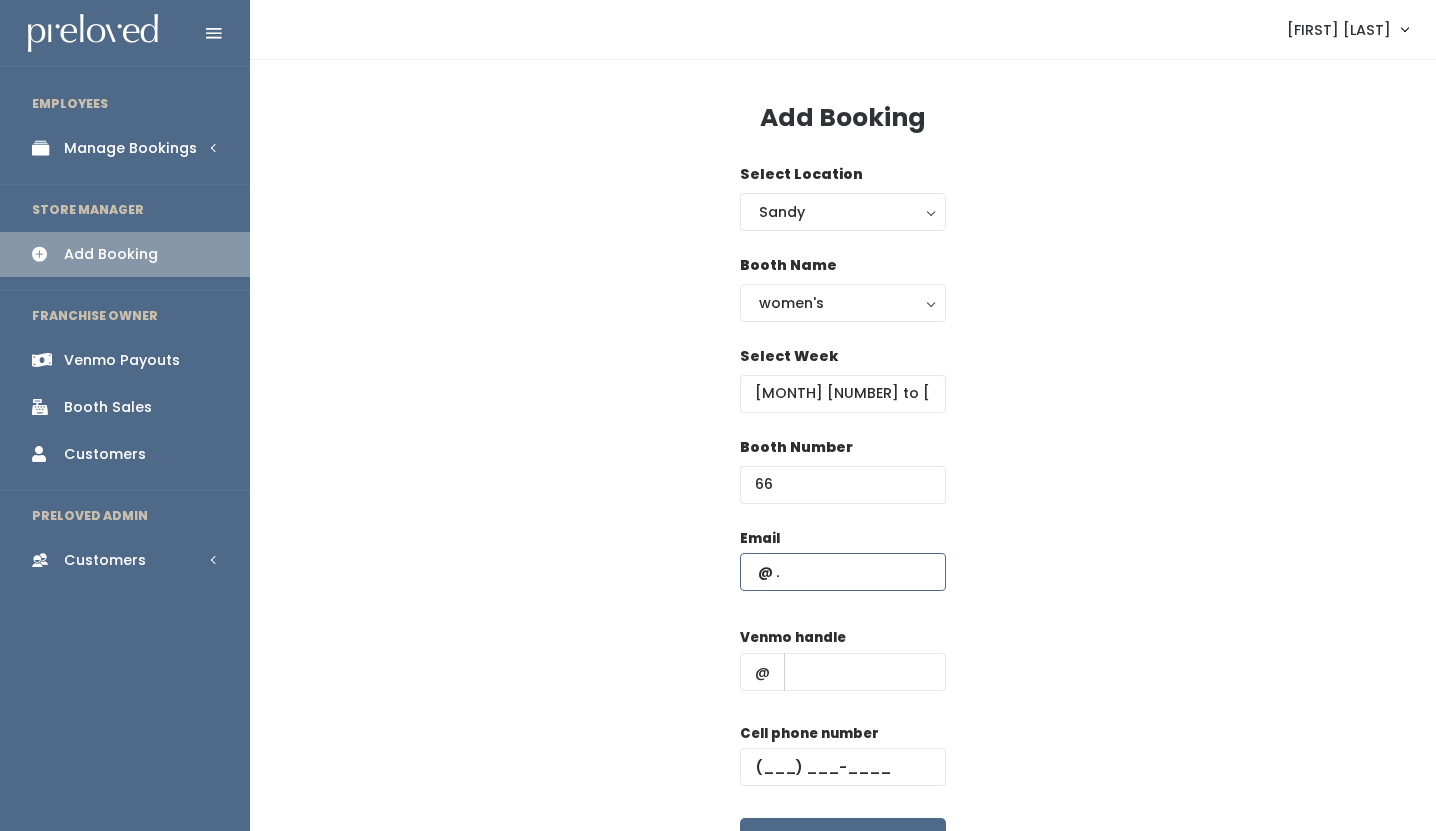 click at bounding box center (843, 572) 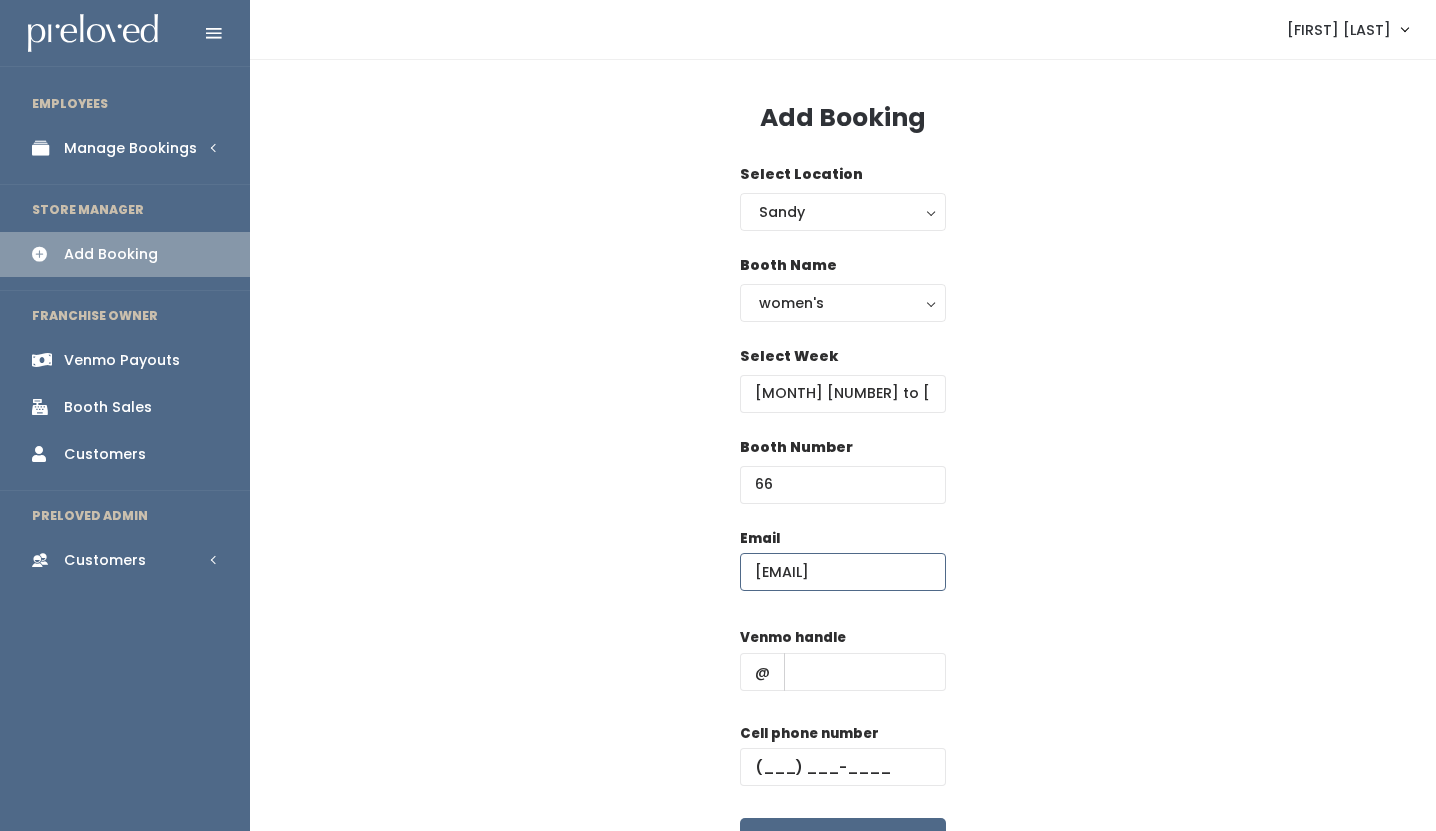 scroll, scrollTop: 0, scrollLeft: 9, axis: horizontal 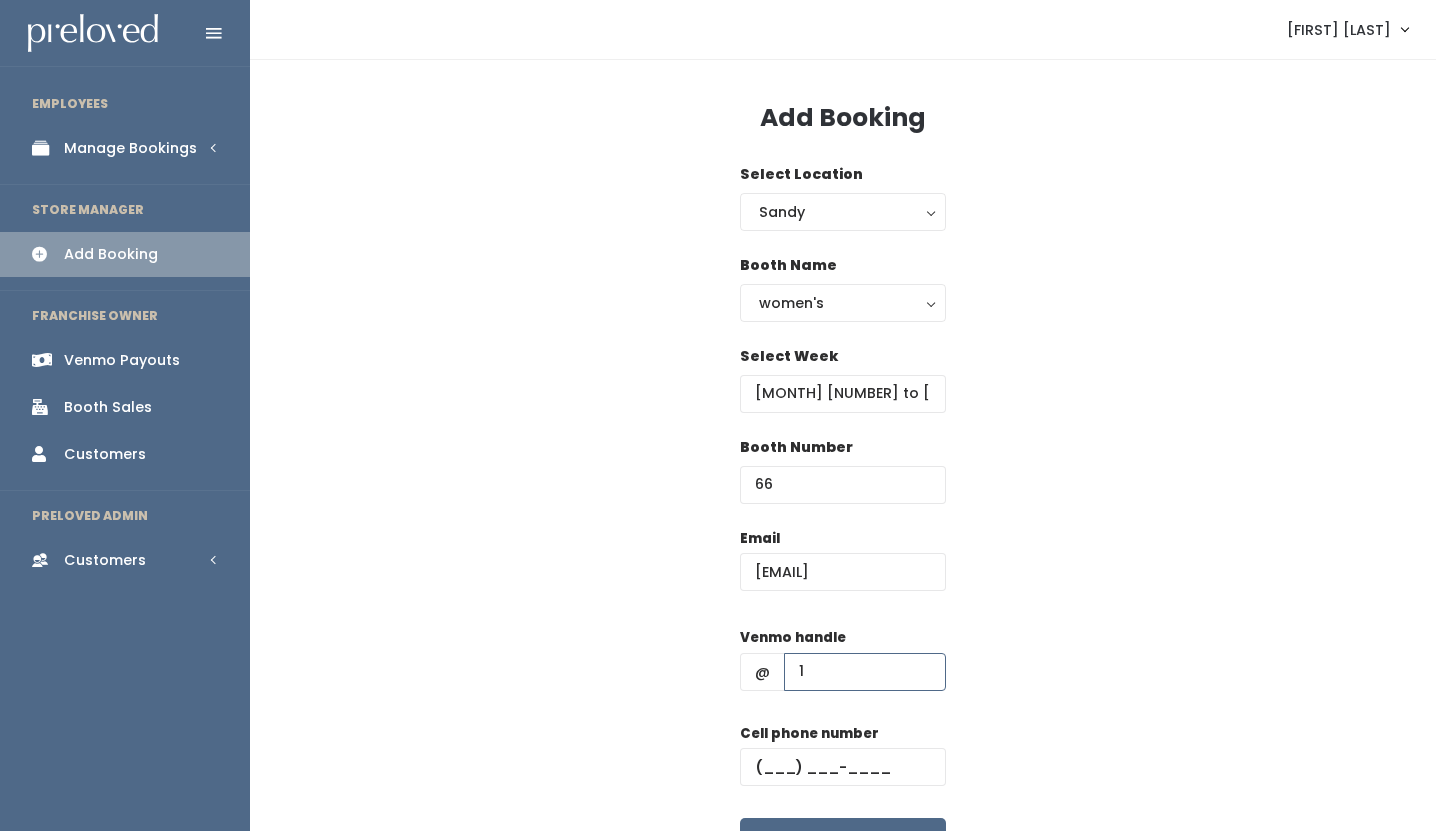 type on "1" 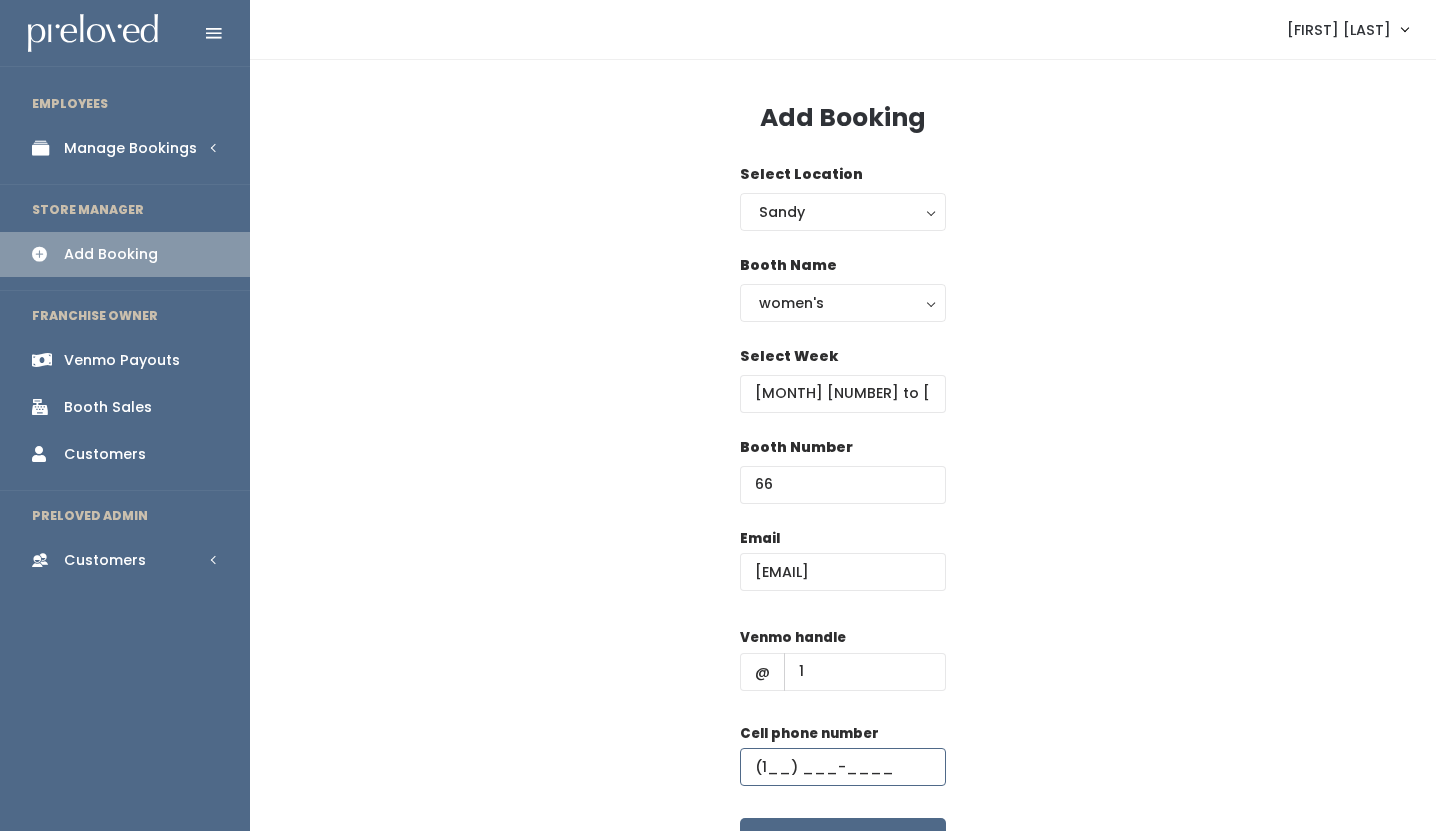 type on "(1__) ___-____" 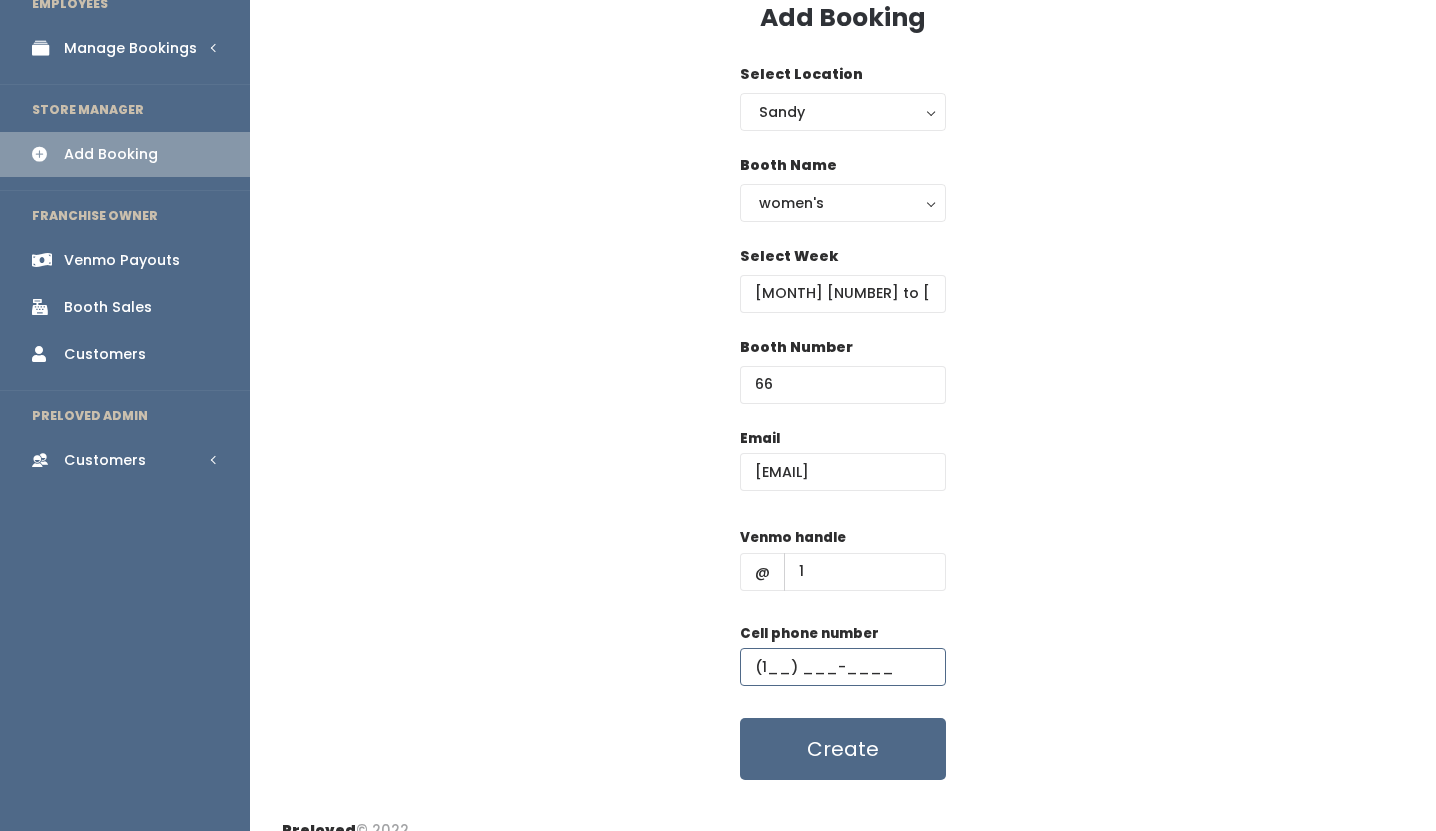 scroll, scrollTop: 126, scrollLeft: 0, axis: vertical 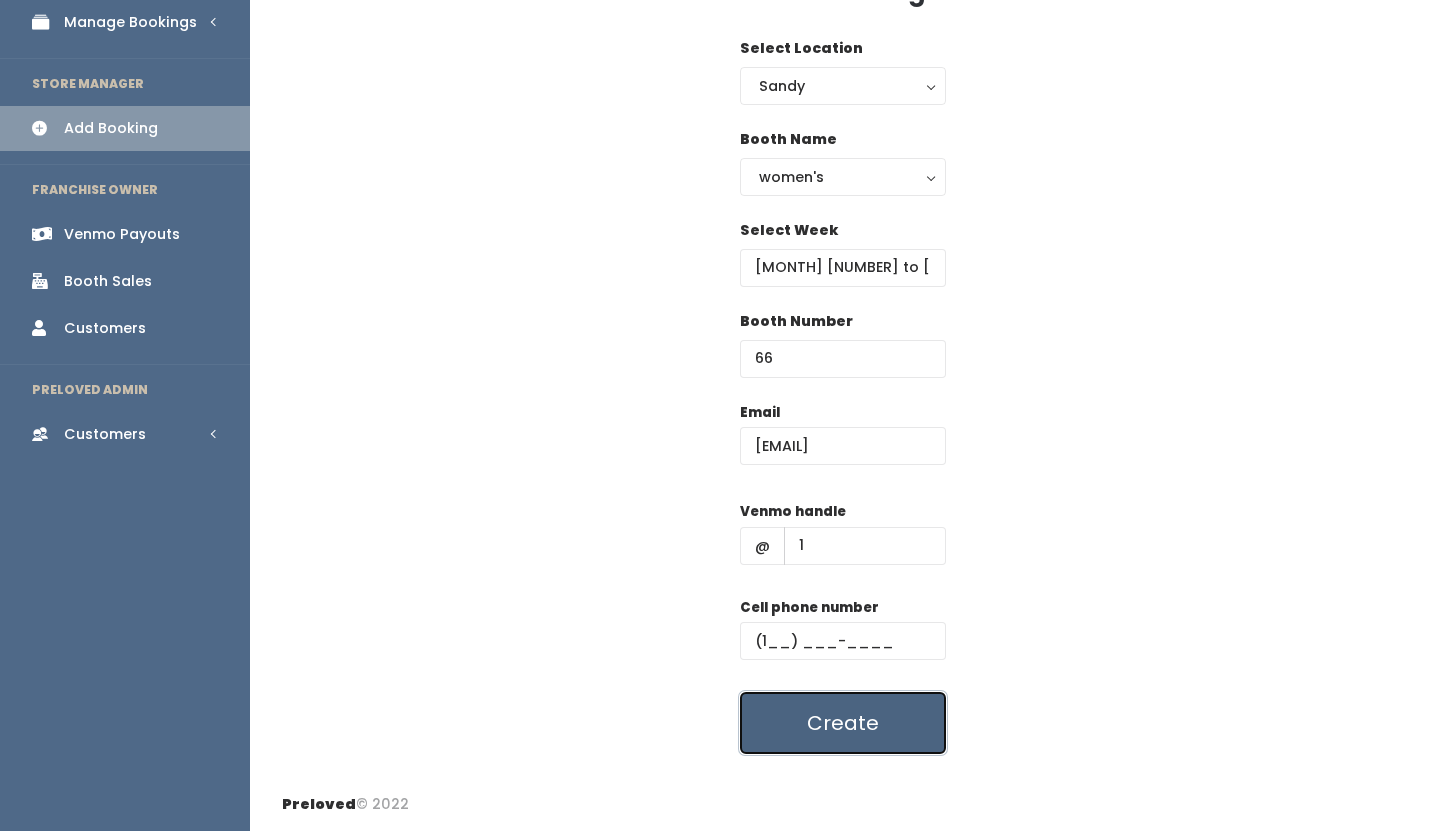 click on "Create" at bounding box center [843, 723] 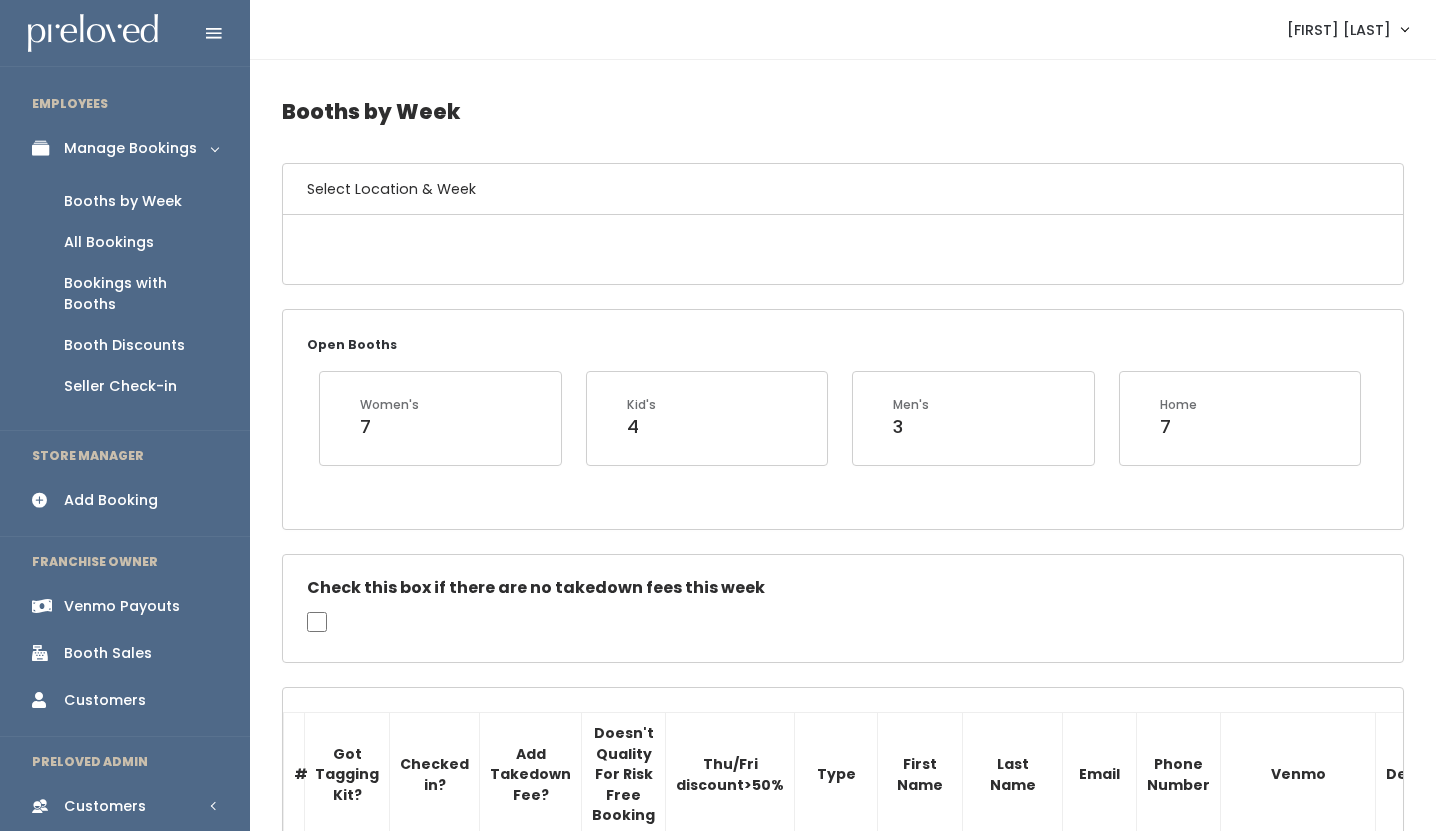 scroll, scrollTop: 4327, scrollLeft: 0, axis: vertical 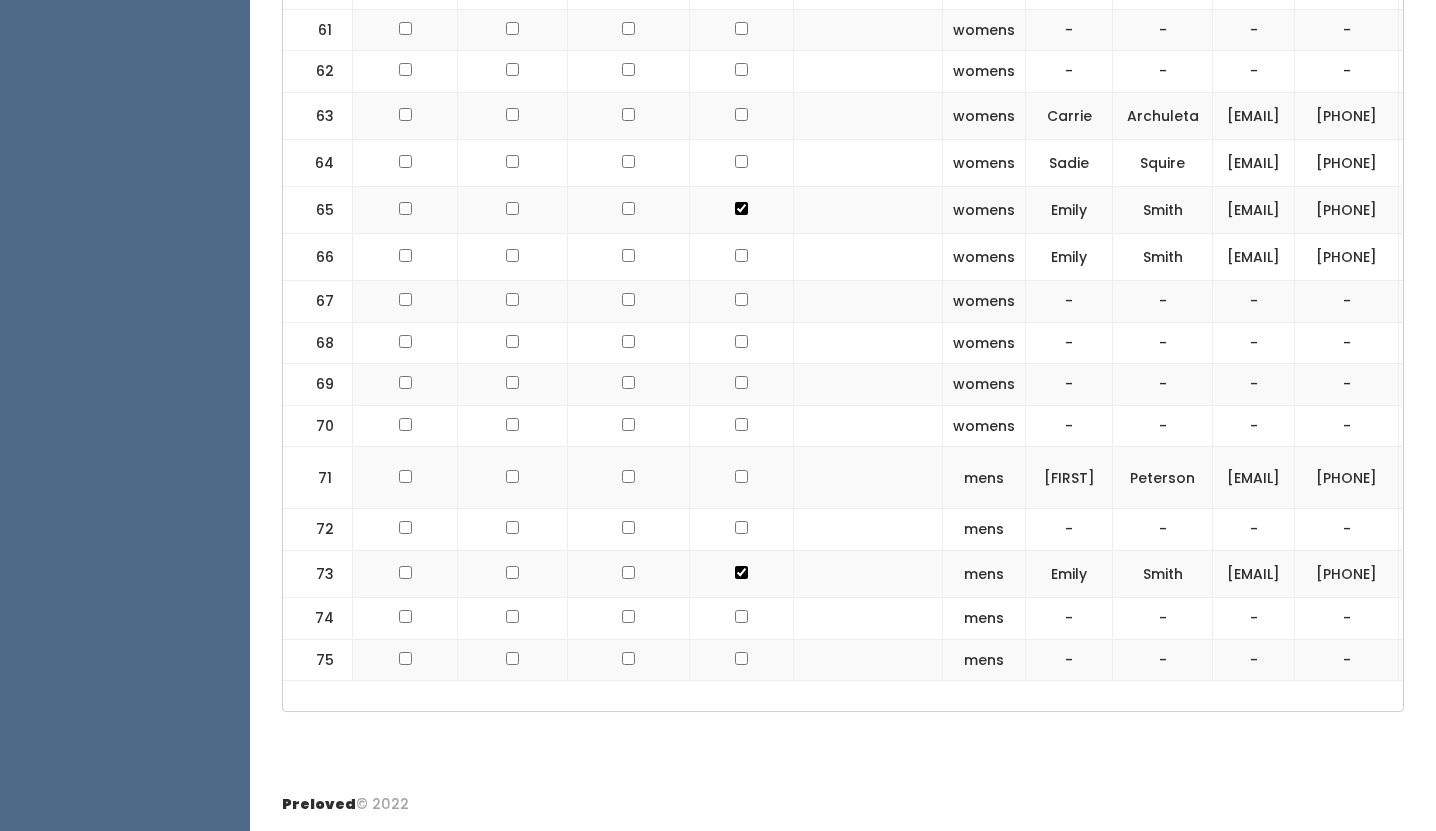 click at bounding box center (741, -2835) 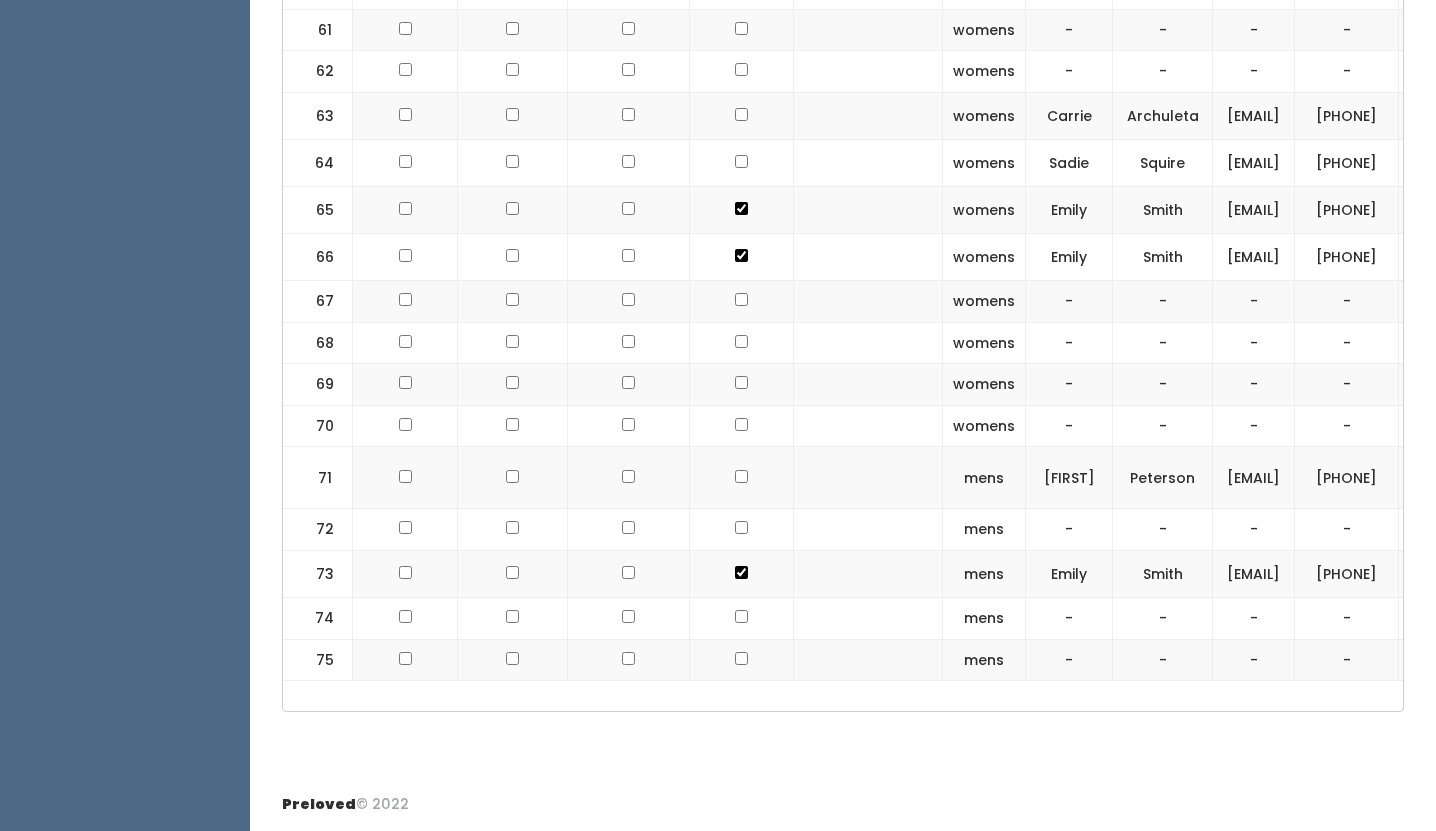 scroll, scrollTop: 4526, scrollLeft: 0, axis: vertical 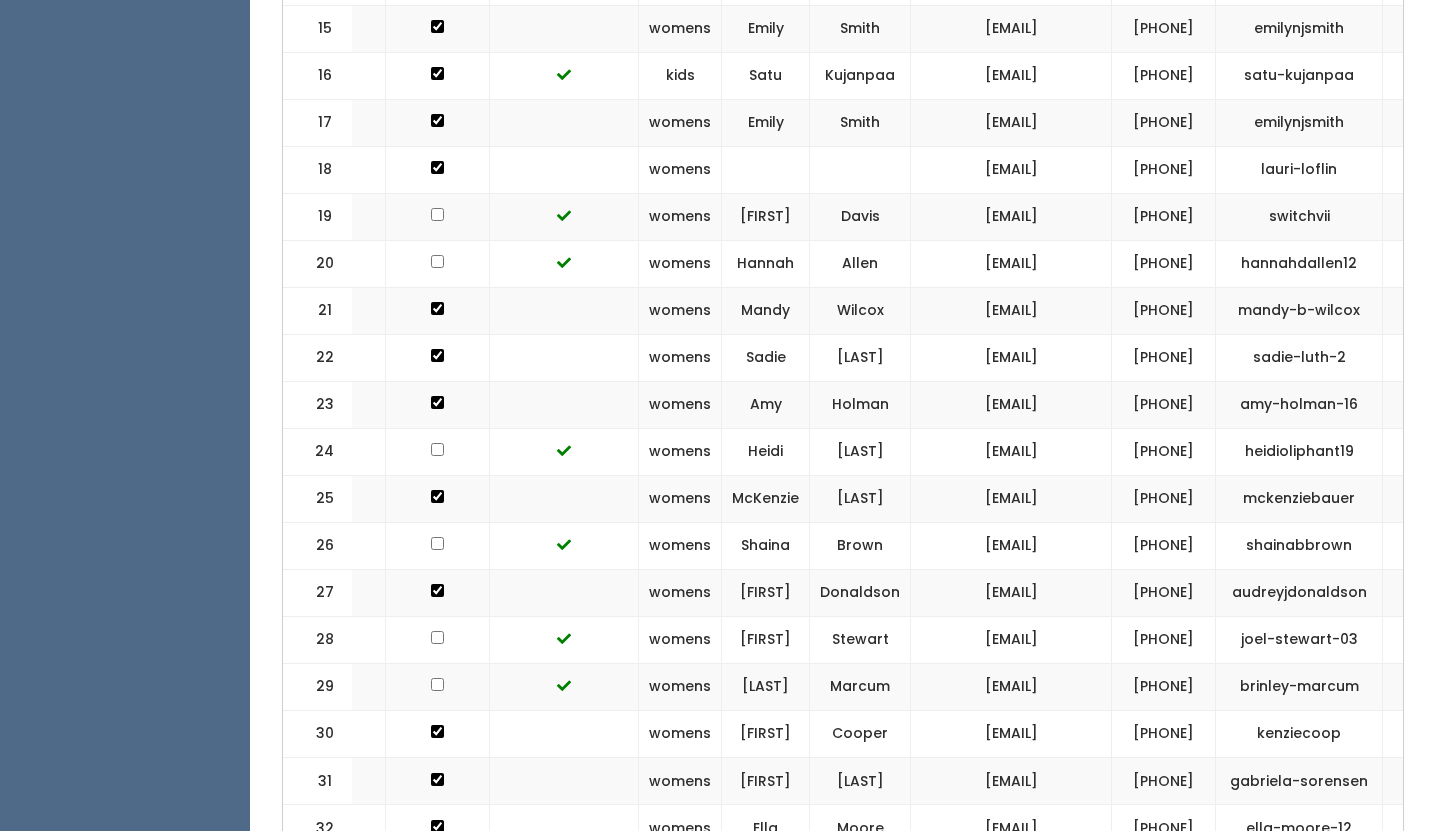 click on "[EMAIL]" at bounding box center [1011, 28] 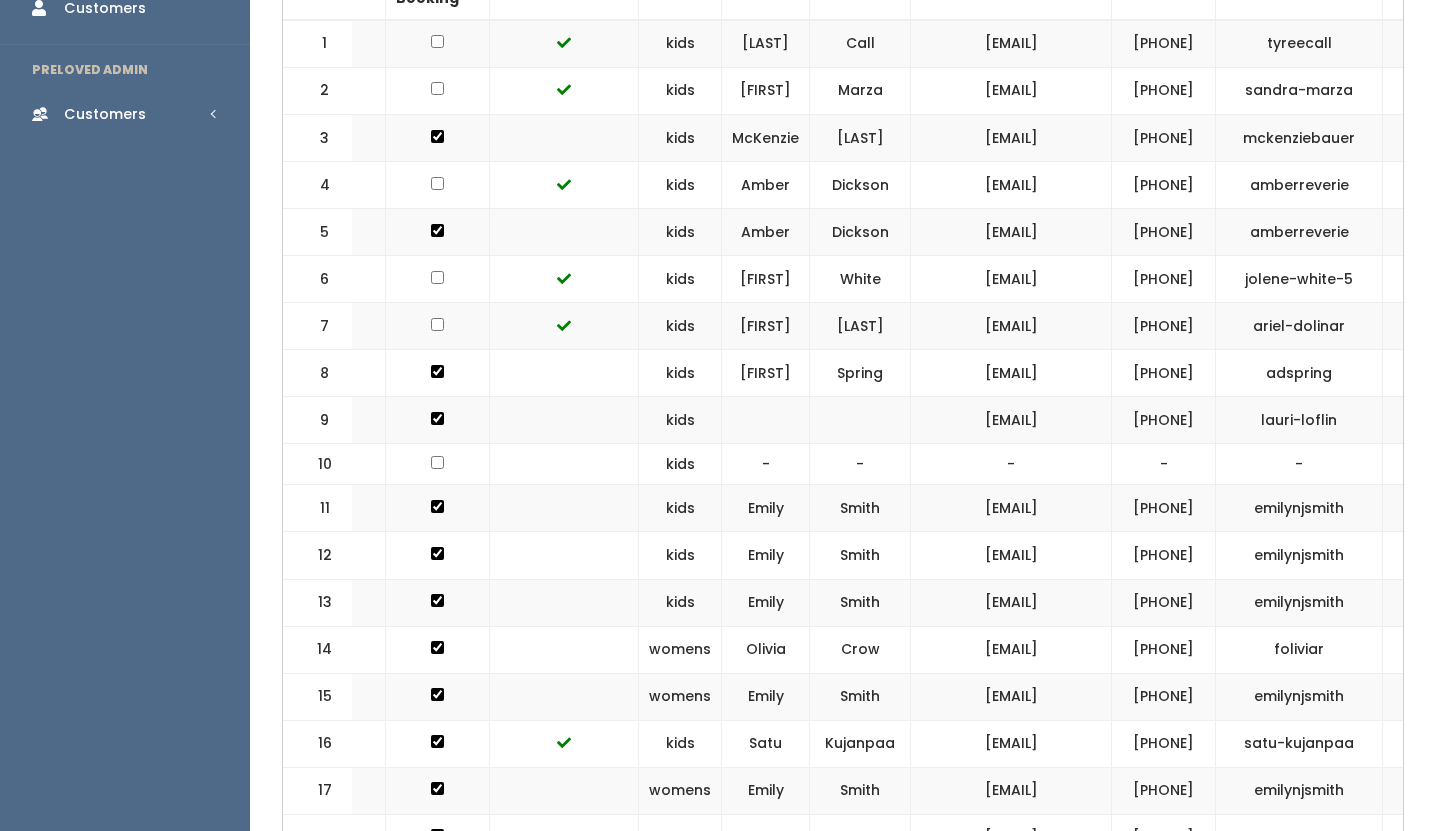 scroll, scrollTop: 0, scrollLeft: 0, axis: both 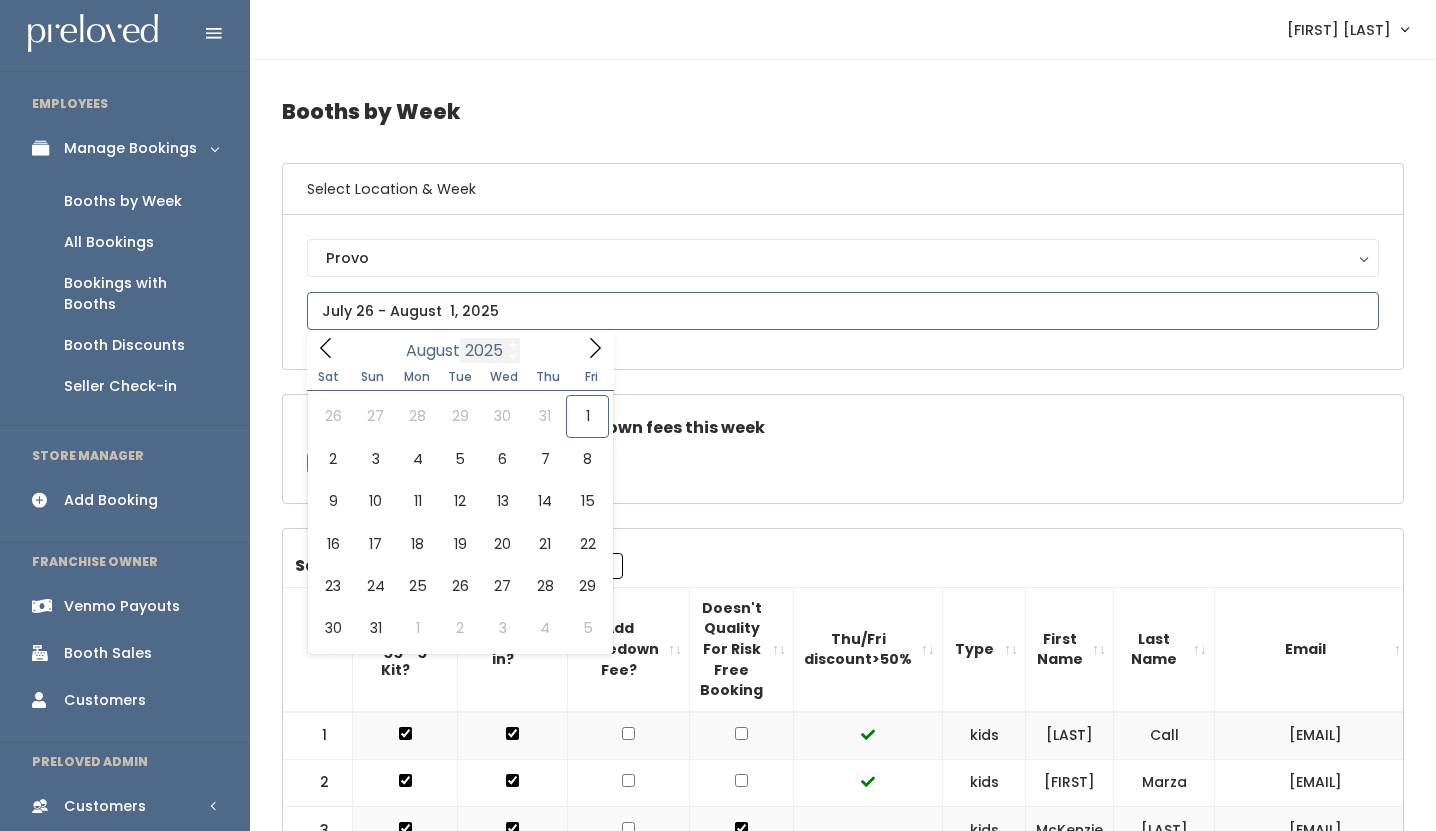 click at bounding box center [843, 311] 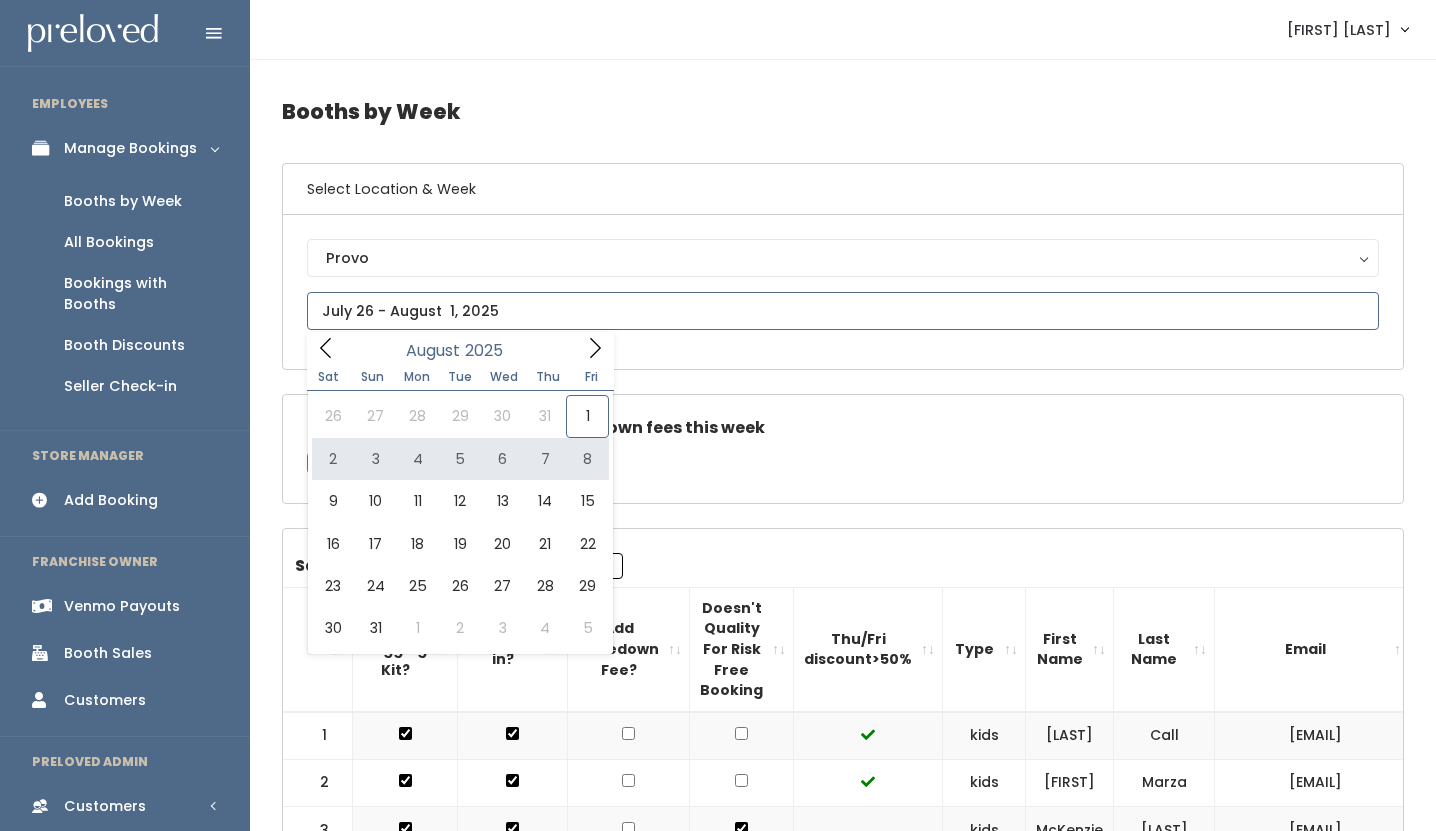 type on "[DATE] to [DATE]" 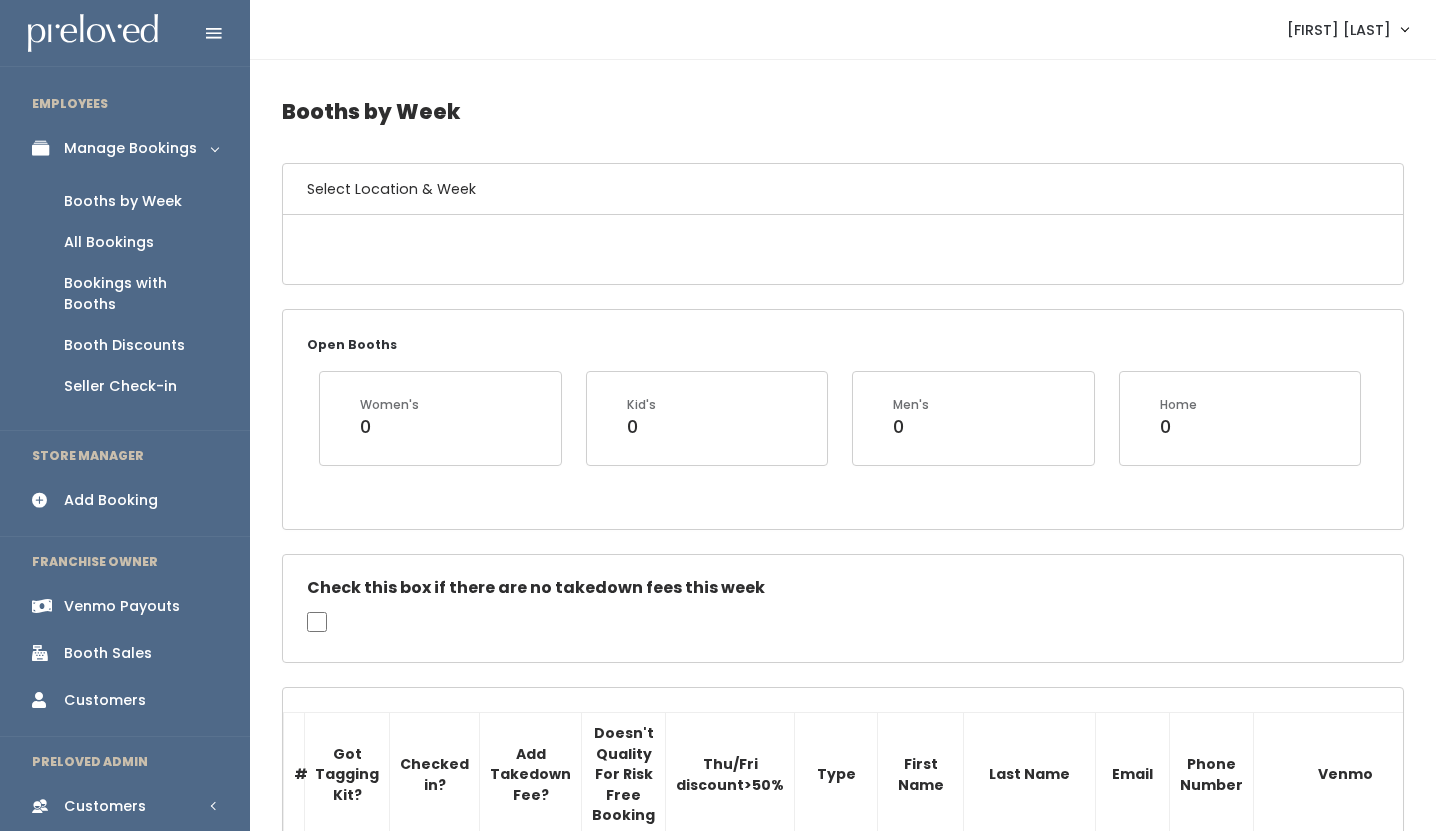 scroll, scrollTop: 0, scrollLeft: 0, axis: both 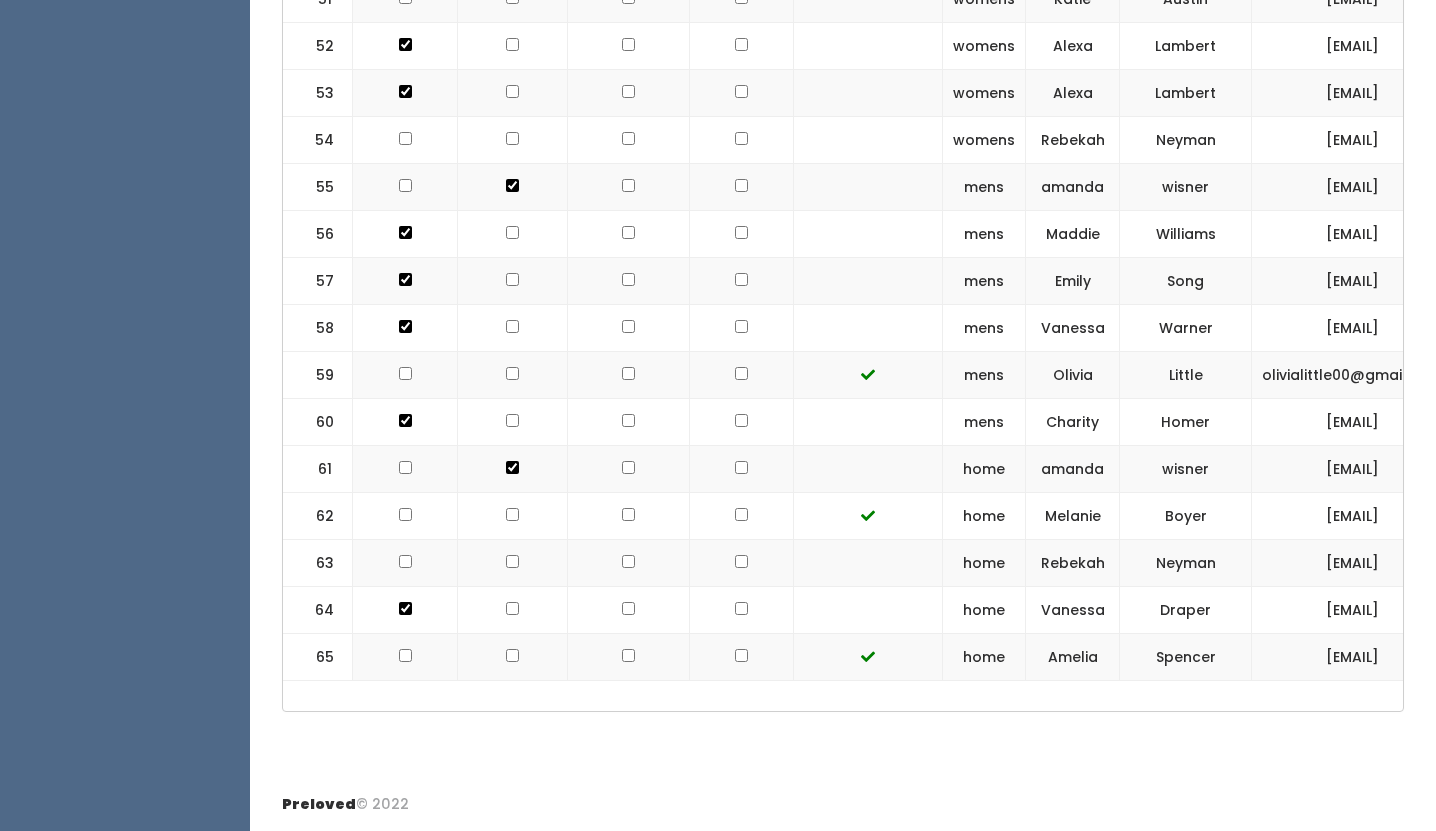 click at bounding box center [741, -2384] 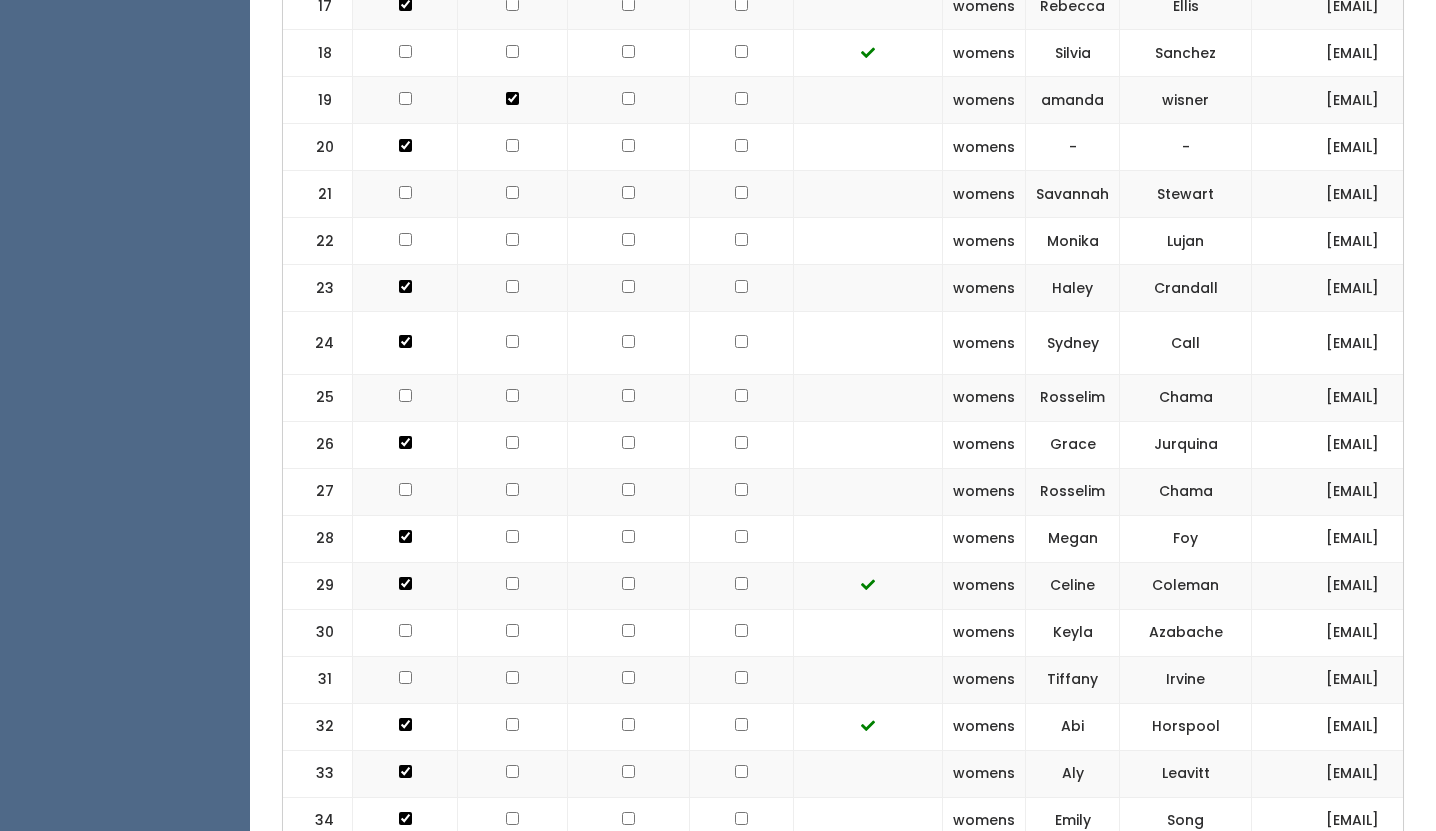 scroll, scrollTop: 1733, scrollLeft: 0, axis: vertical 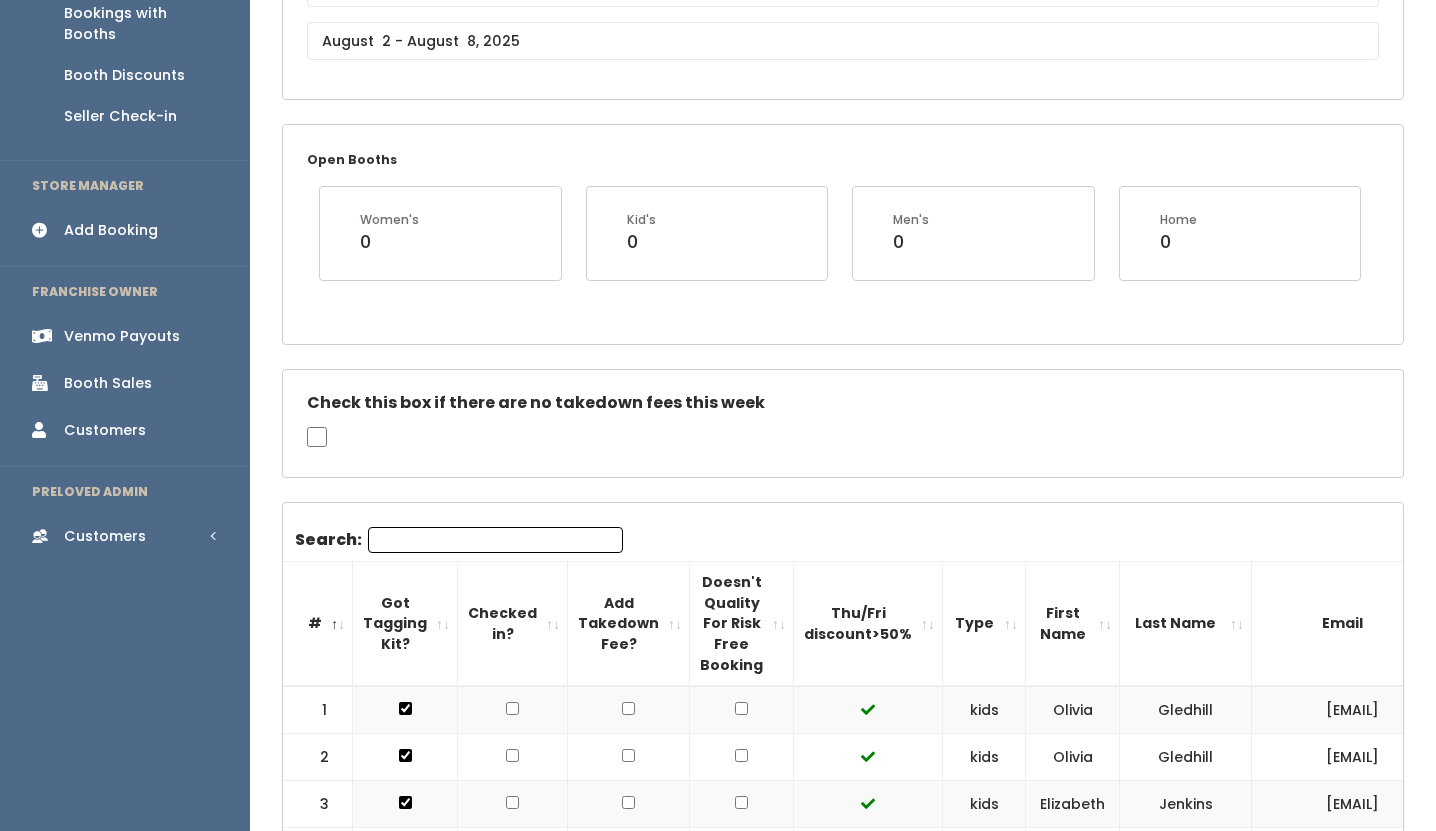 click on "Search:" at bounding box center (495, 540) 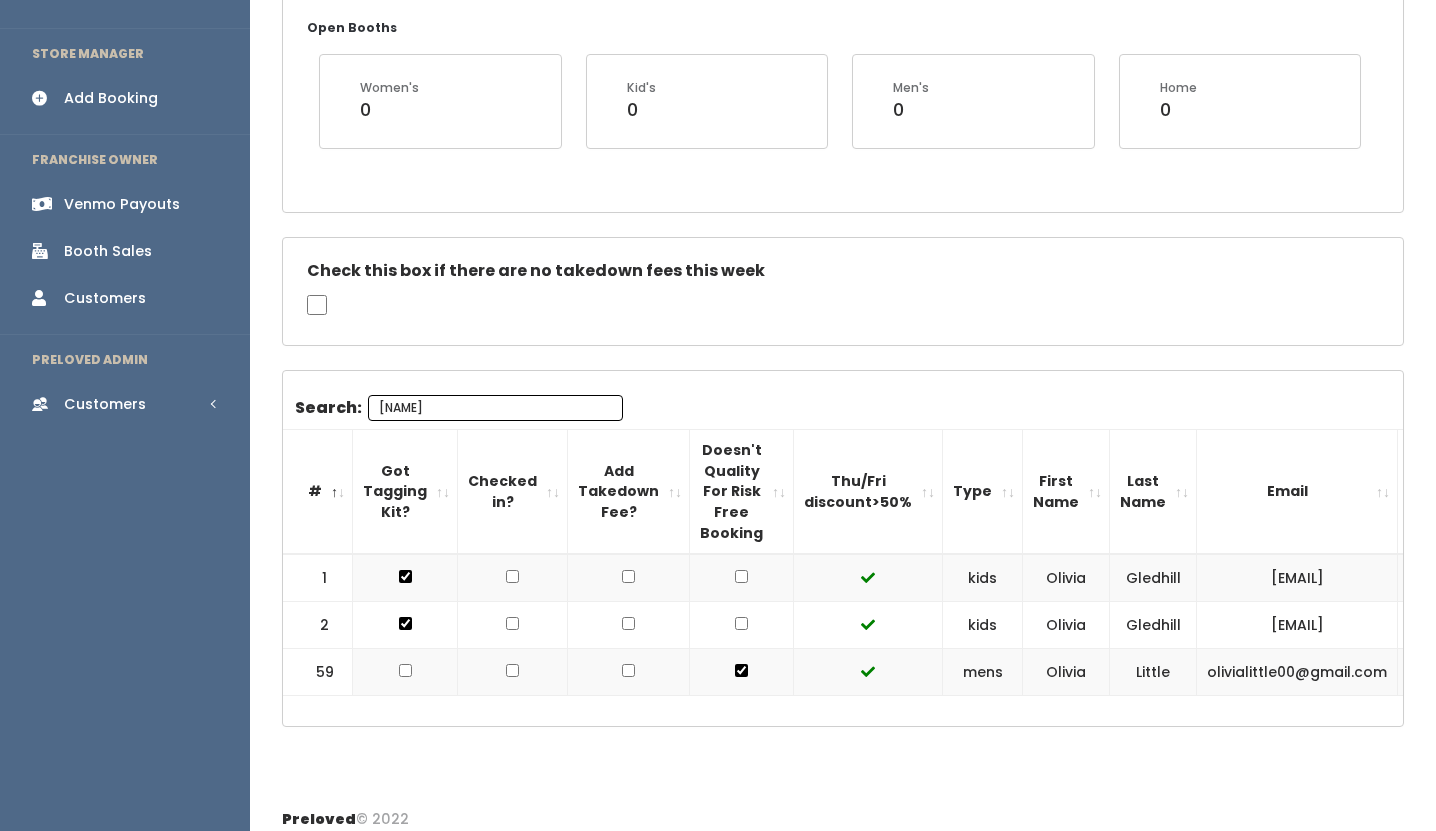 scroll, scrollTop: 458, scrollLeft: 0, axis: vertical 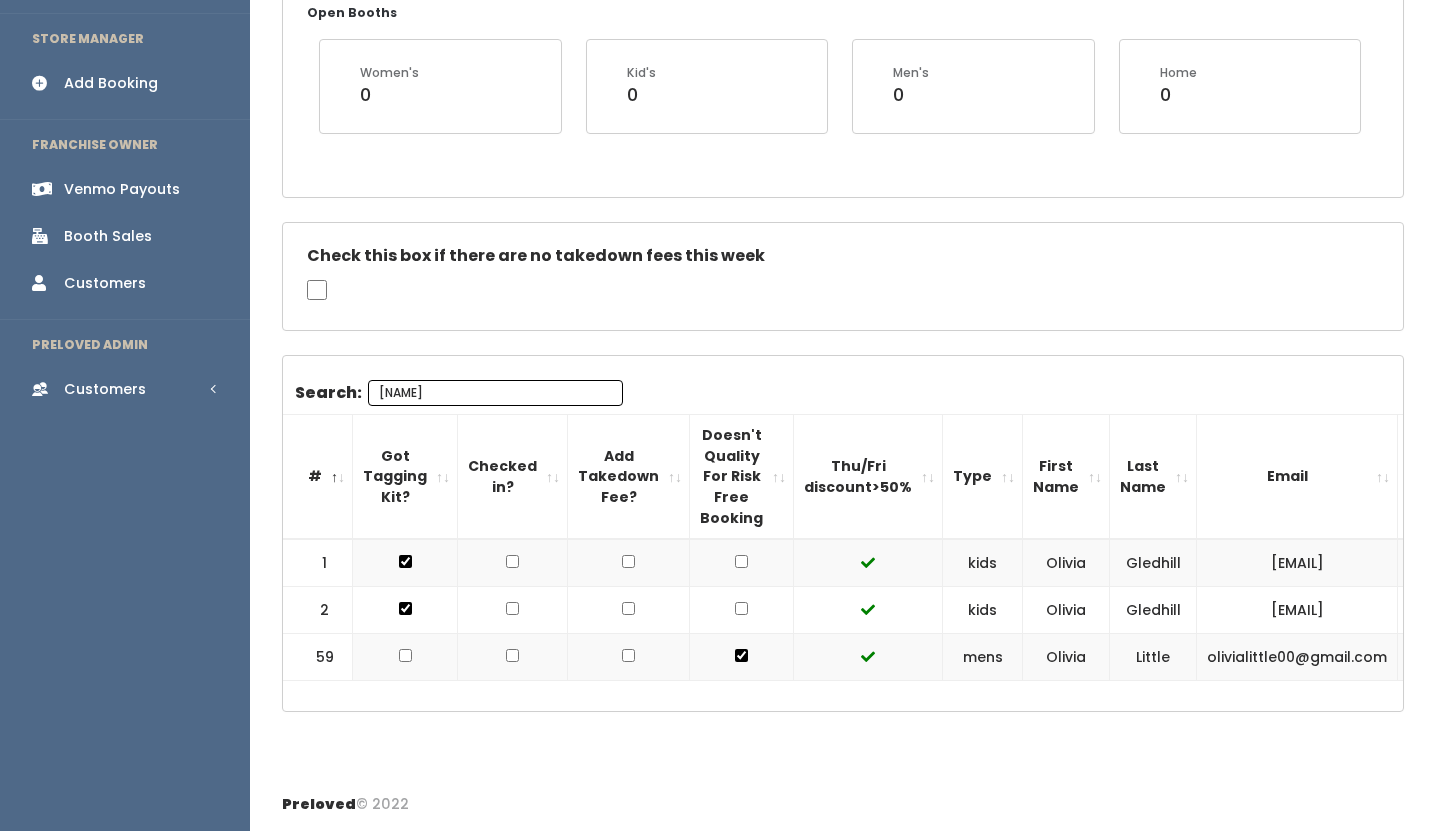 type on "[NAME]" 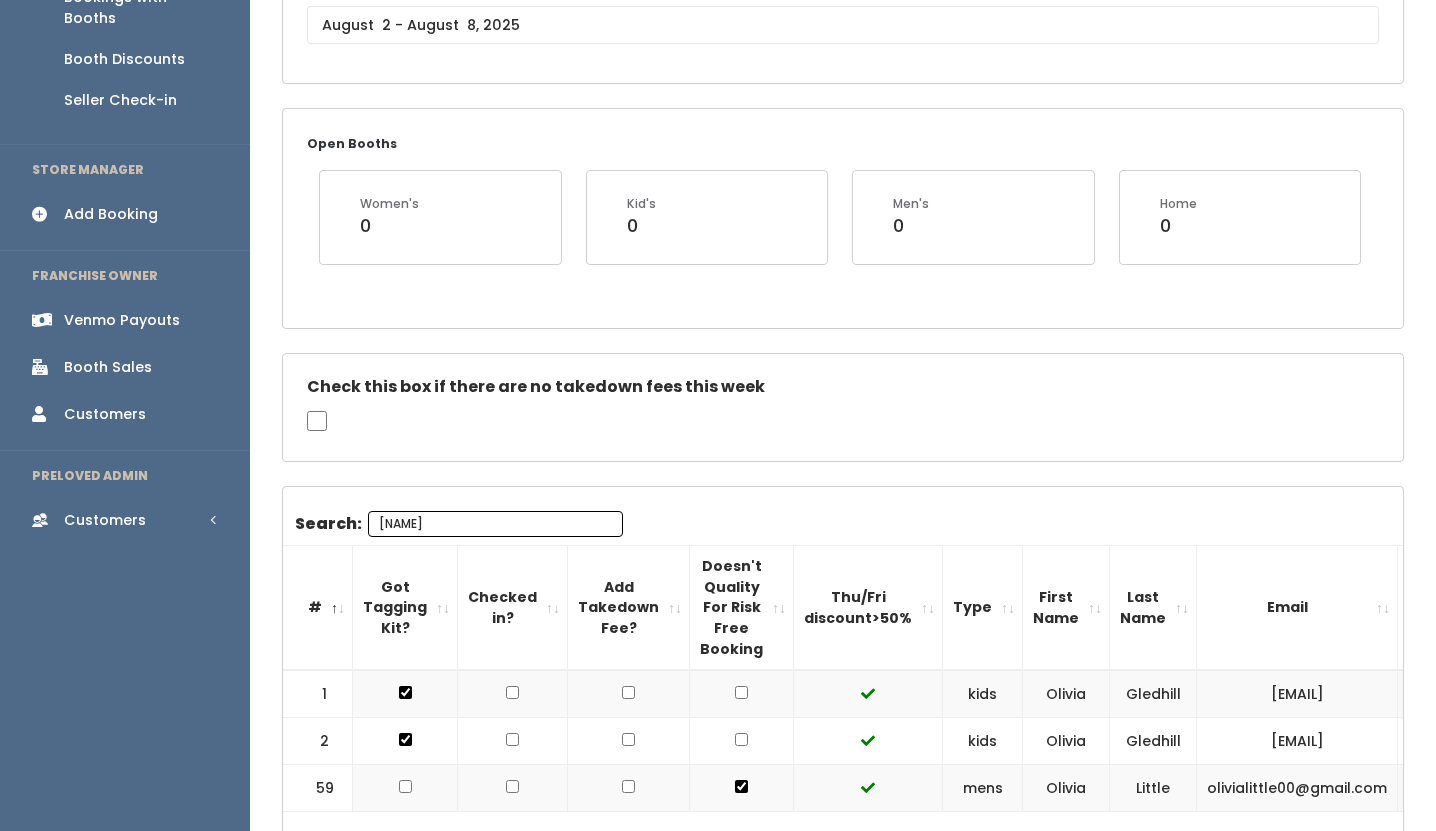 scroll, scrollTop: 287, scrollLeft: 0, axis: vertical 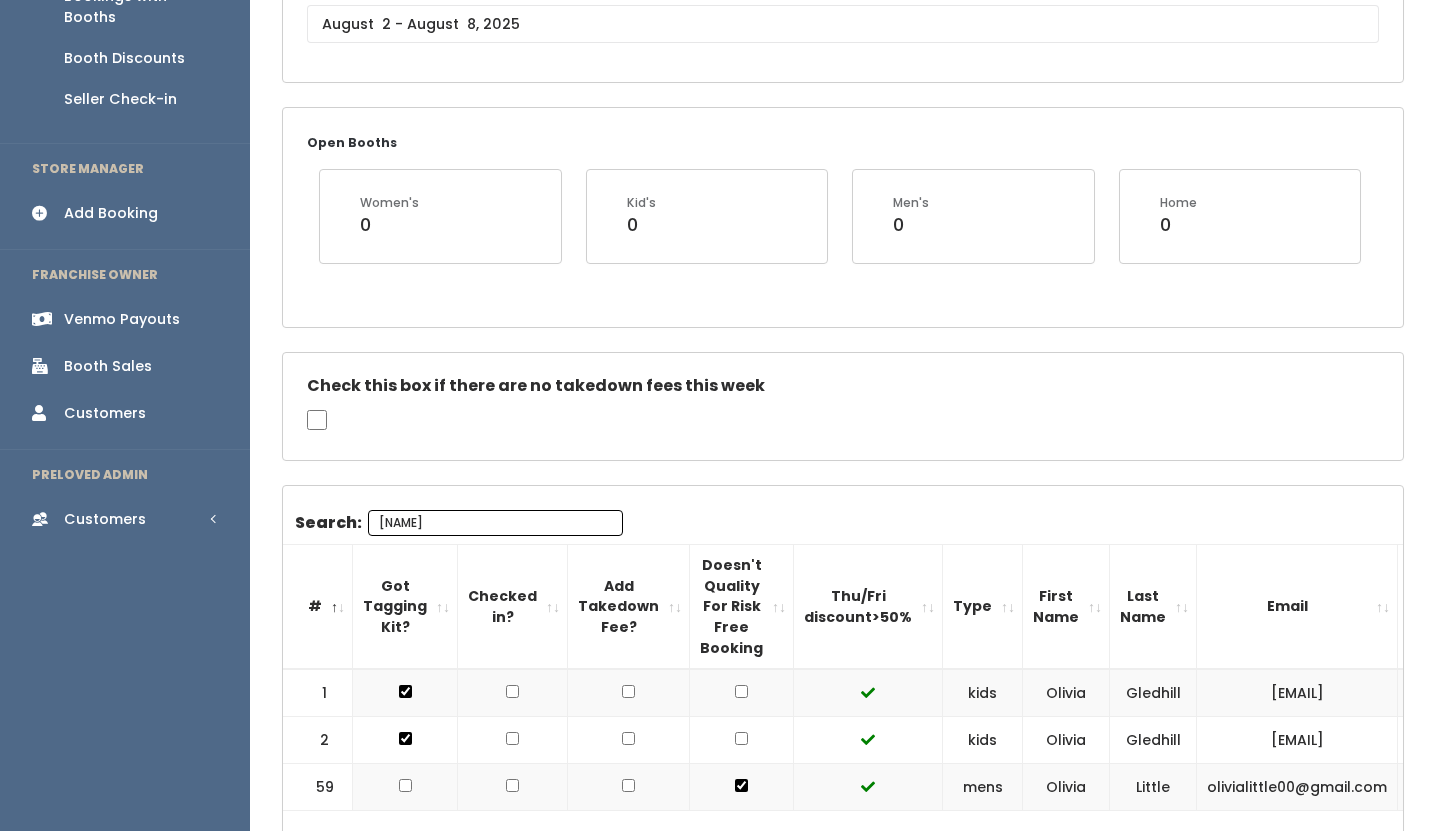 click on "[NAME]" at bounding box center [495, 523] 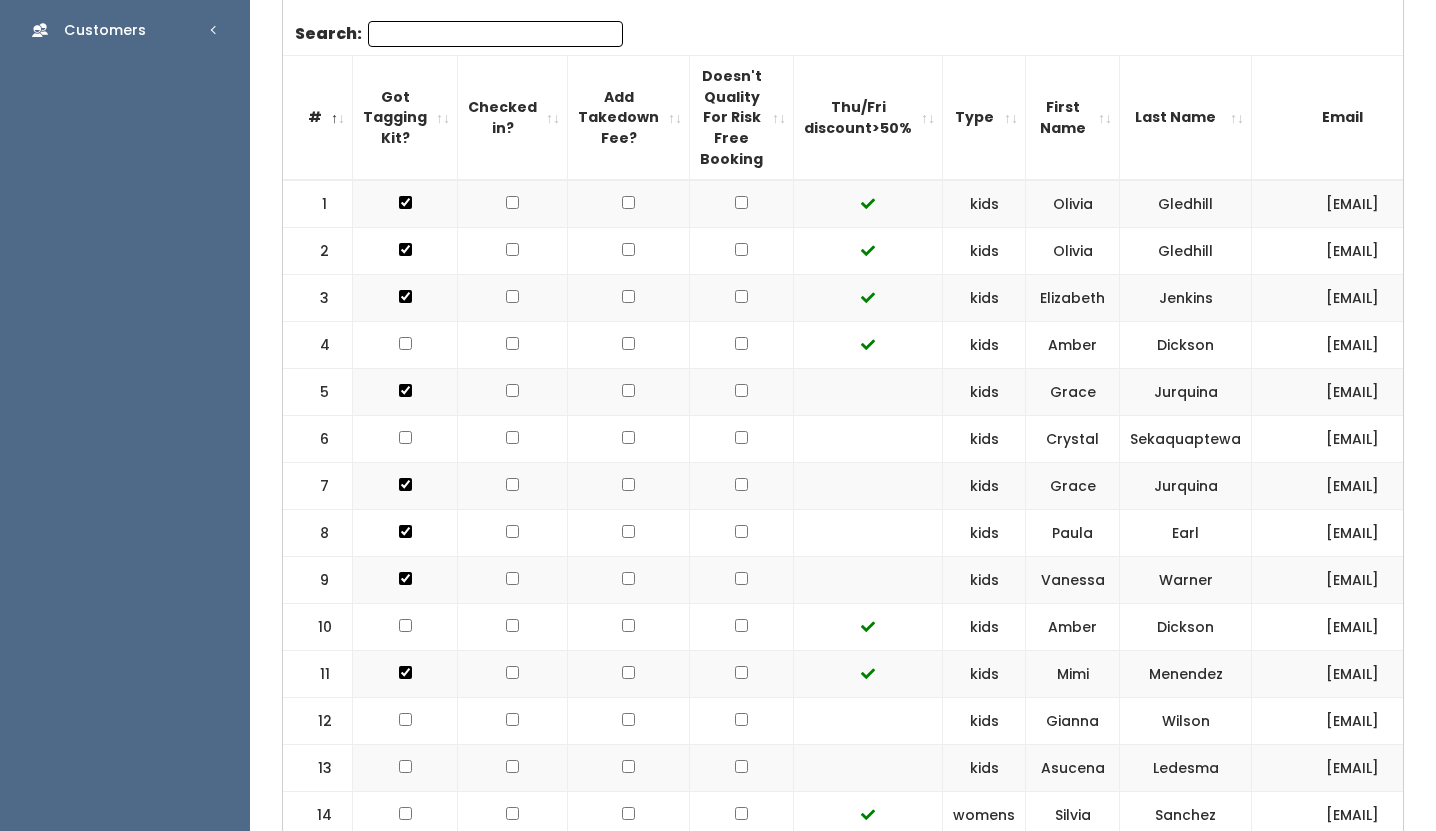 scroll, scrollTop: 777, scrollLeft: 0, axis: vertical 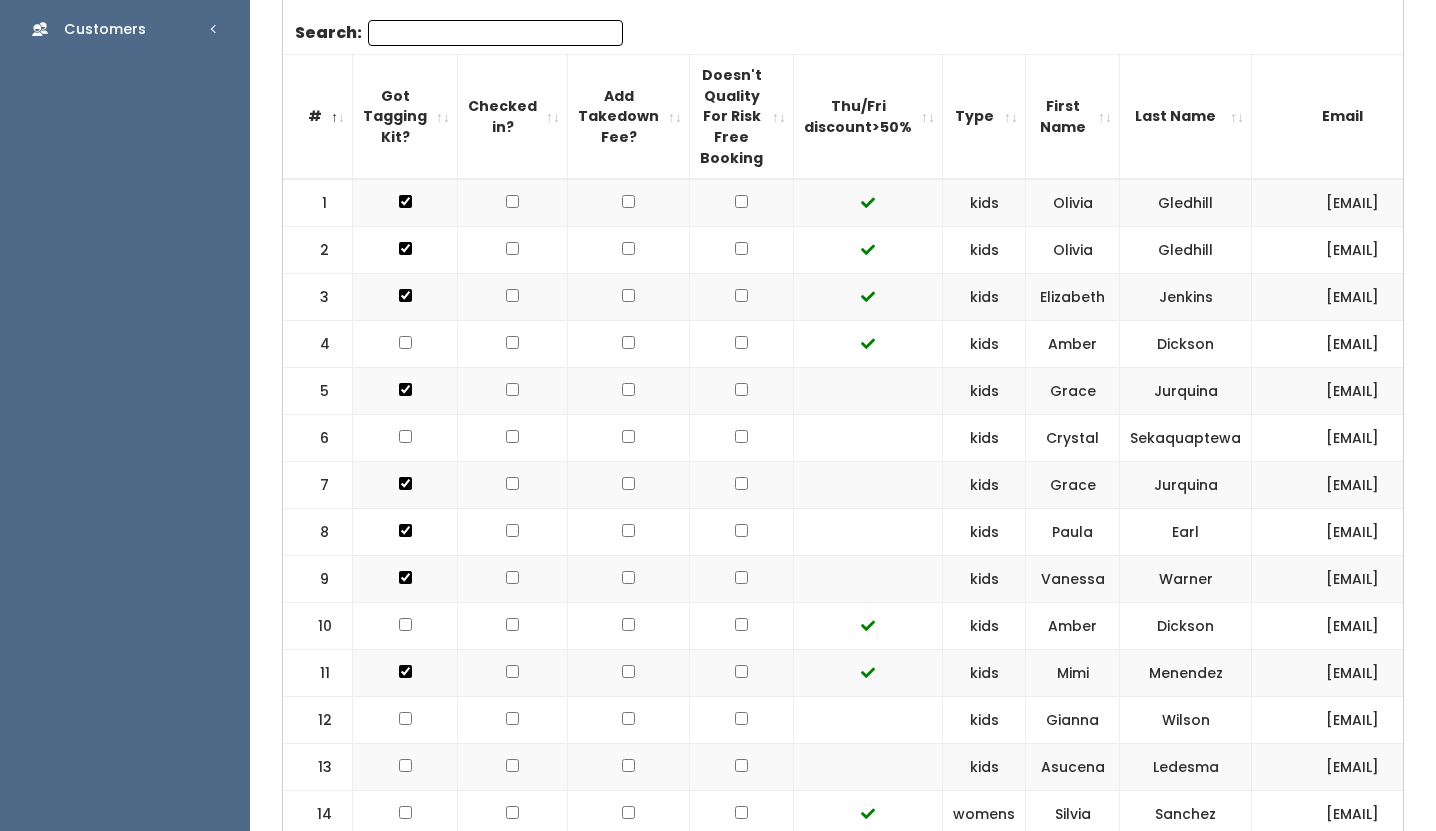 type 